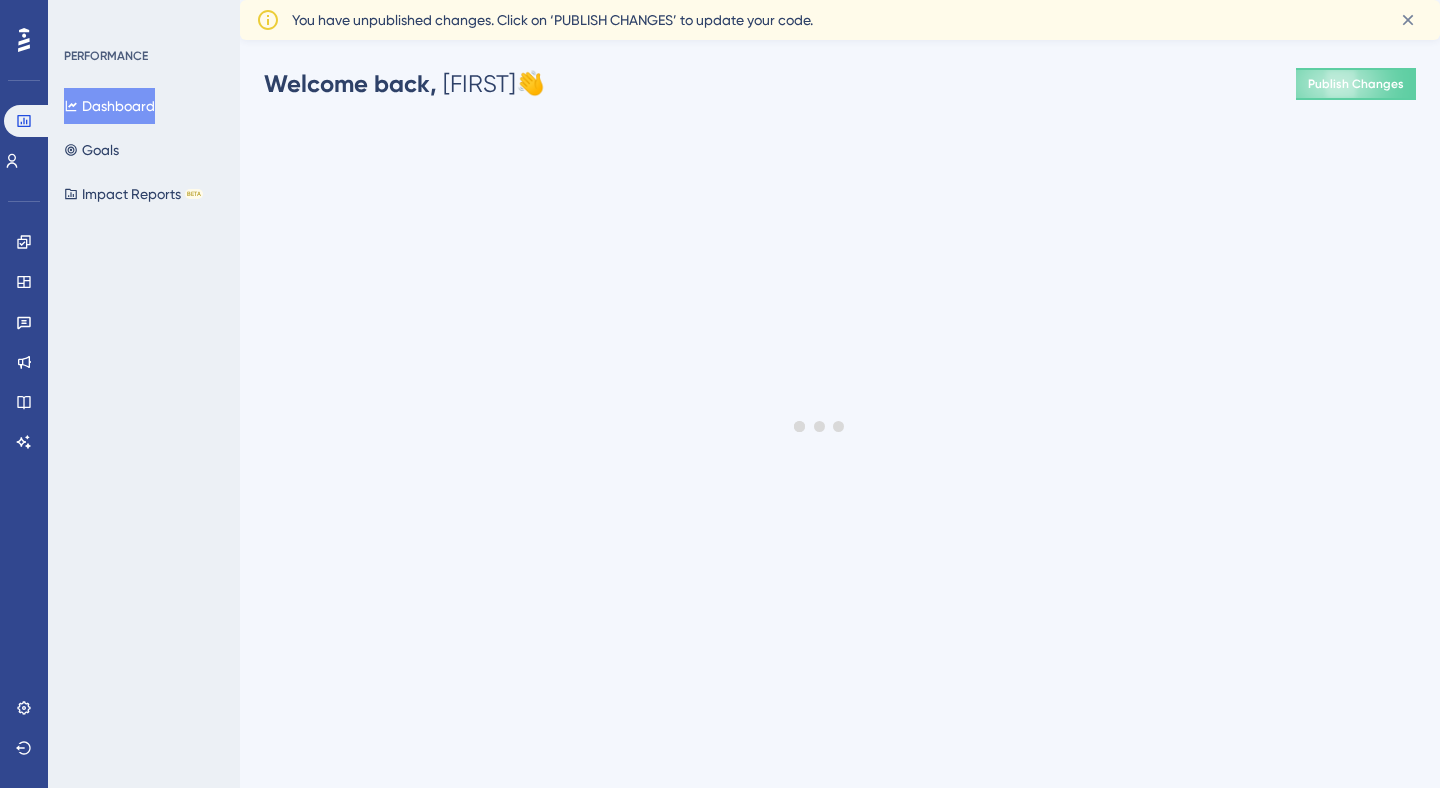 scroll, scrollTop: 0, scrollLeft: 0, axis: both 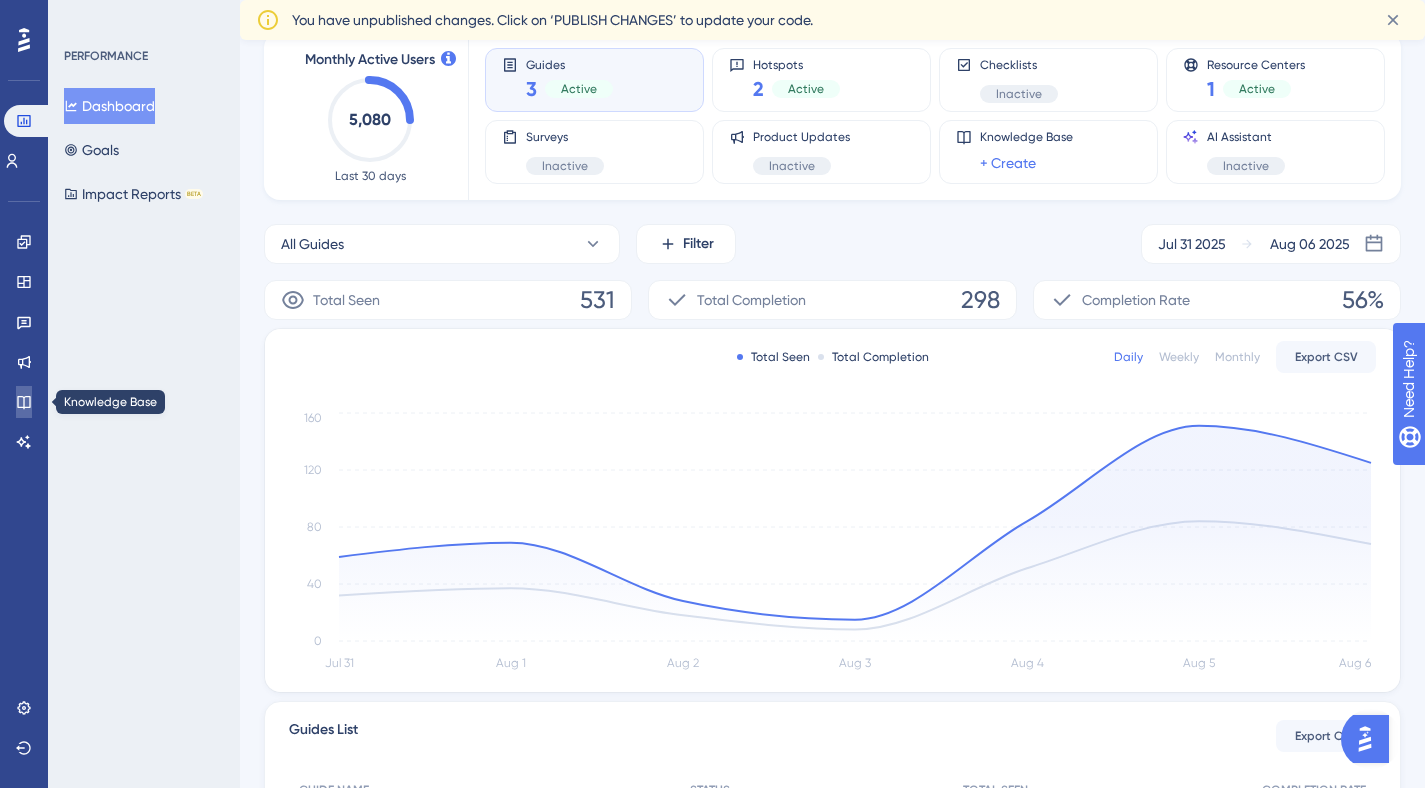 click 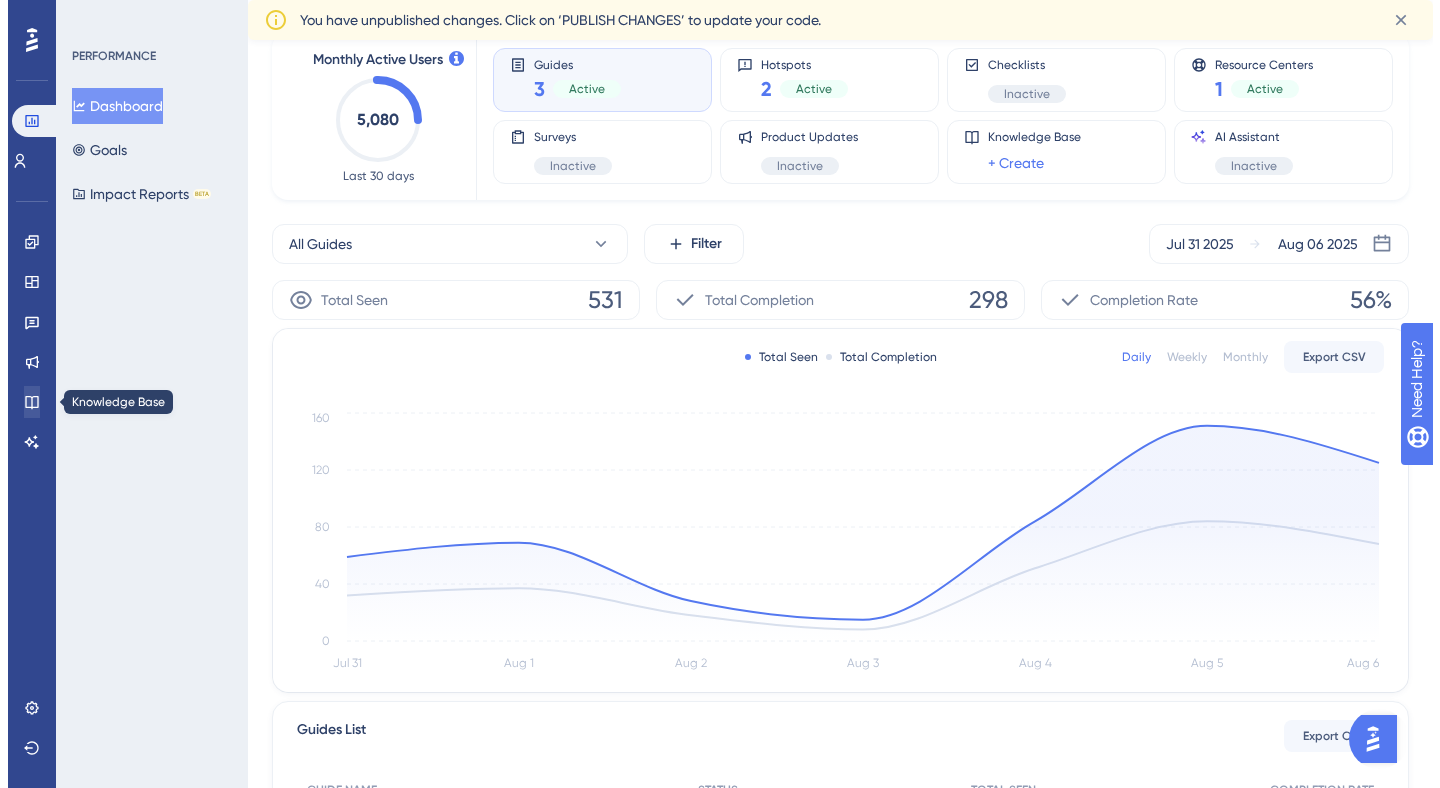 scroll, scrollTop: 0, scrollLeft: 0, axis: both 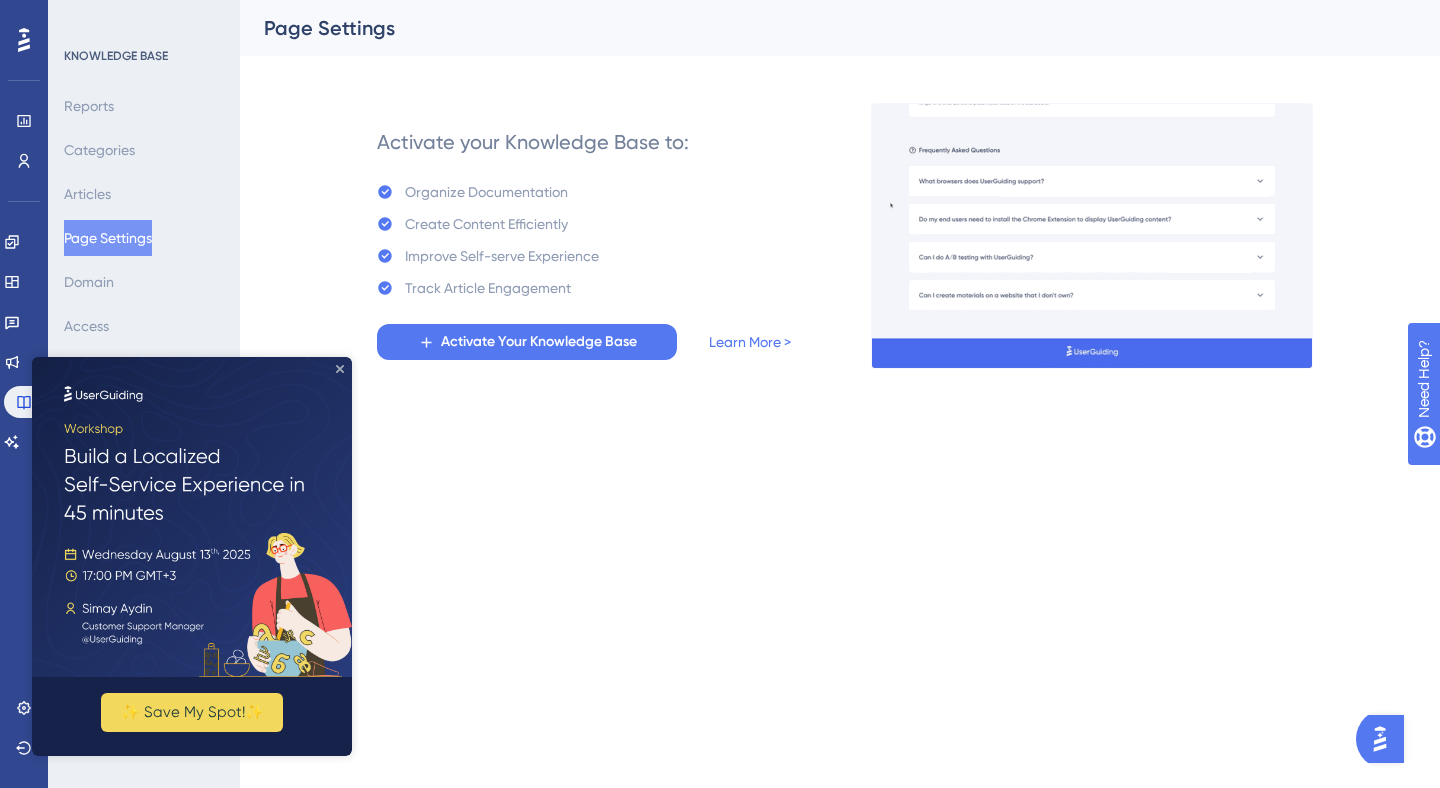 click 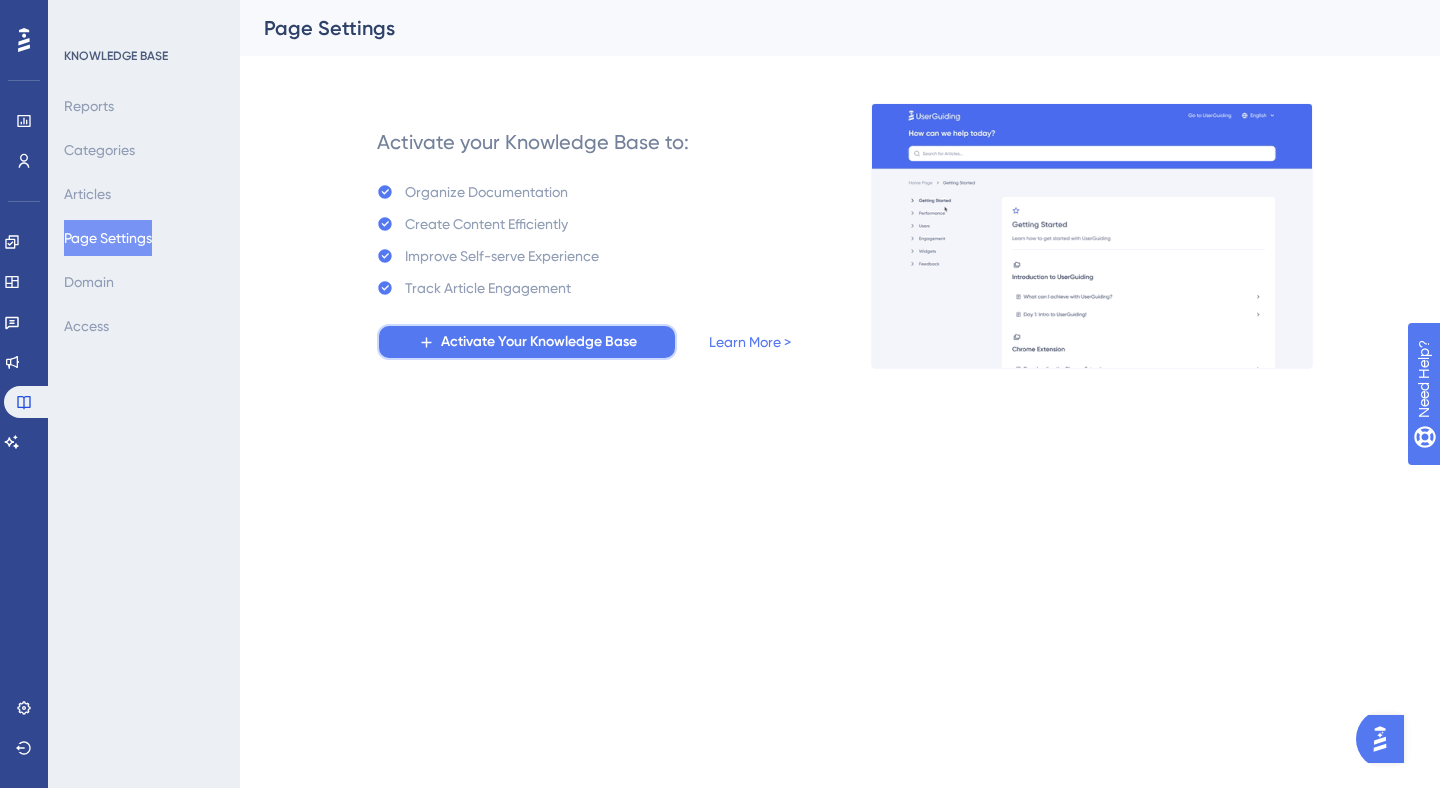 click on "Activate Your Knowledge Base" at bounding box center (539, 342) 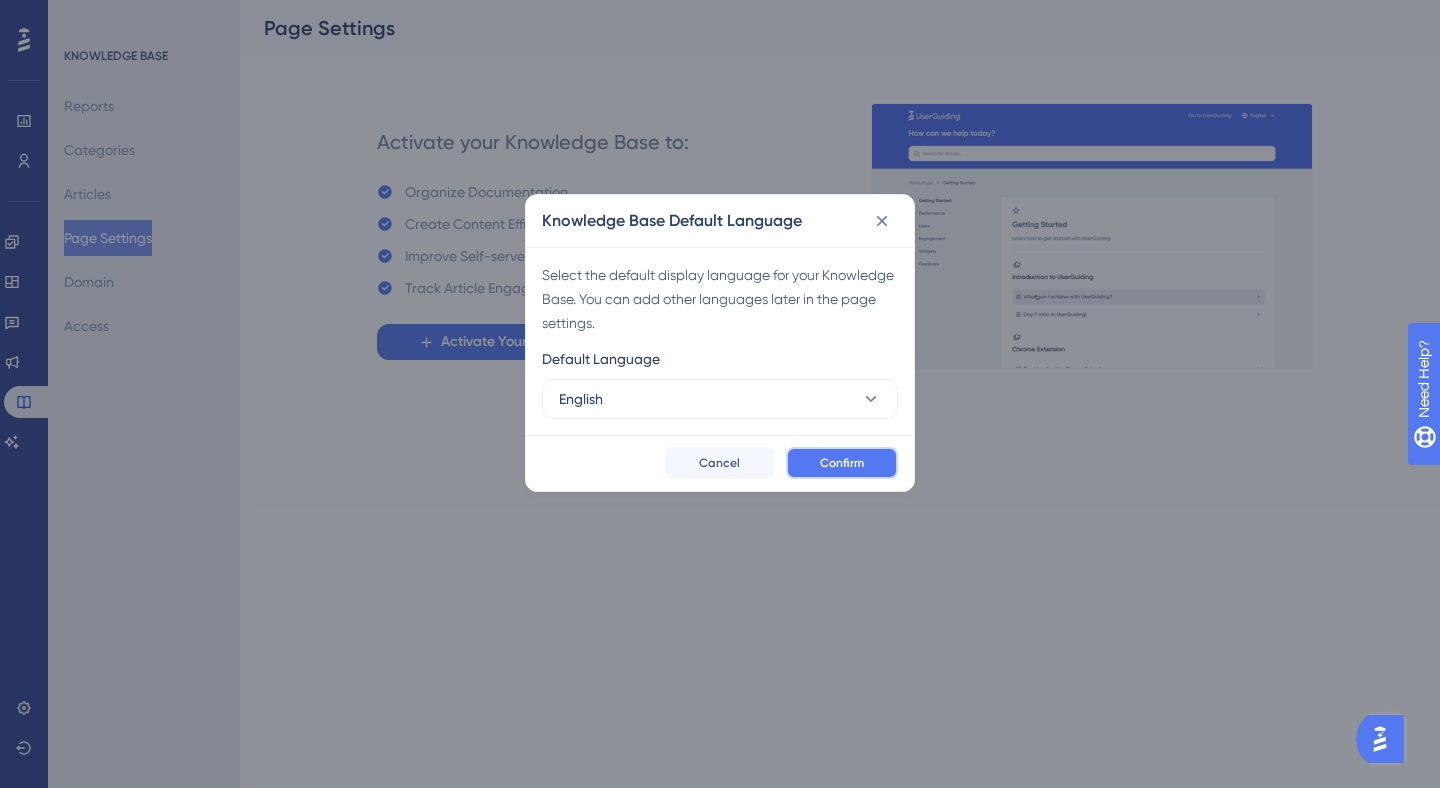 click on "Confirm" at bounding box center (842, 463) 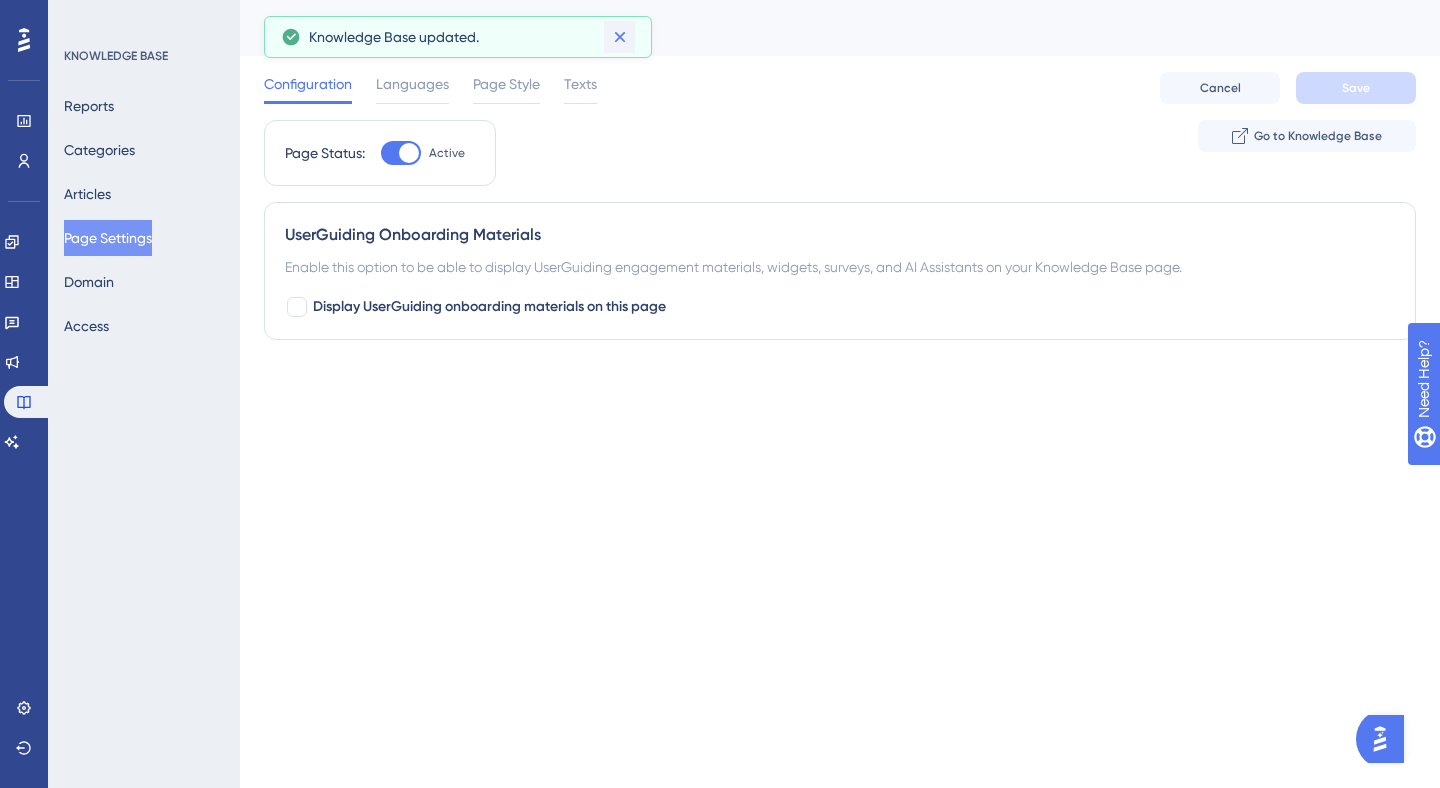 click on "Page Status: Active Go to Knowledge Base" at bounding box center [840, 161] 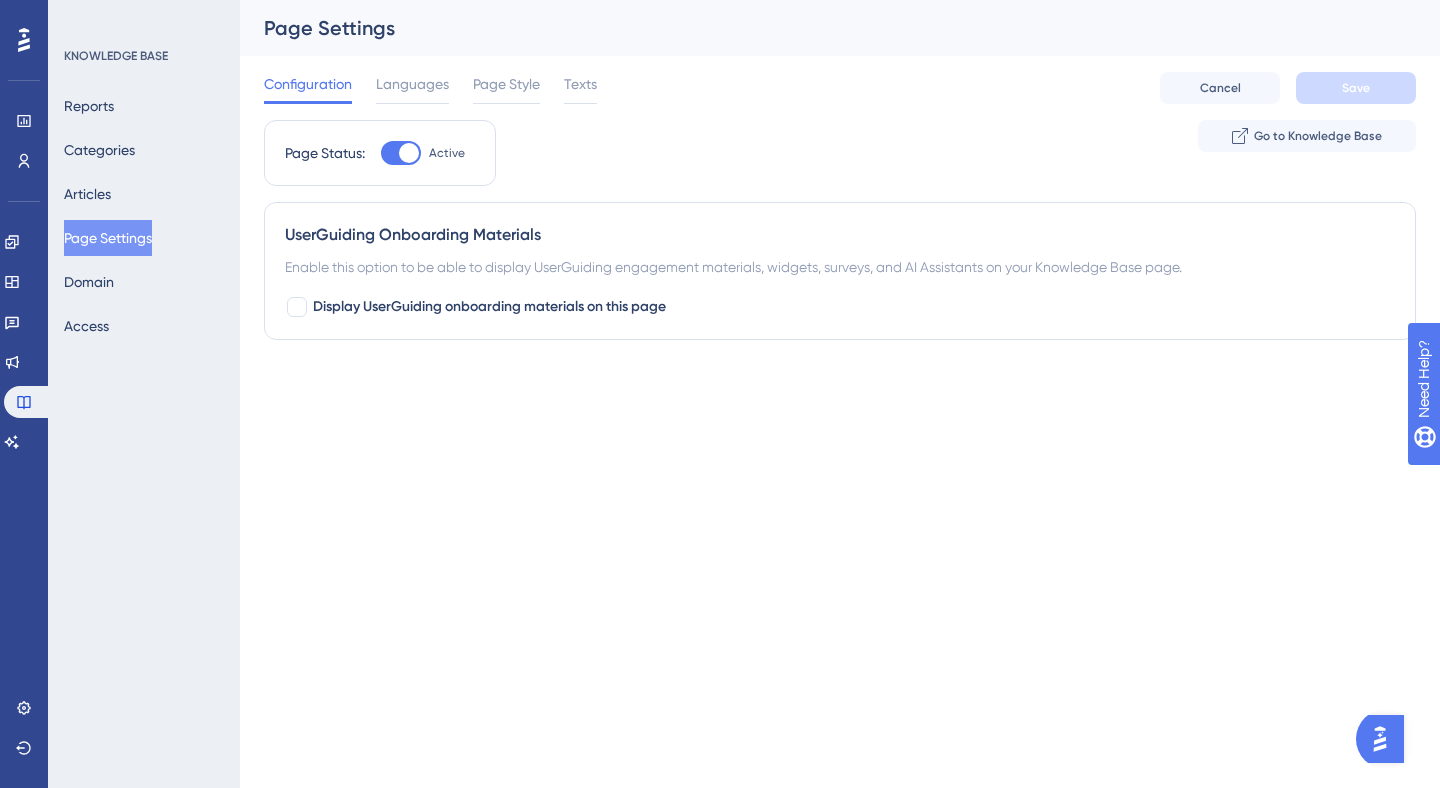 click on "Page Settings" at bounding box center (815, 28) 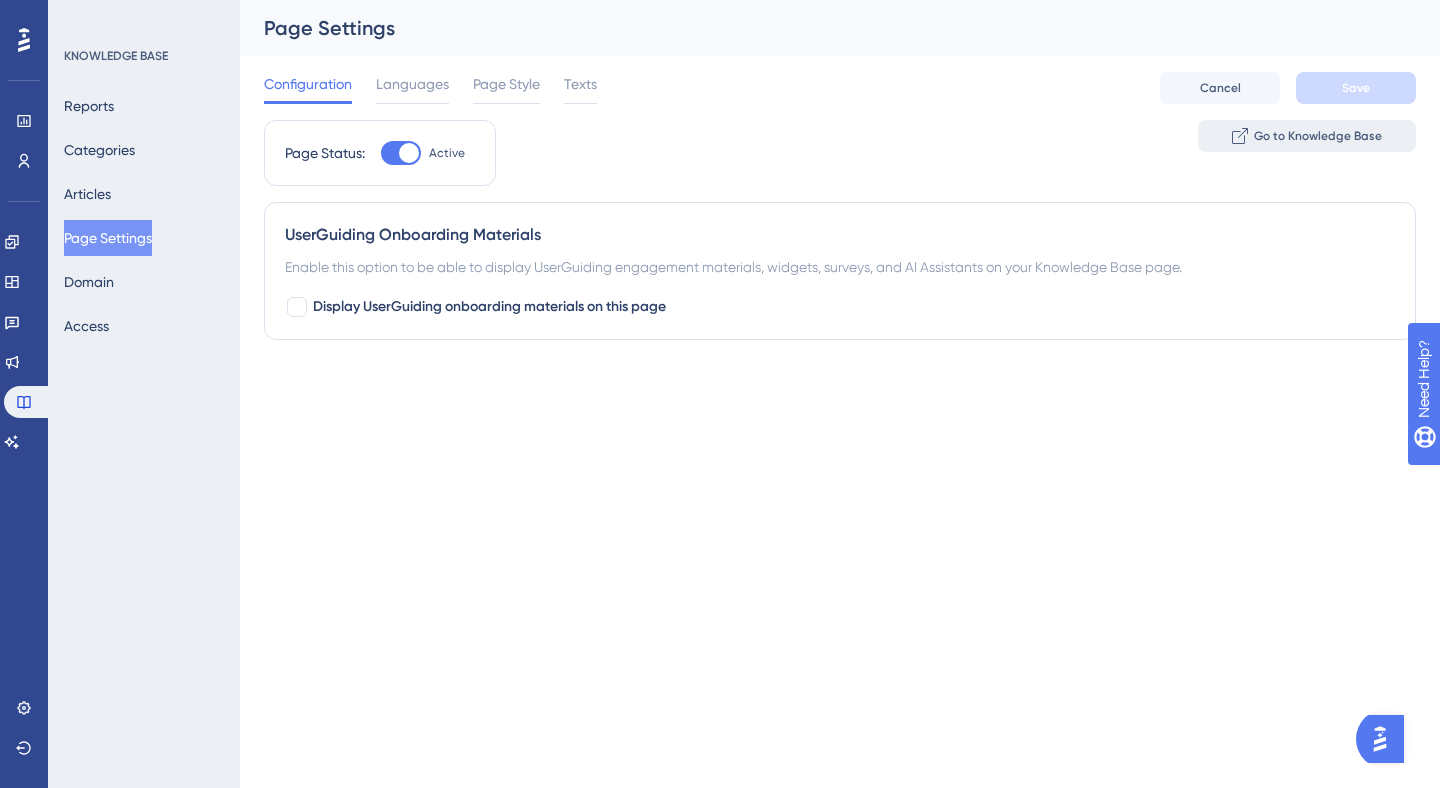 click on "Go to Knowledge Base" at bounding box center [1318, 136] 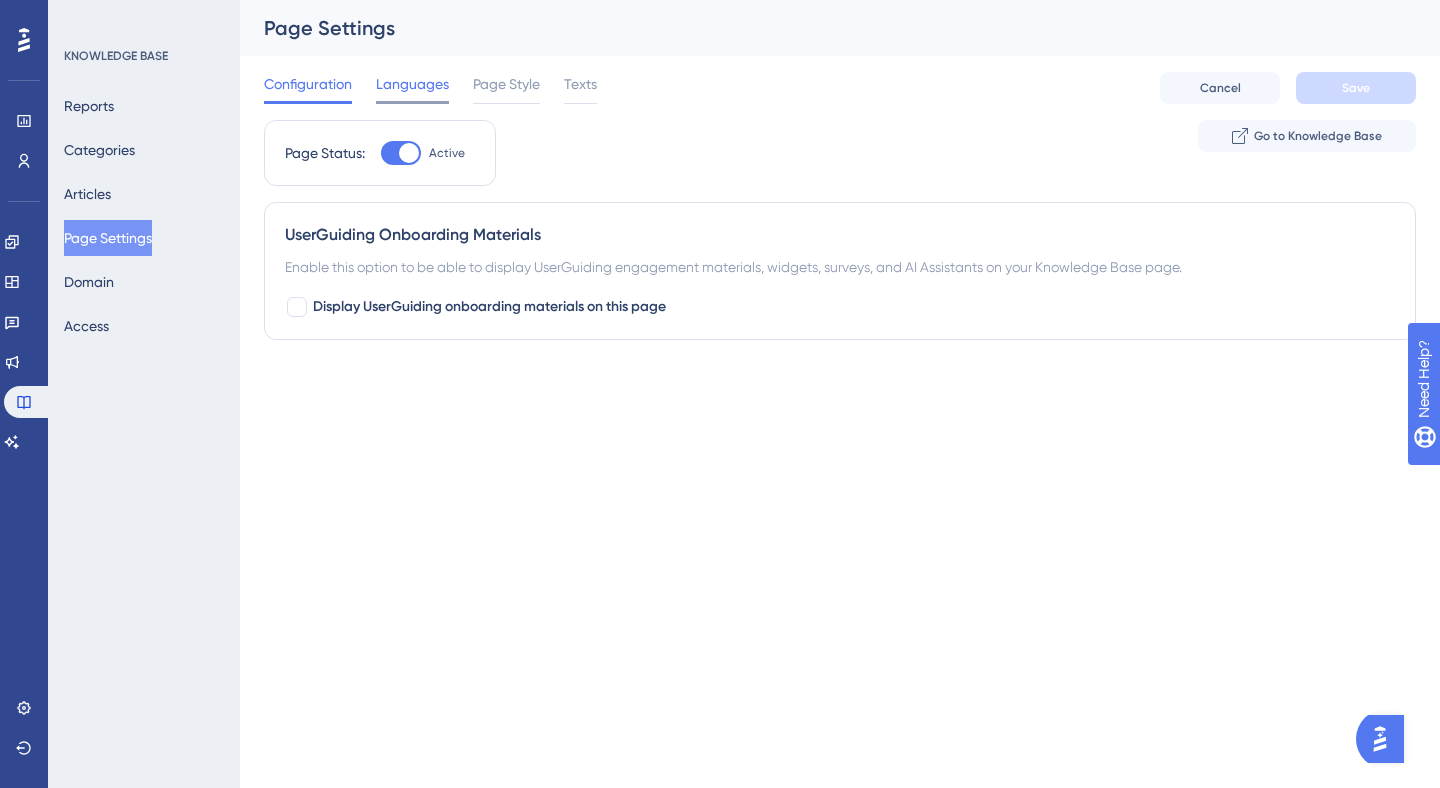 click on "Languages" at bounding box center (412, 84) 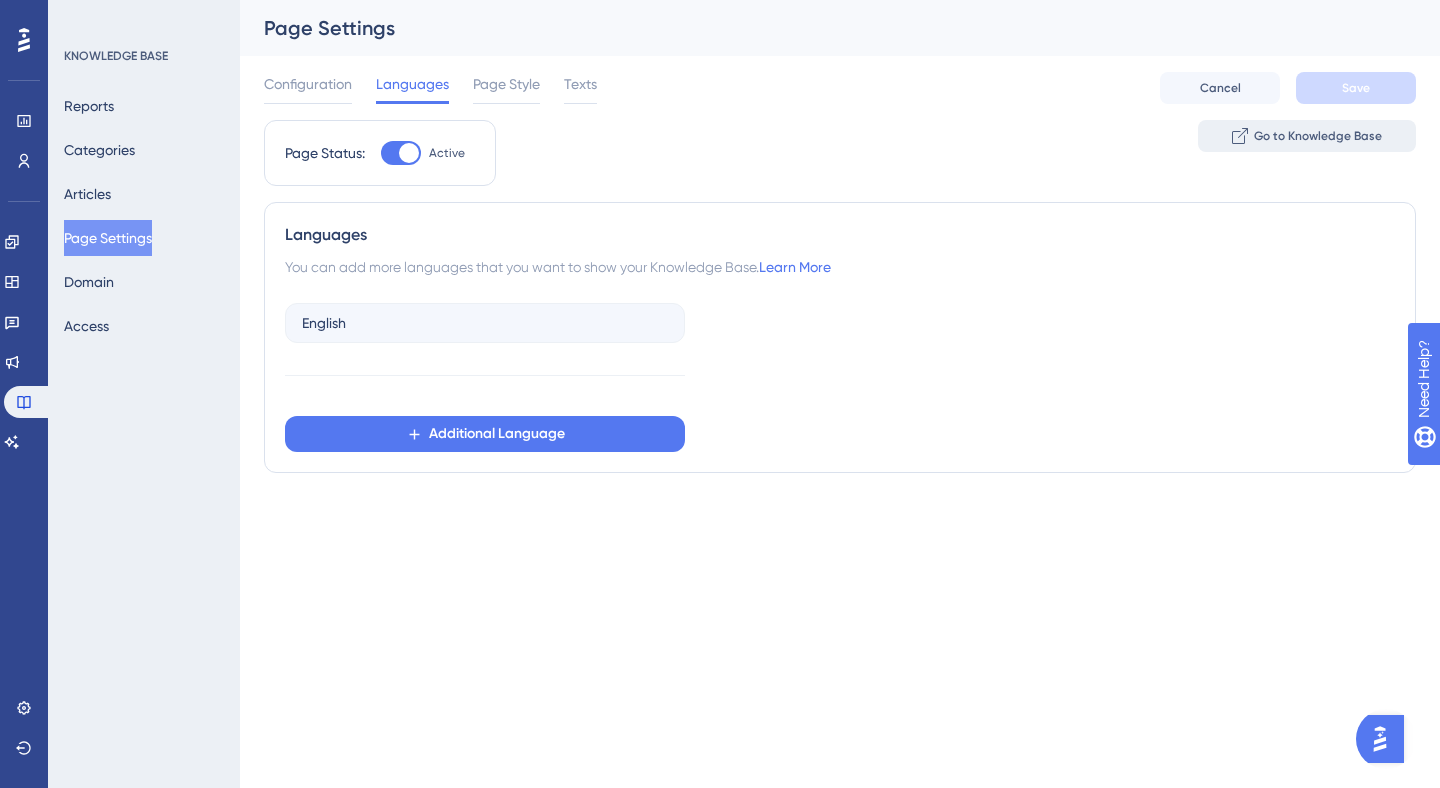 click on "Go to Knowledge Base" at bounding box center [1318, 136] 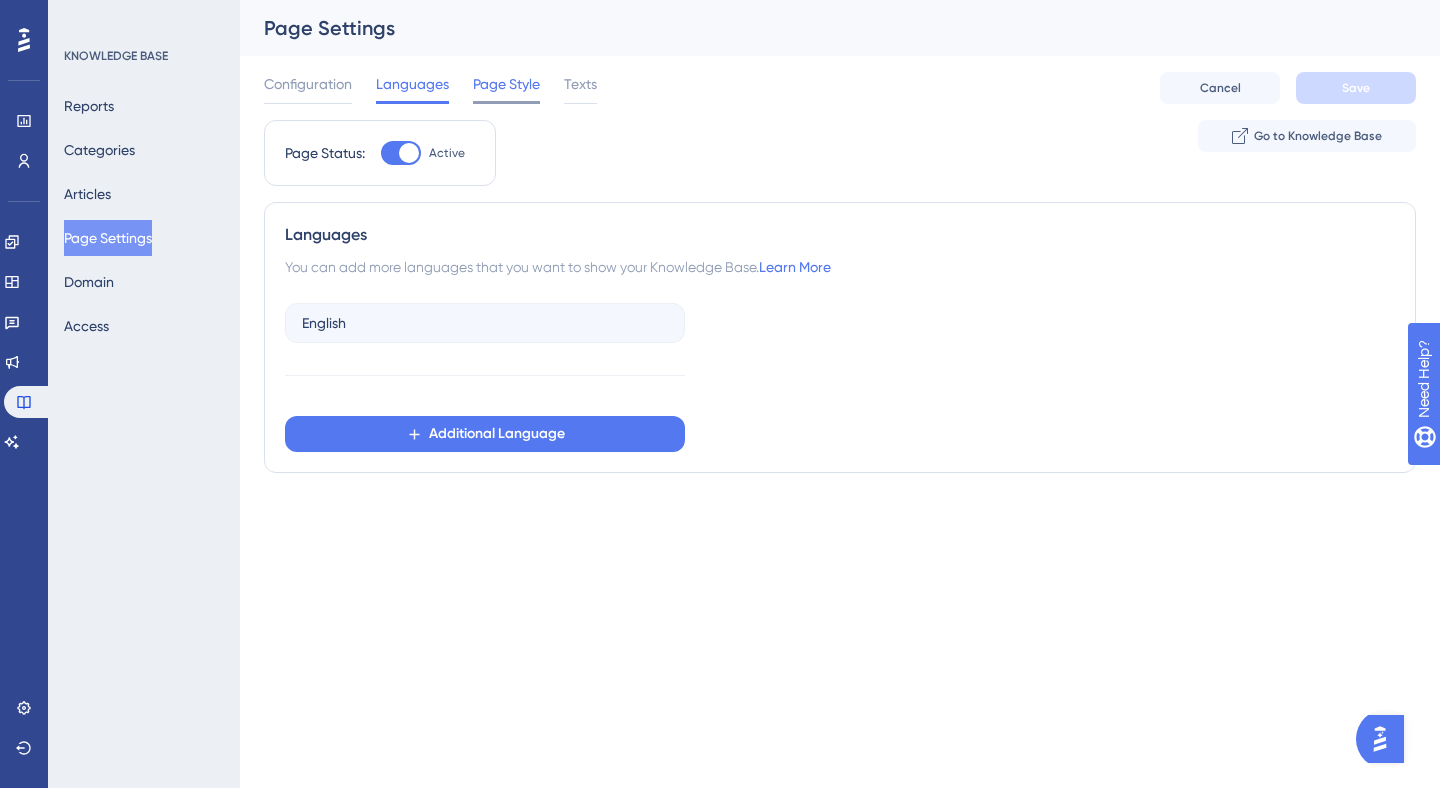 click on "Page Style" at bounding box center (506, 84) 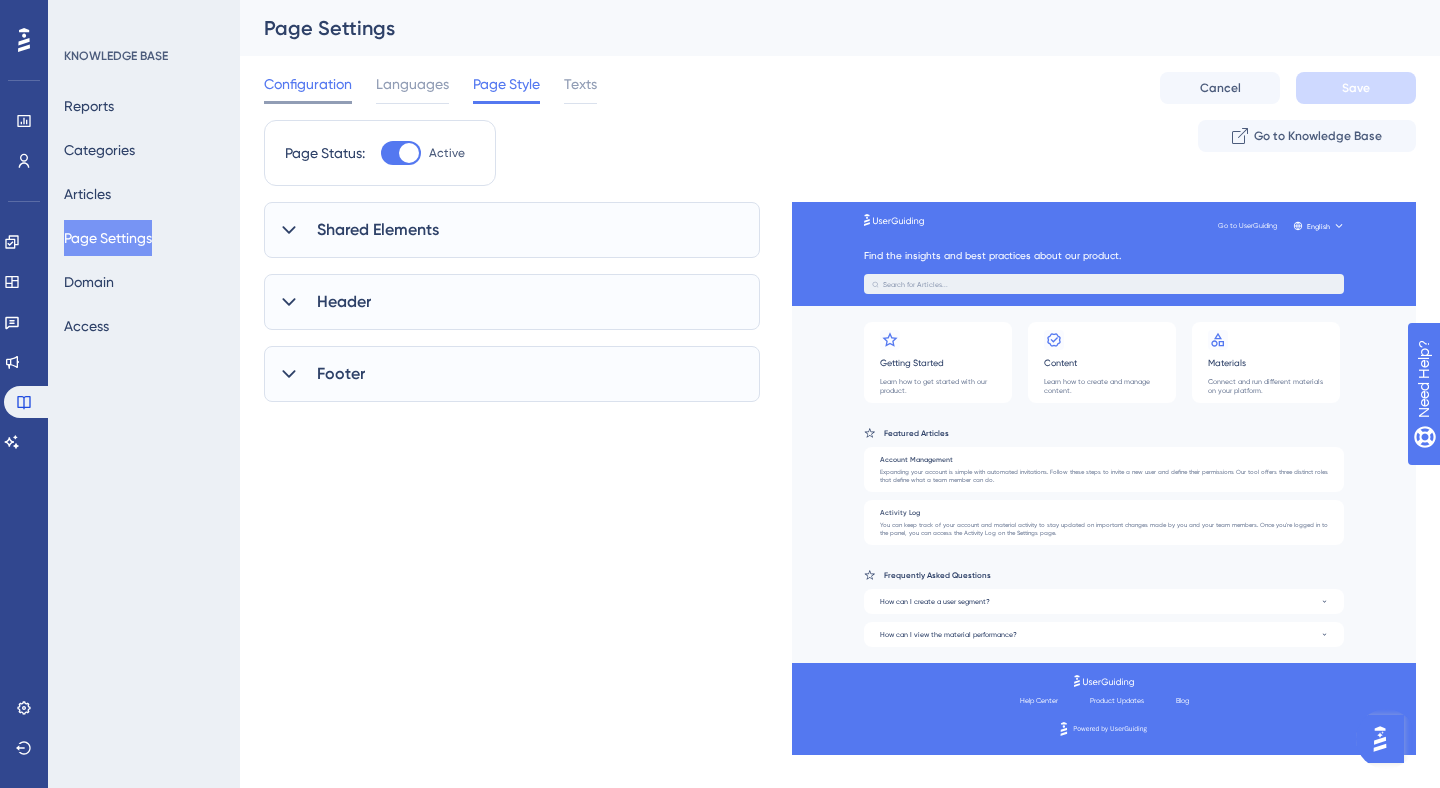 click on "Configuration" at bounding box center [308, 84] 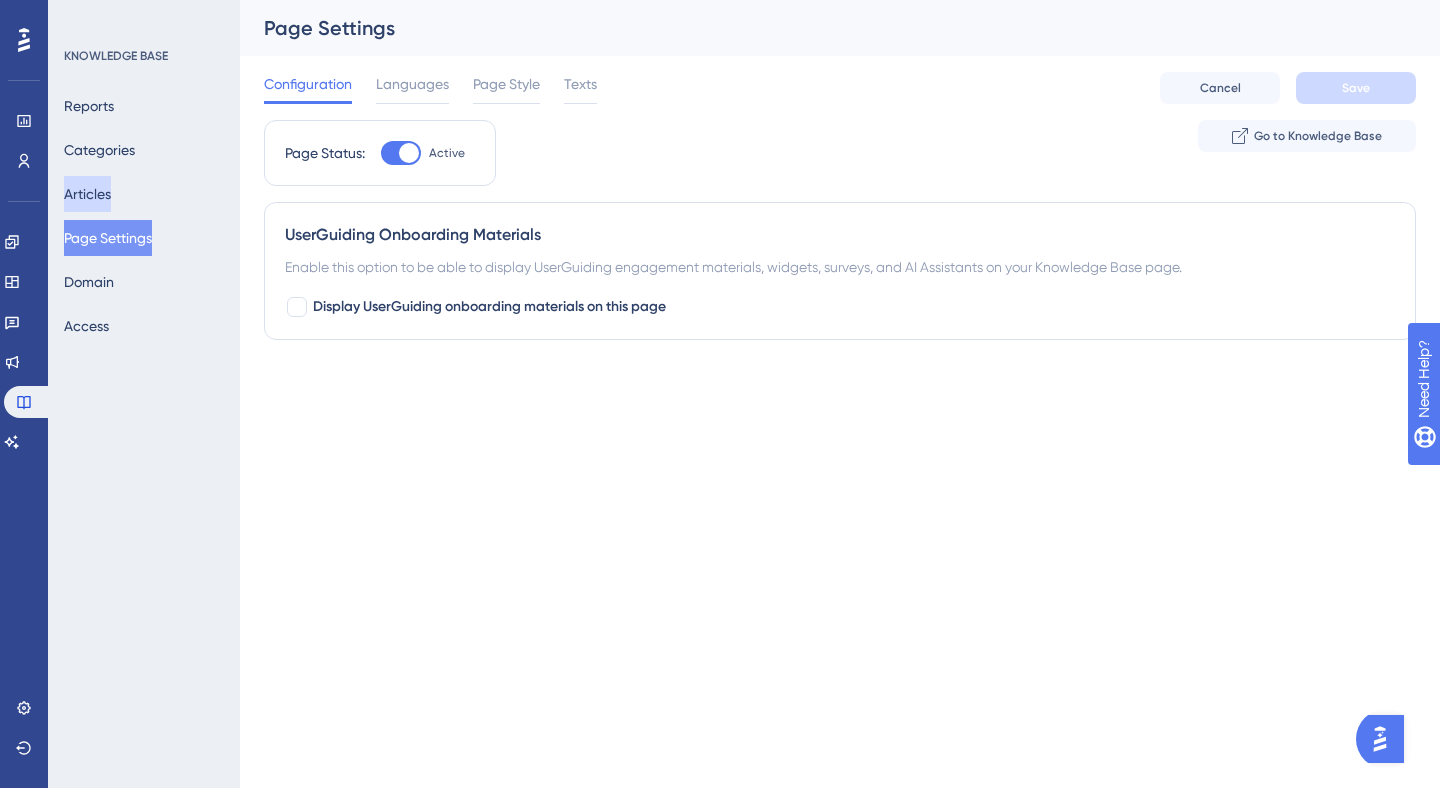 click on "Articles" at bounding box center (87, 194) 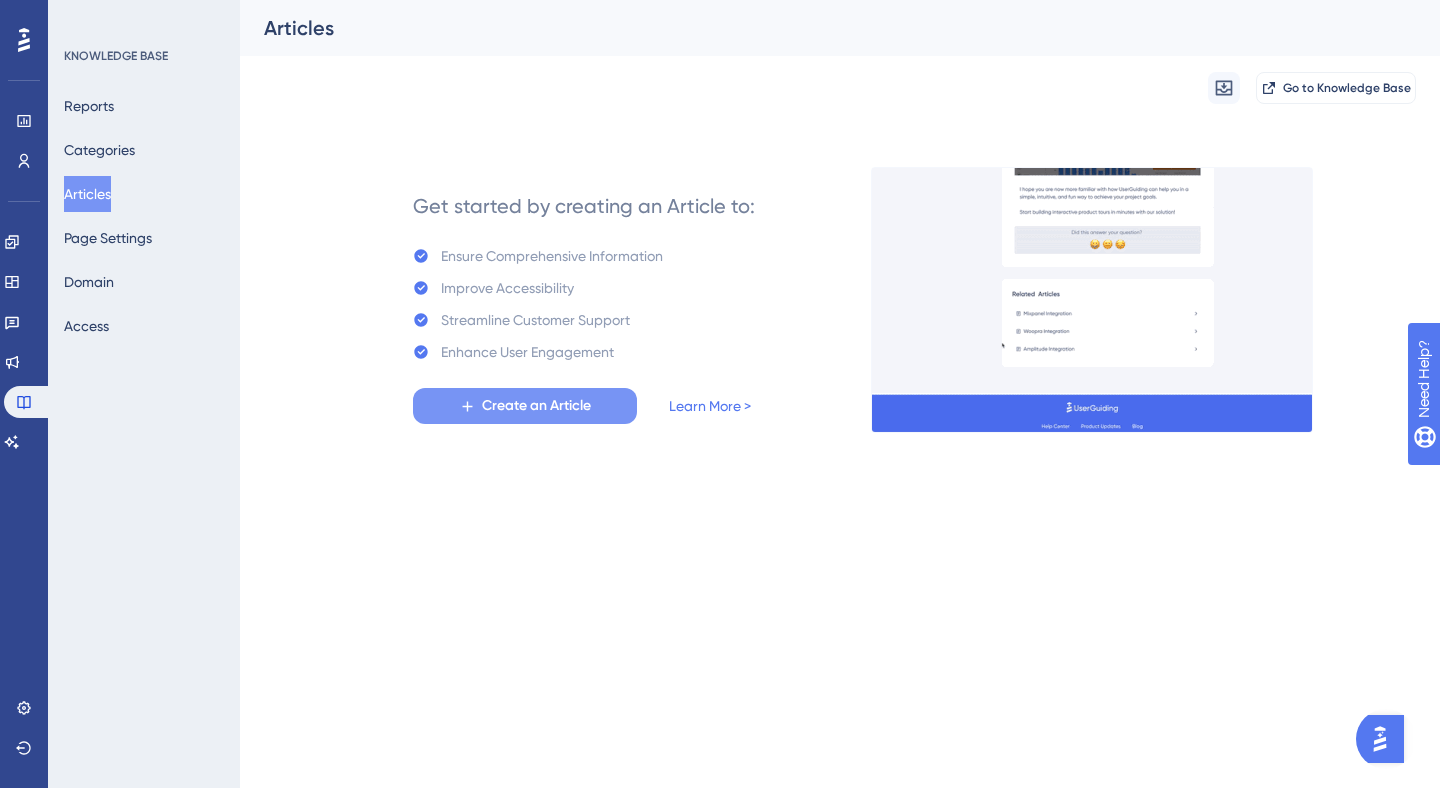 click on "Create an Article" at bounding box center (536, 406) 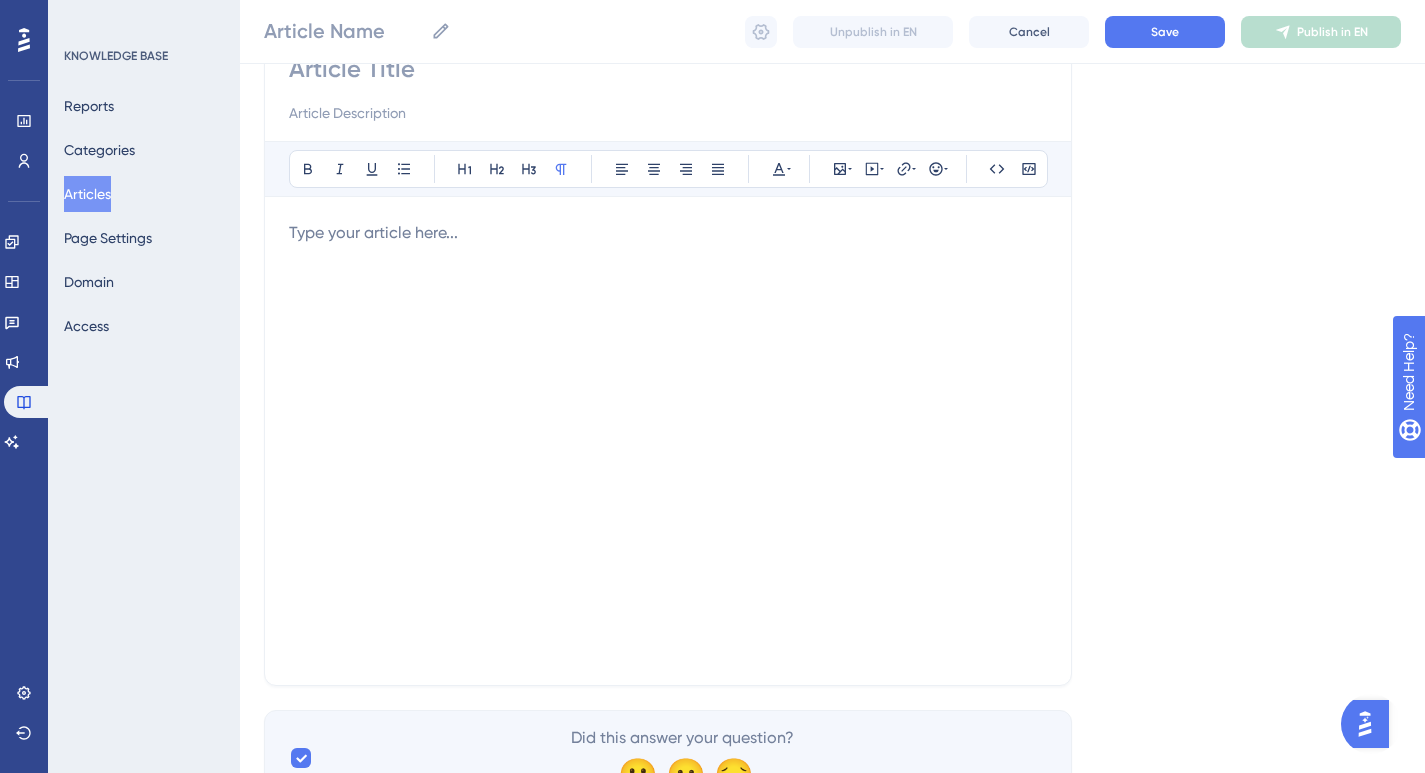 scroll, scrollTop: 200, scrollLeft: 0, axis: vertical 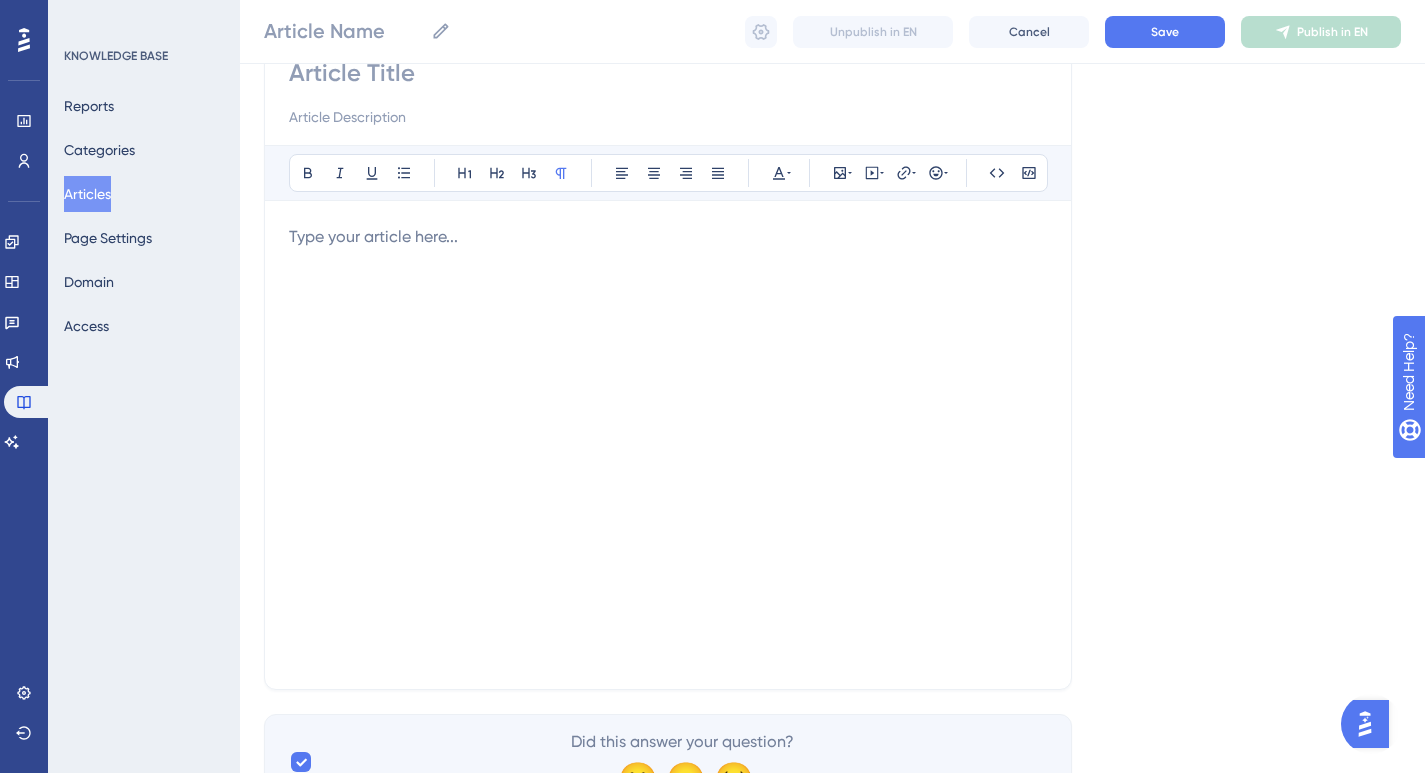 click at bounding box center [668, 445] 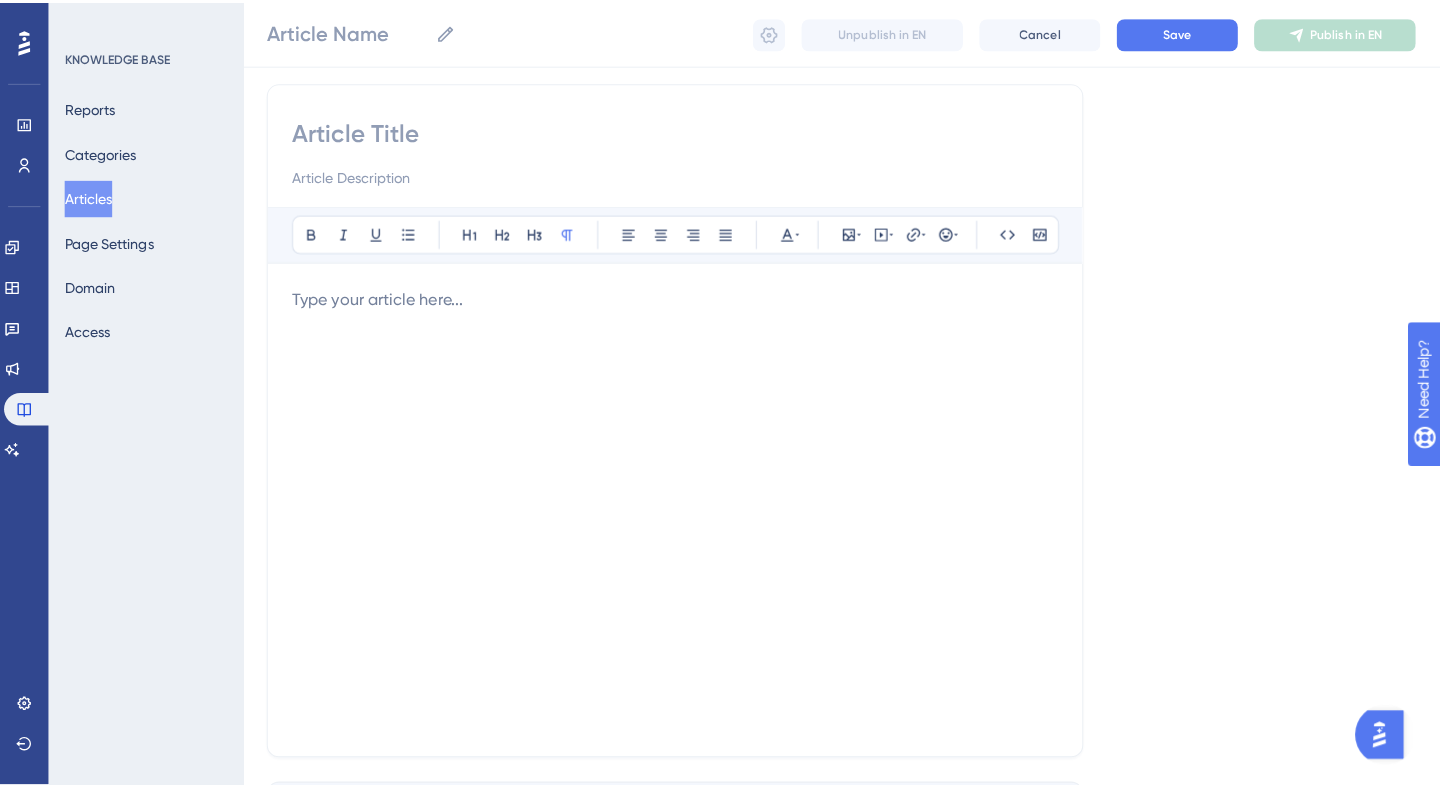 scroll, scrollTop: 139, scrollLeft: 0, axis: vertical 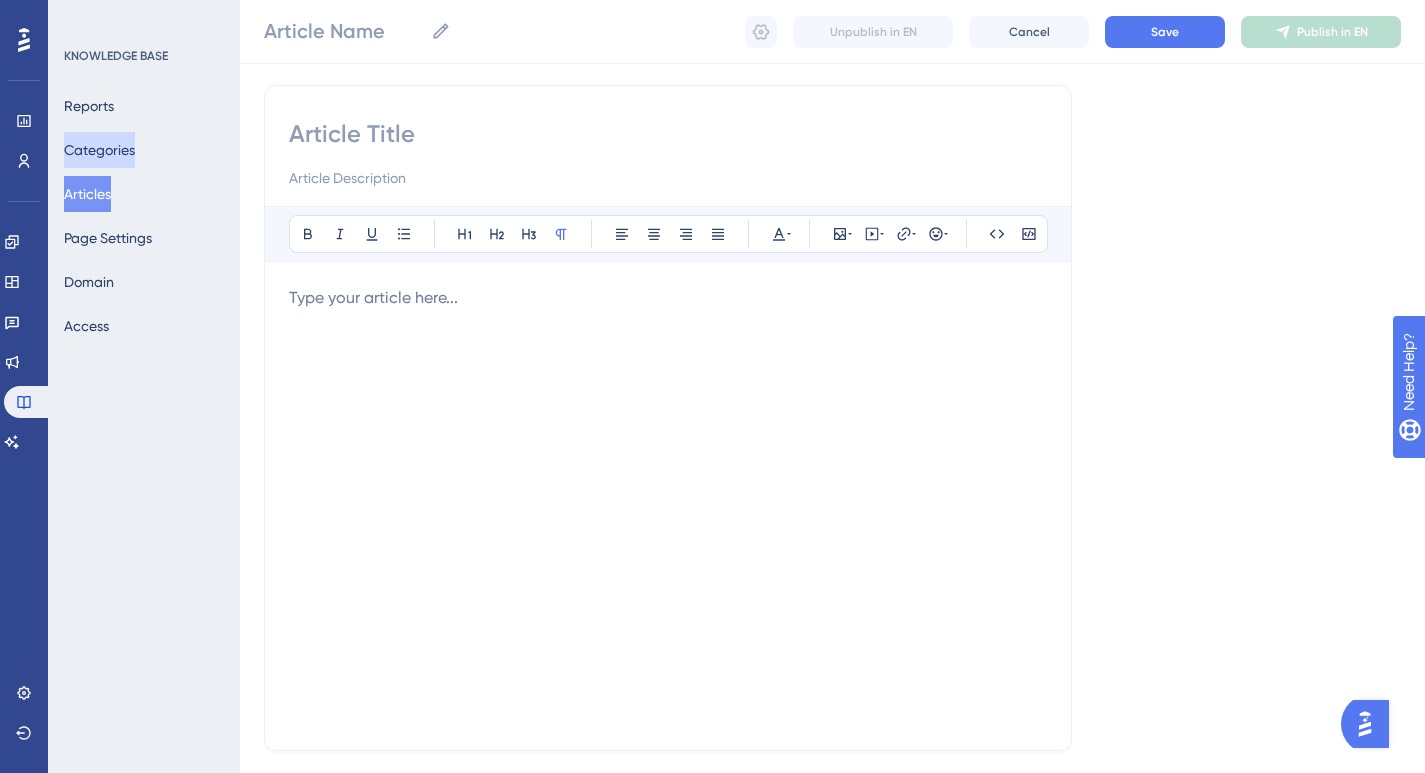 click on "Categories" at bounding box center [99, 150] 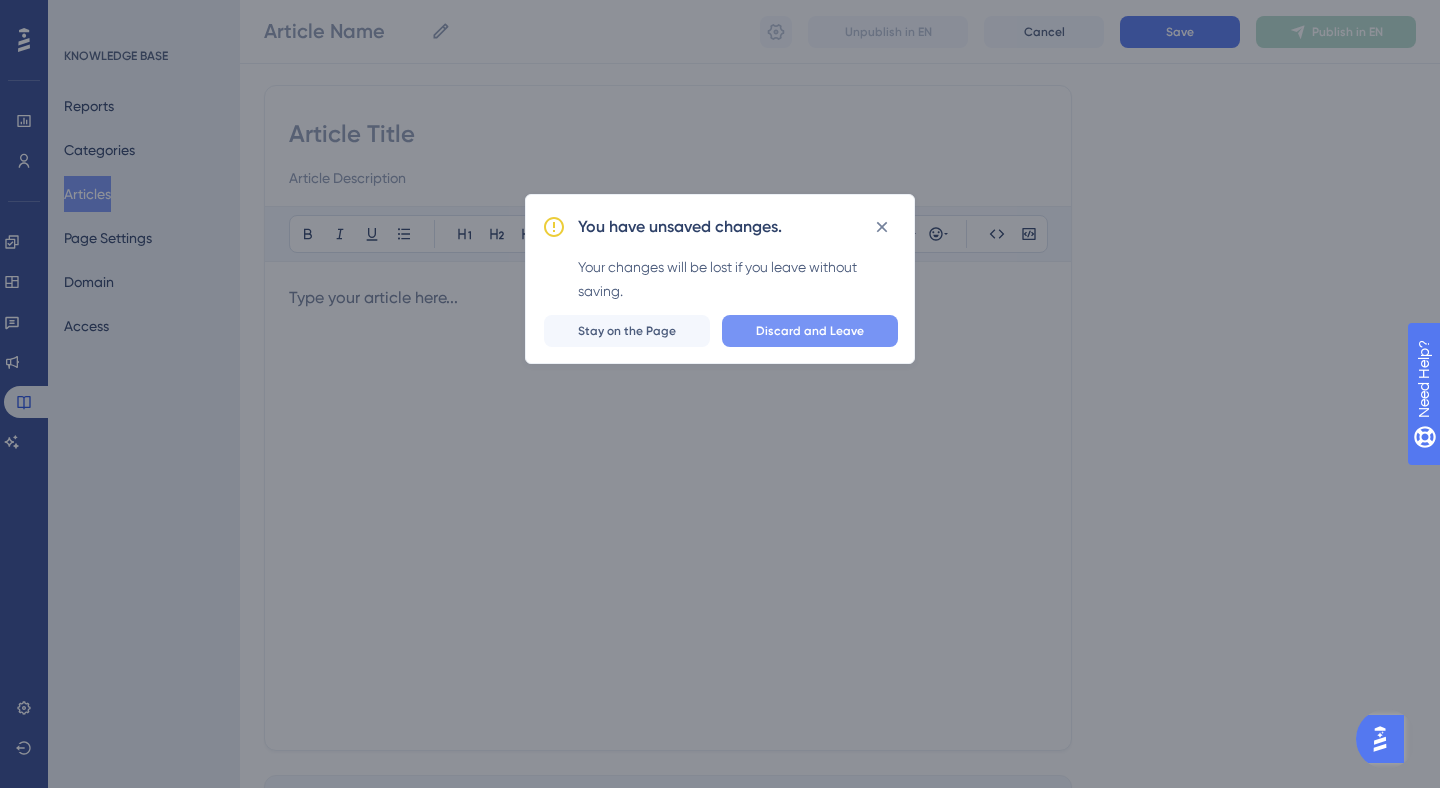 click on "Discard and Leave" at bounding box center [810, 331] 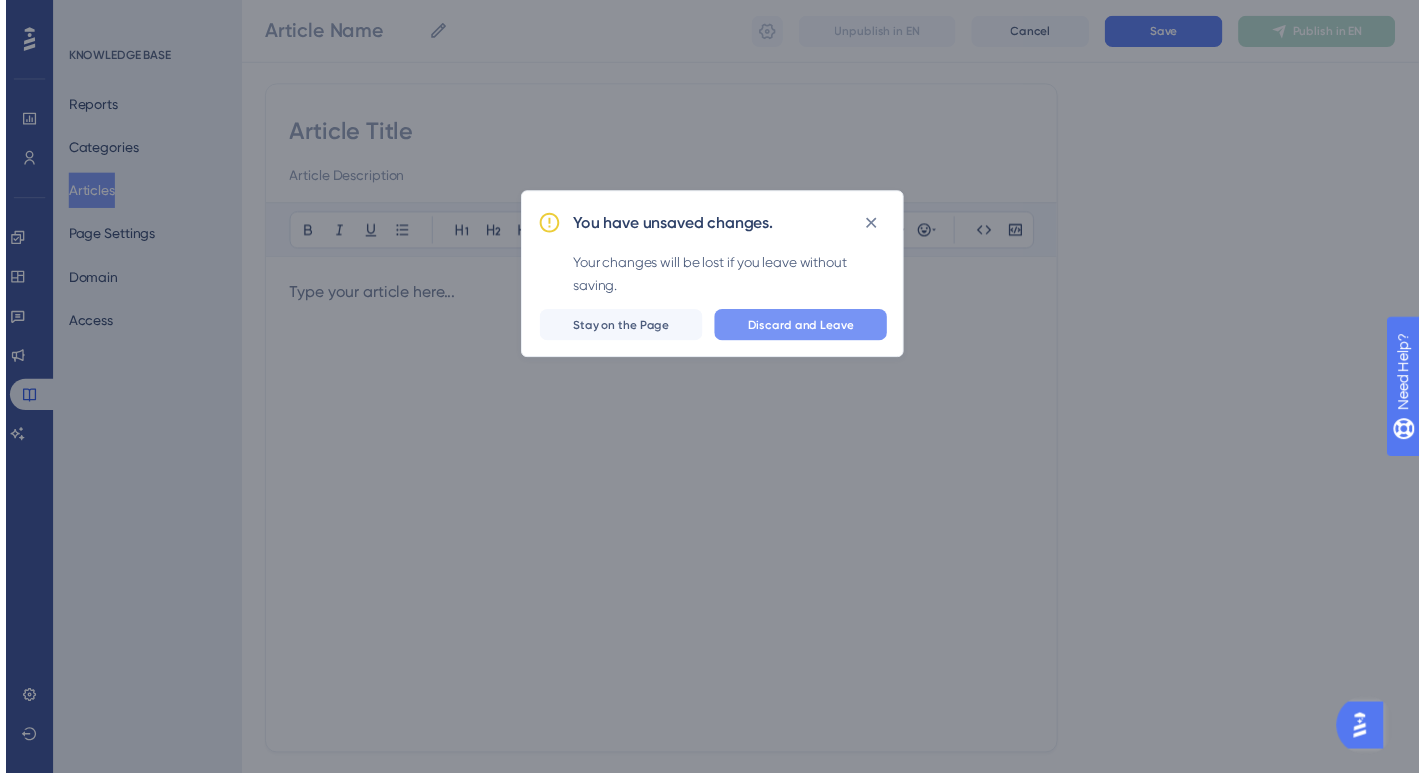 scroll, scrollTop: 0, scrollLeft: 0, axis: both 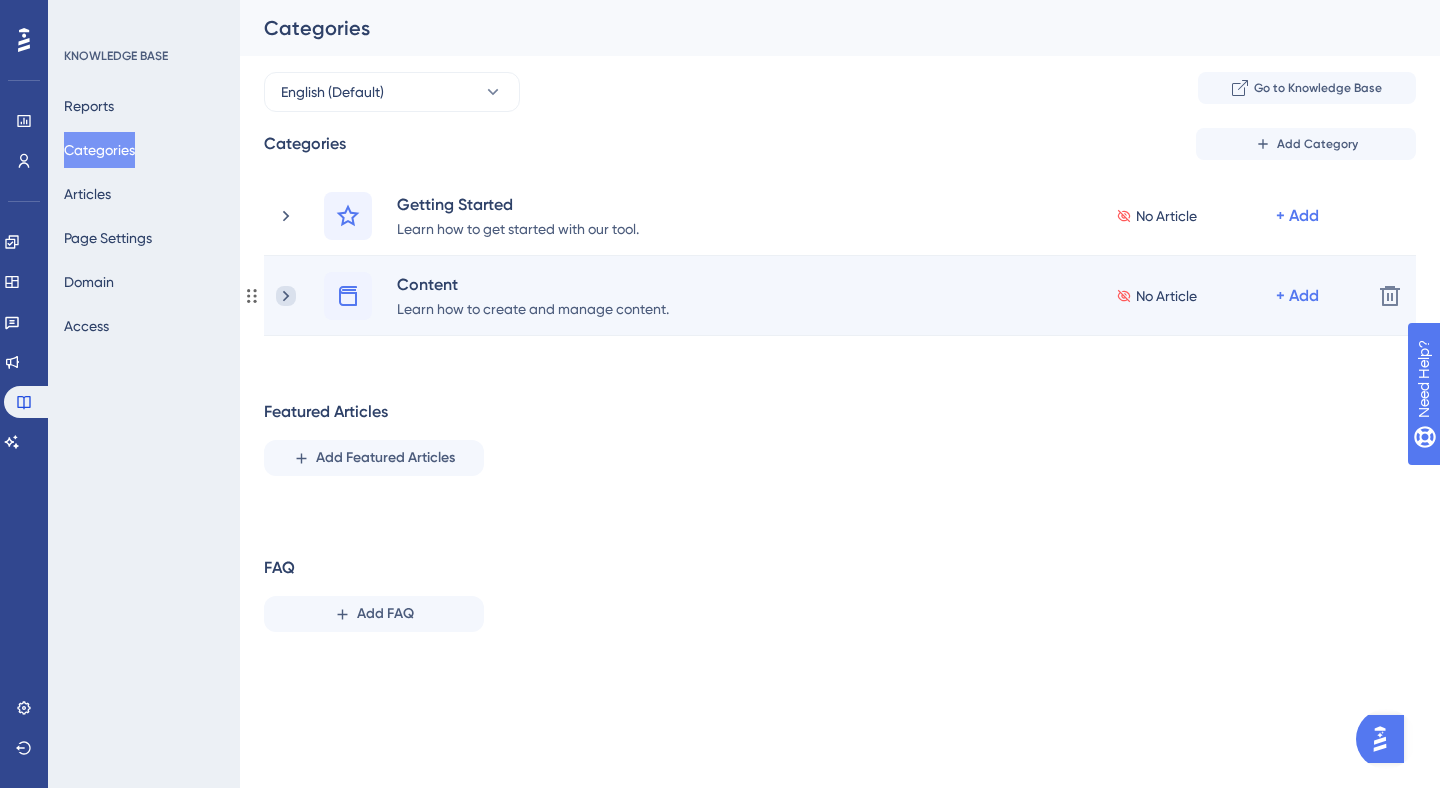 click 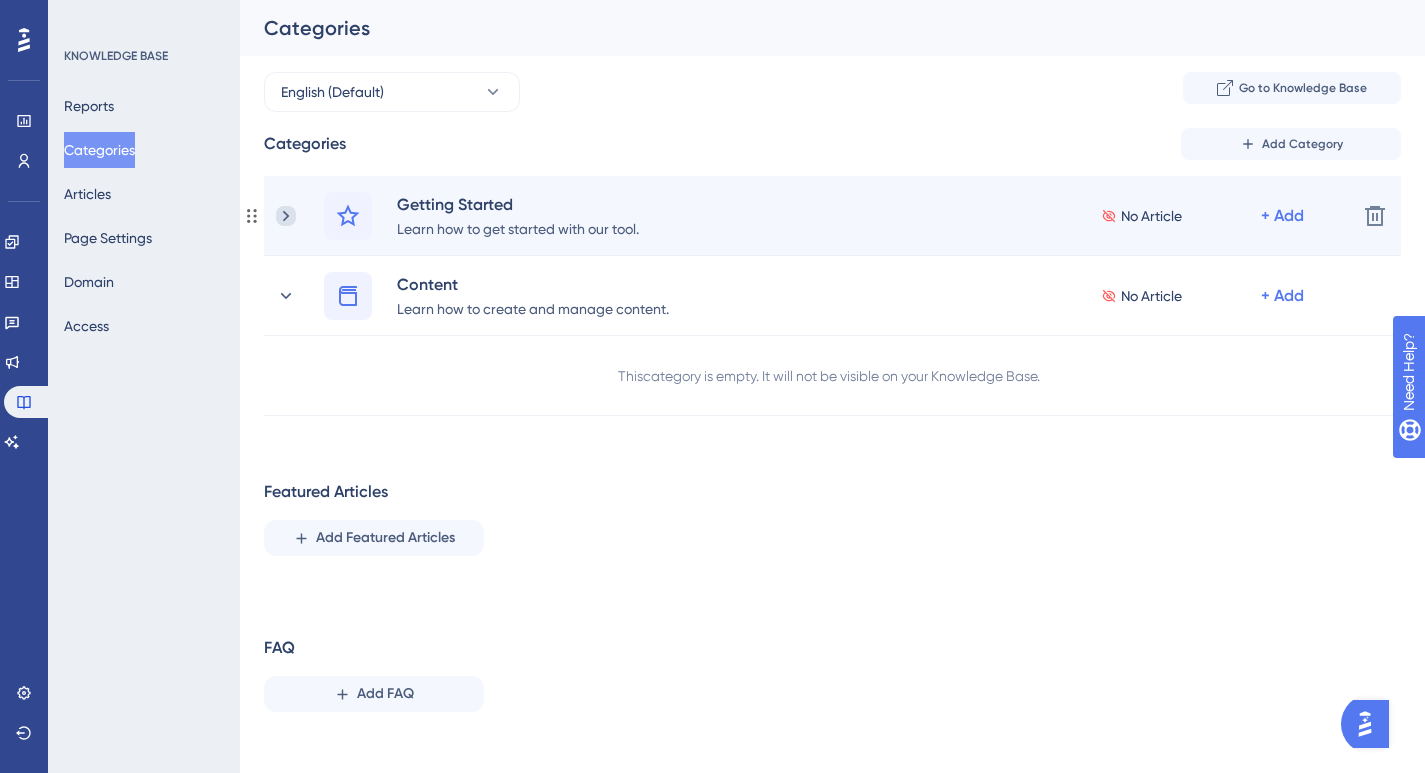 click 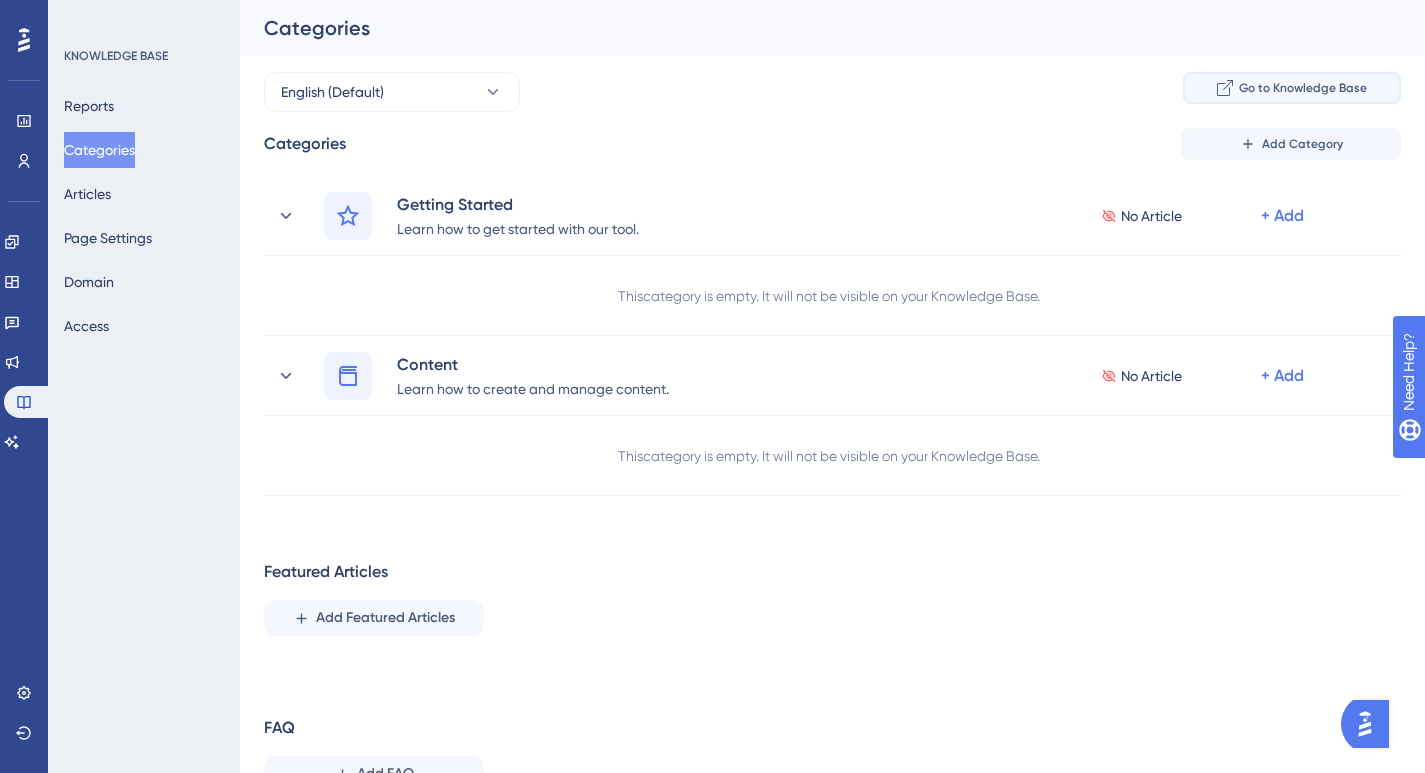 click on "Go to Knowledge Base" at bounding box center (1303, 88) 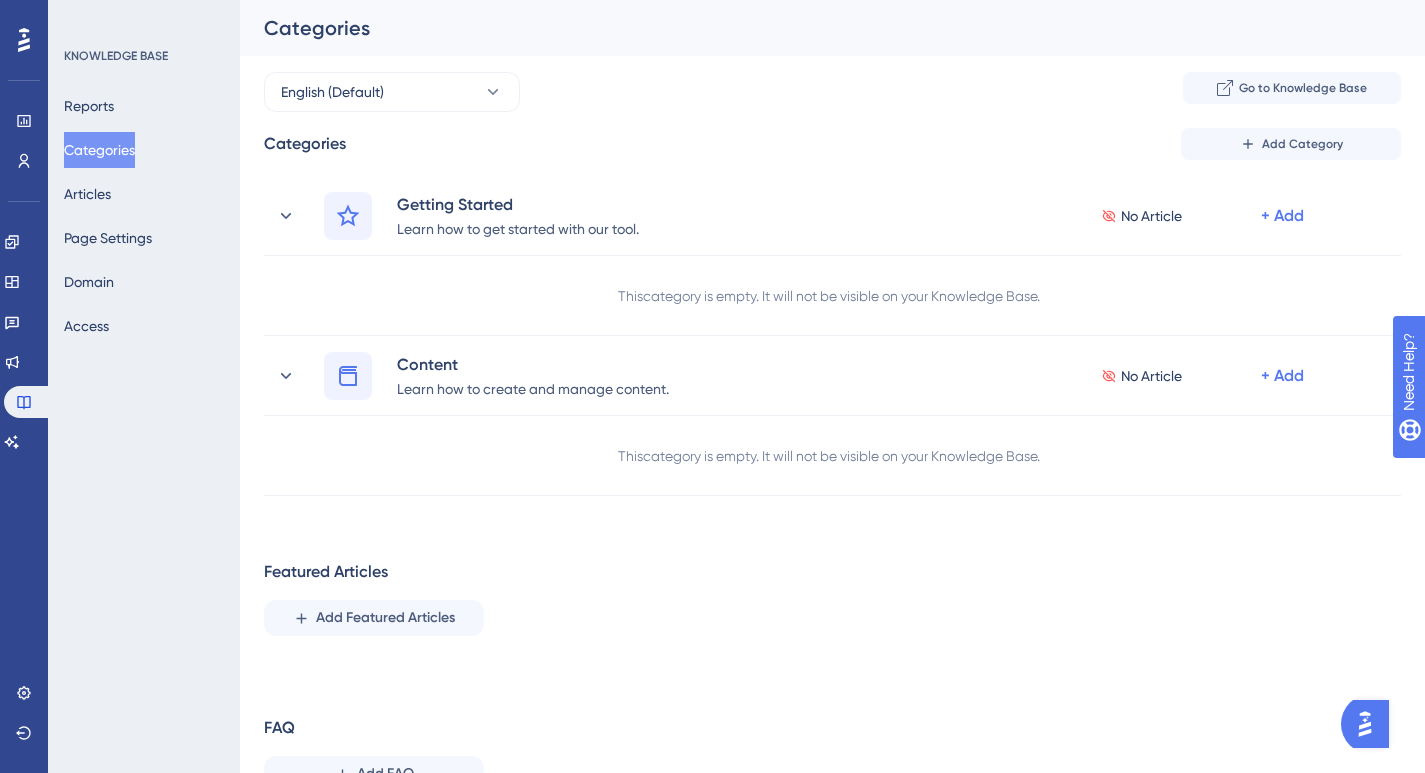 click on "Reports Categories Articles Page Settings Domain Access" at bounding box center [145, 216] 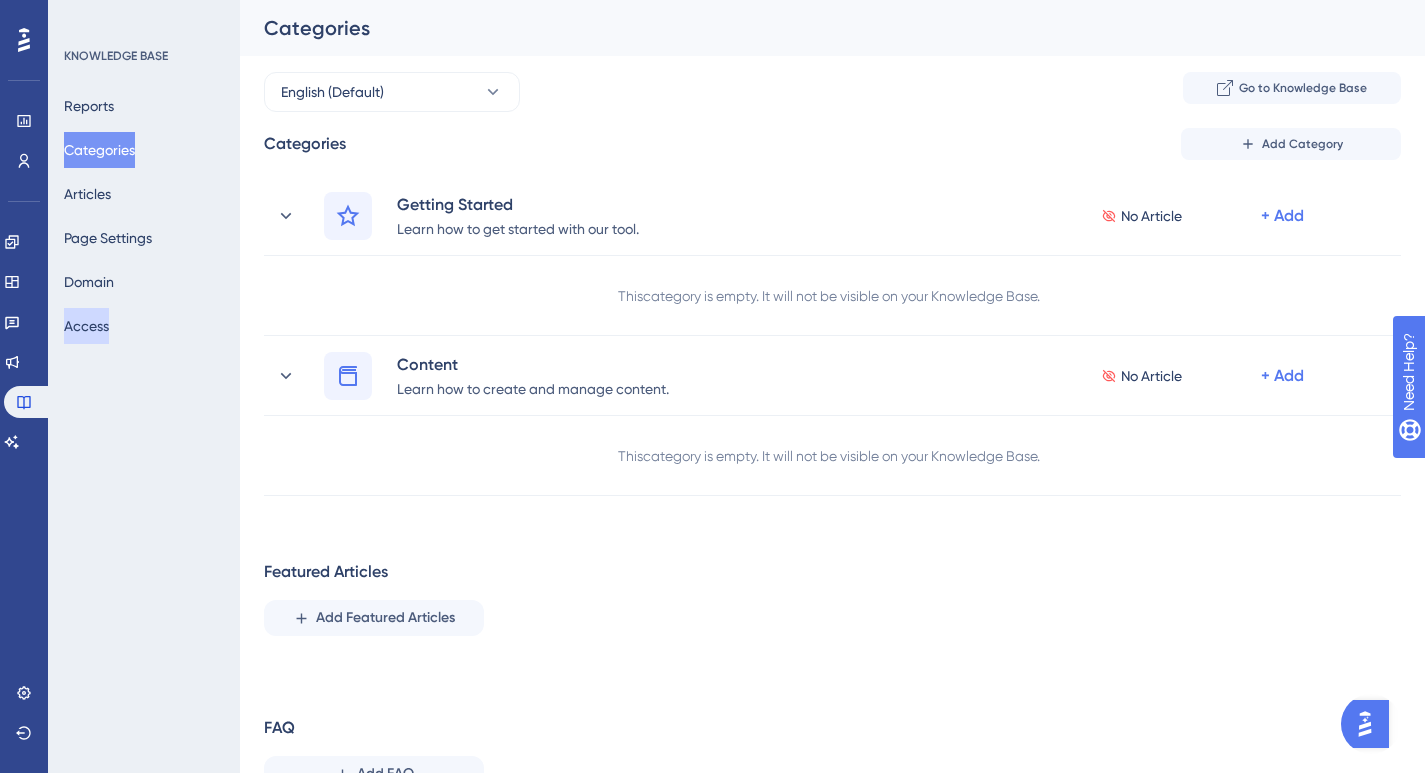 click on "Access" at bounding box center (86, 326) 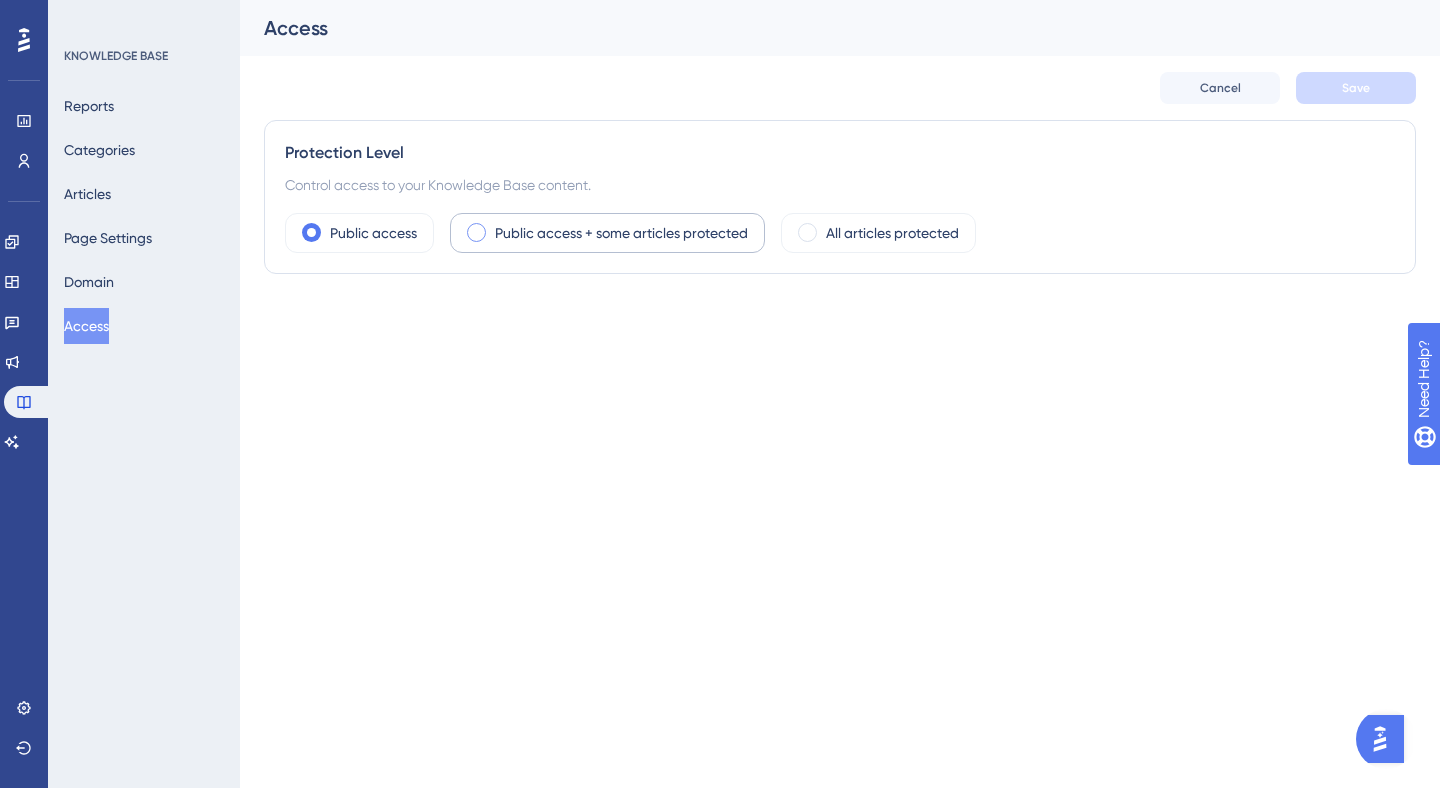click at bounding box center [476, 232] 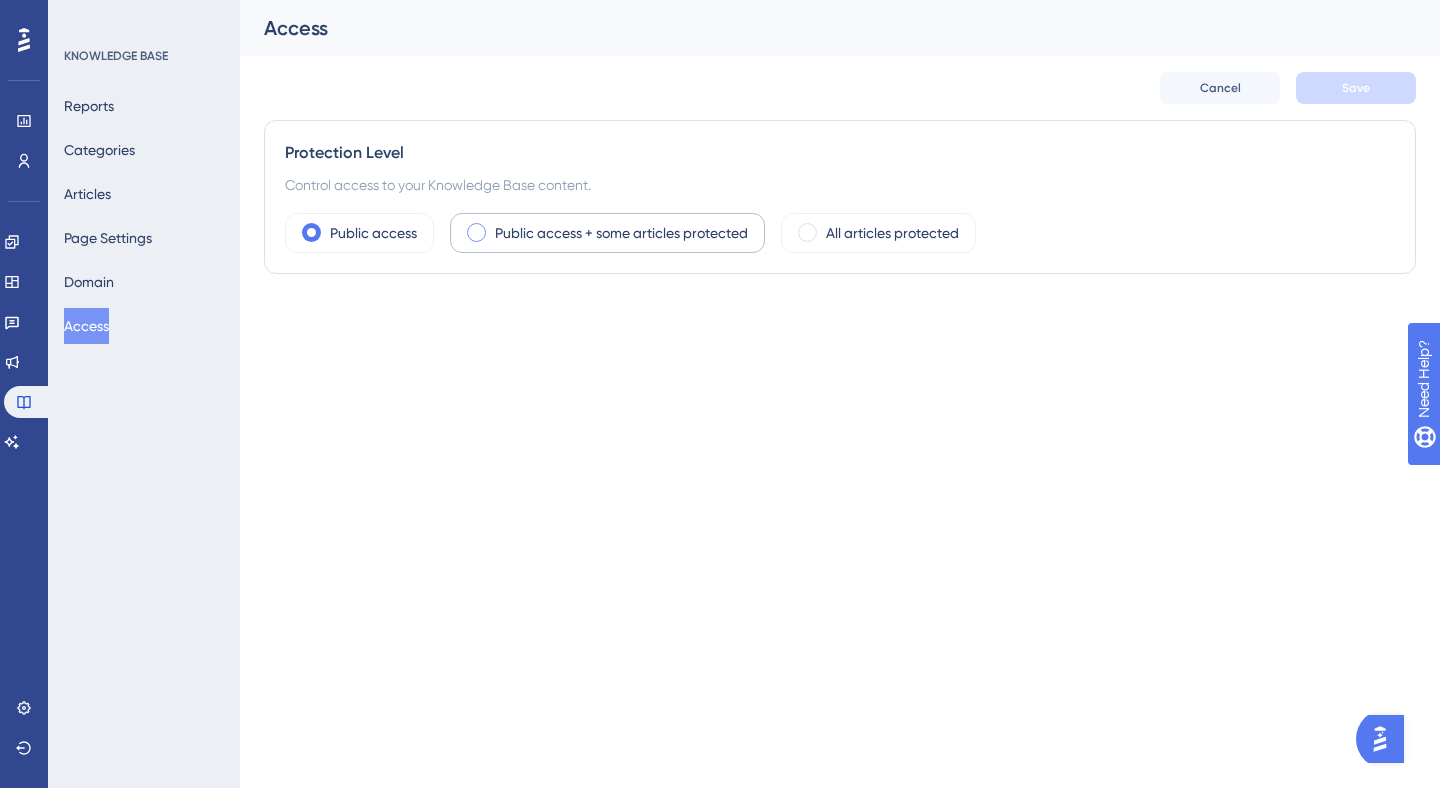 click at bounding box center (492, 226) 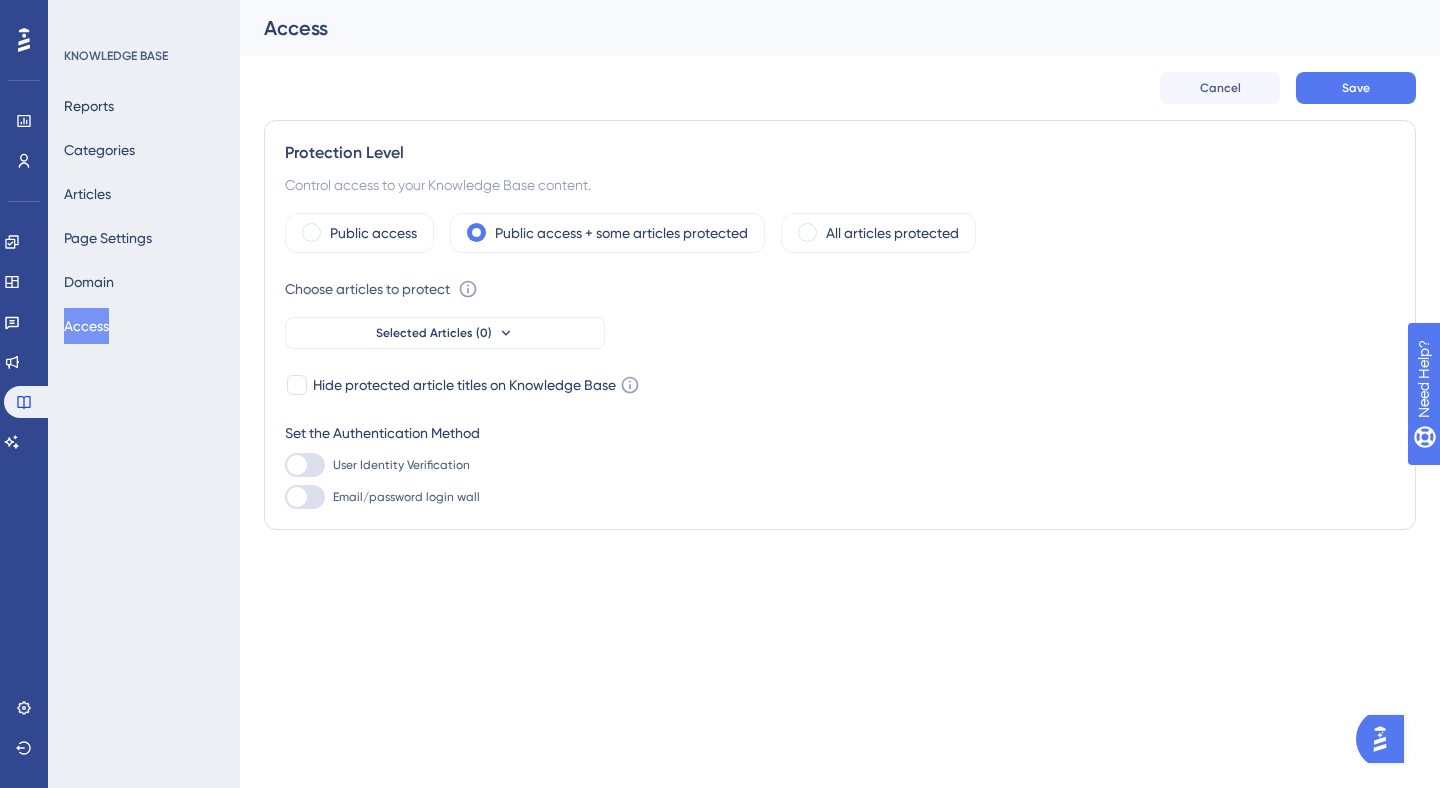 click on "User Identity Verification" at bounding box center [401, 465] 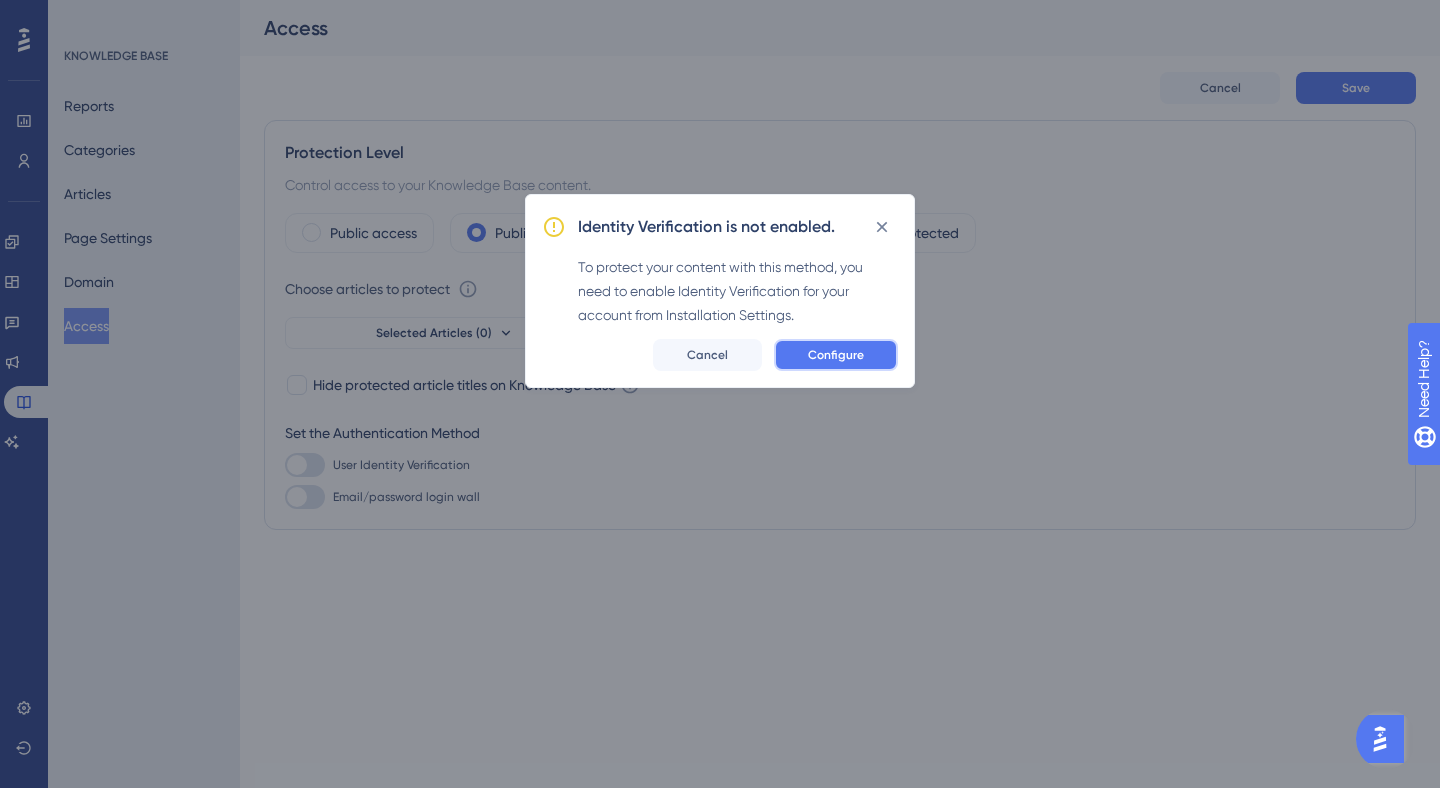 click on "Configure" at bounding box center [836, 355] 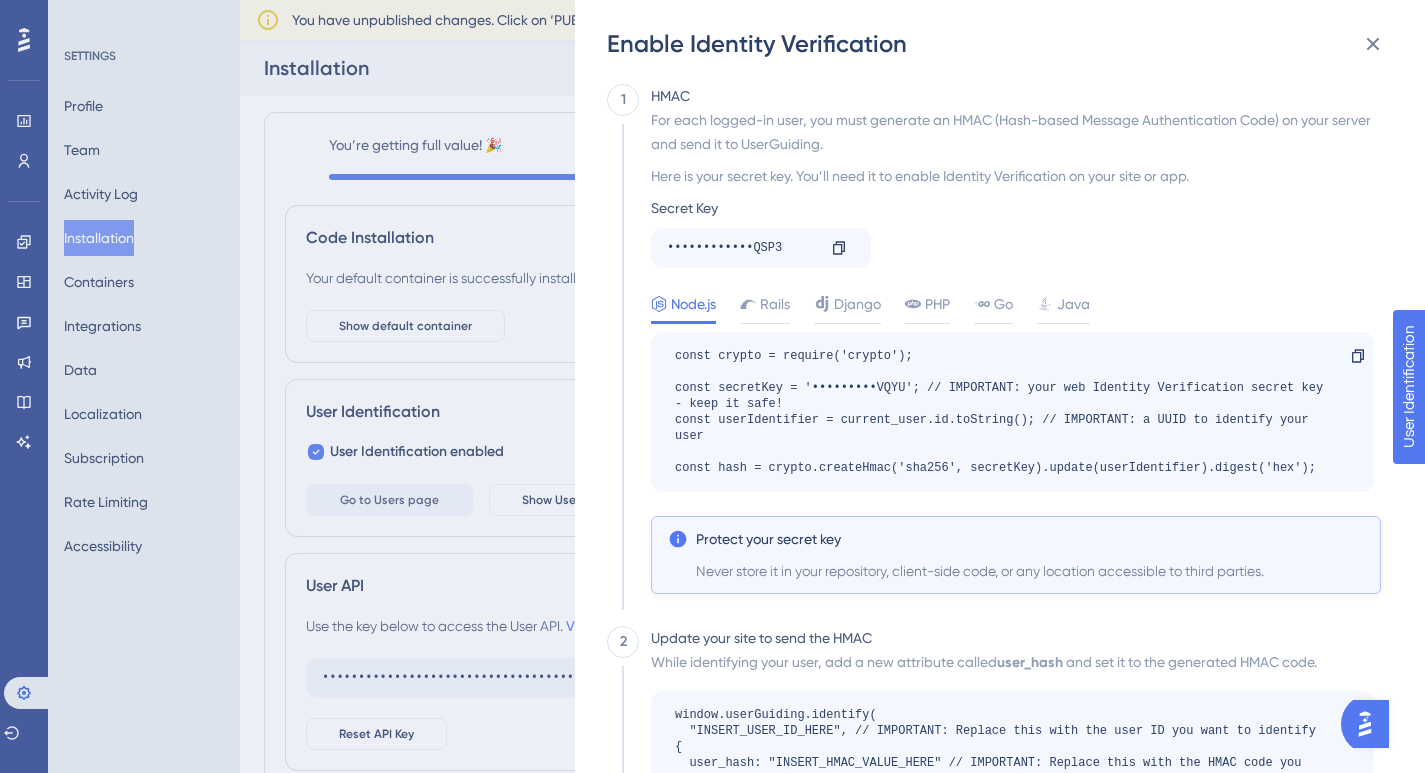 scroll, scrollTop: 0, scrollLeft: 0, axis: both 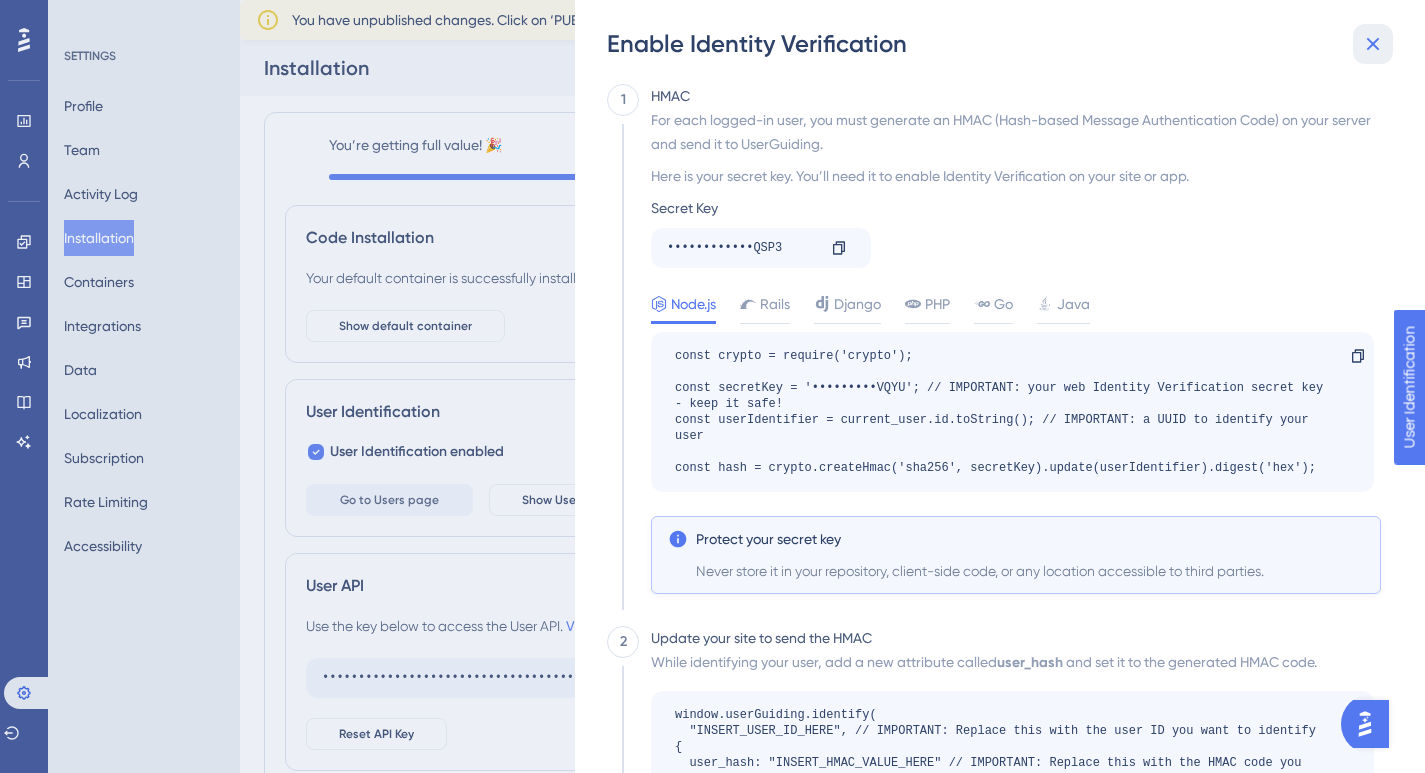 click 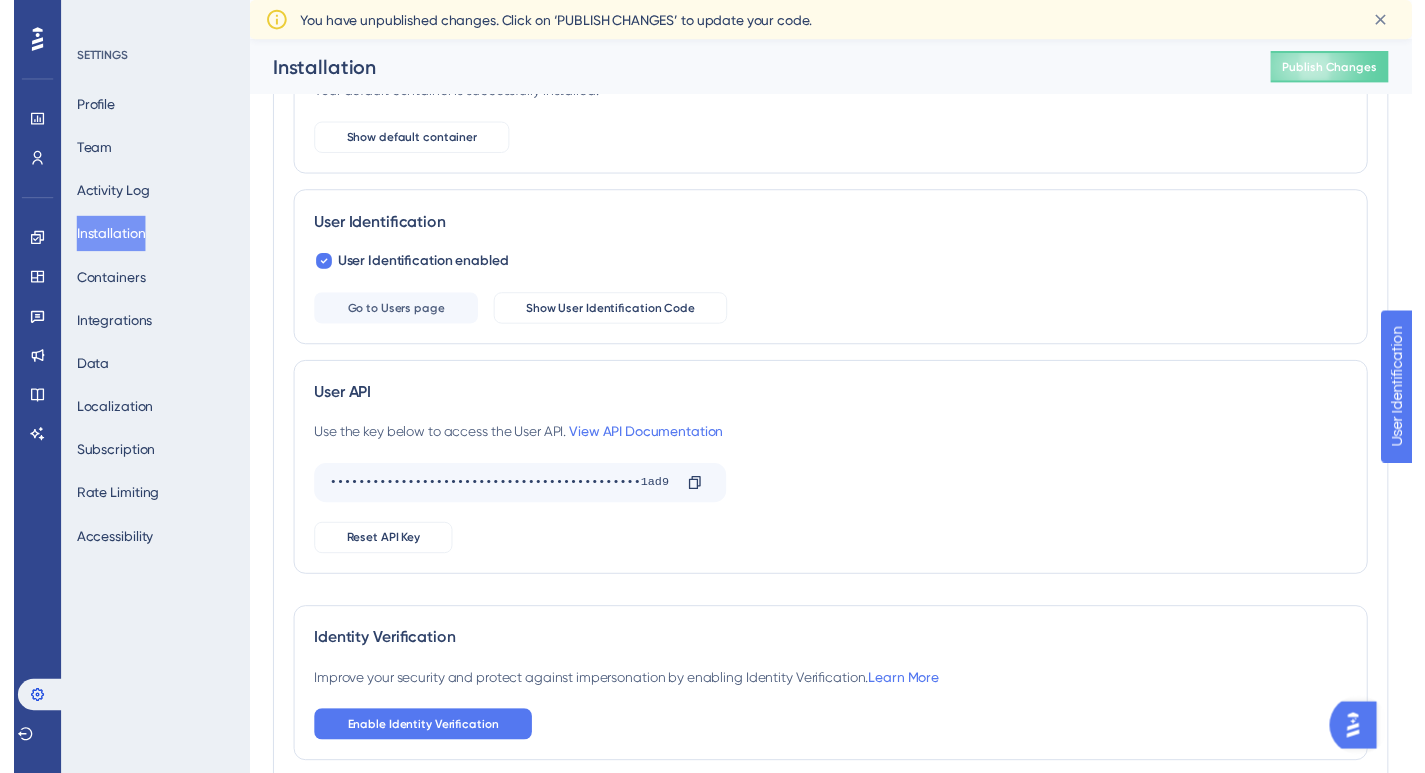 scroll, scrollTop: 0, scrollLeft: 0, axis: both 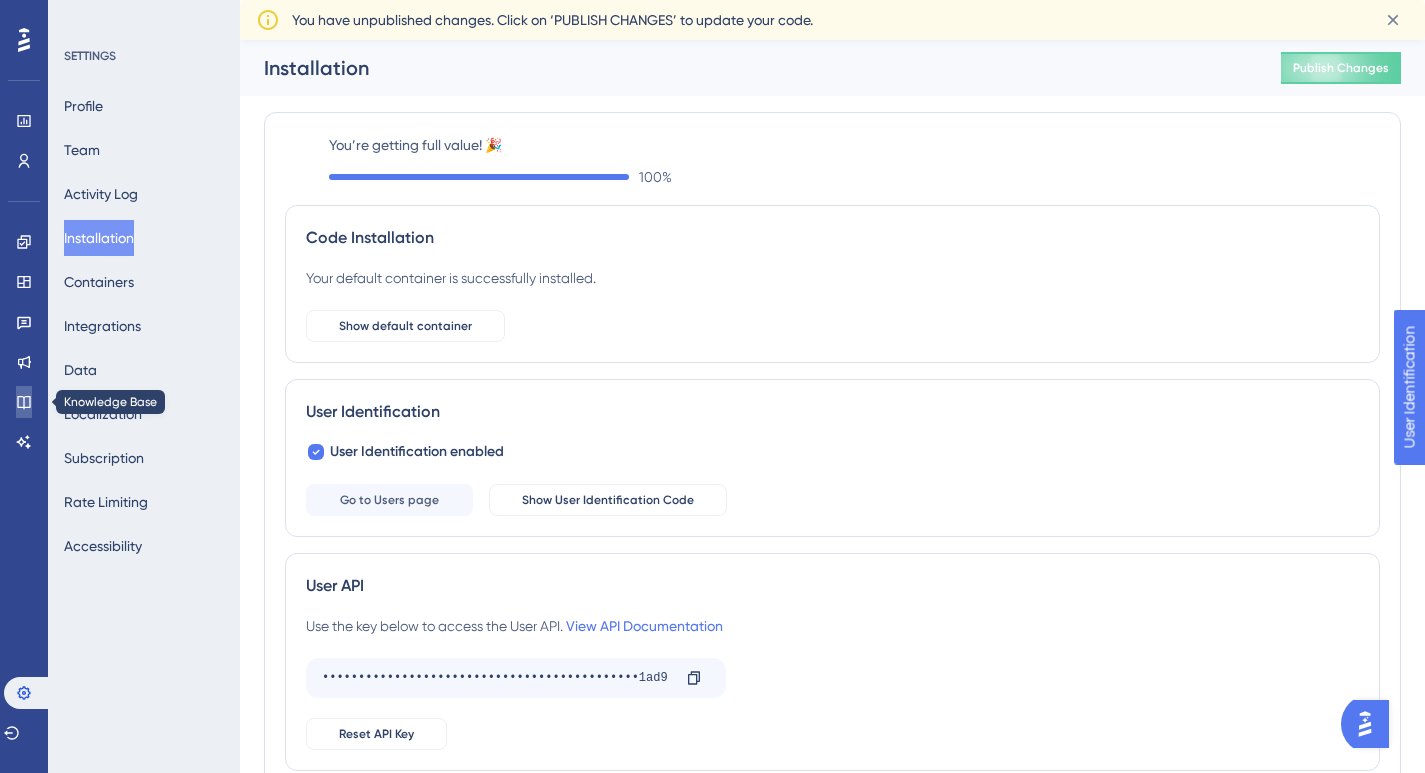 click 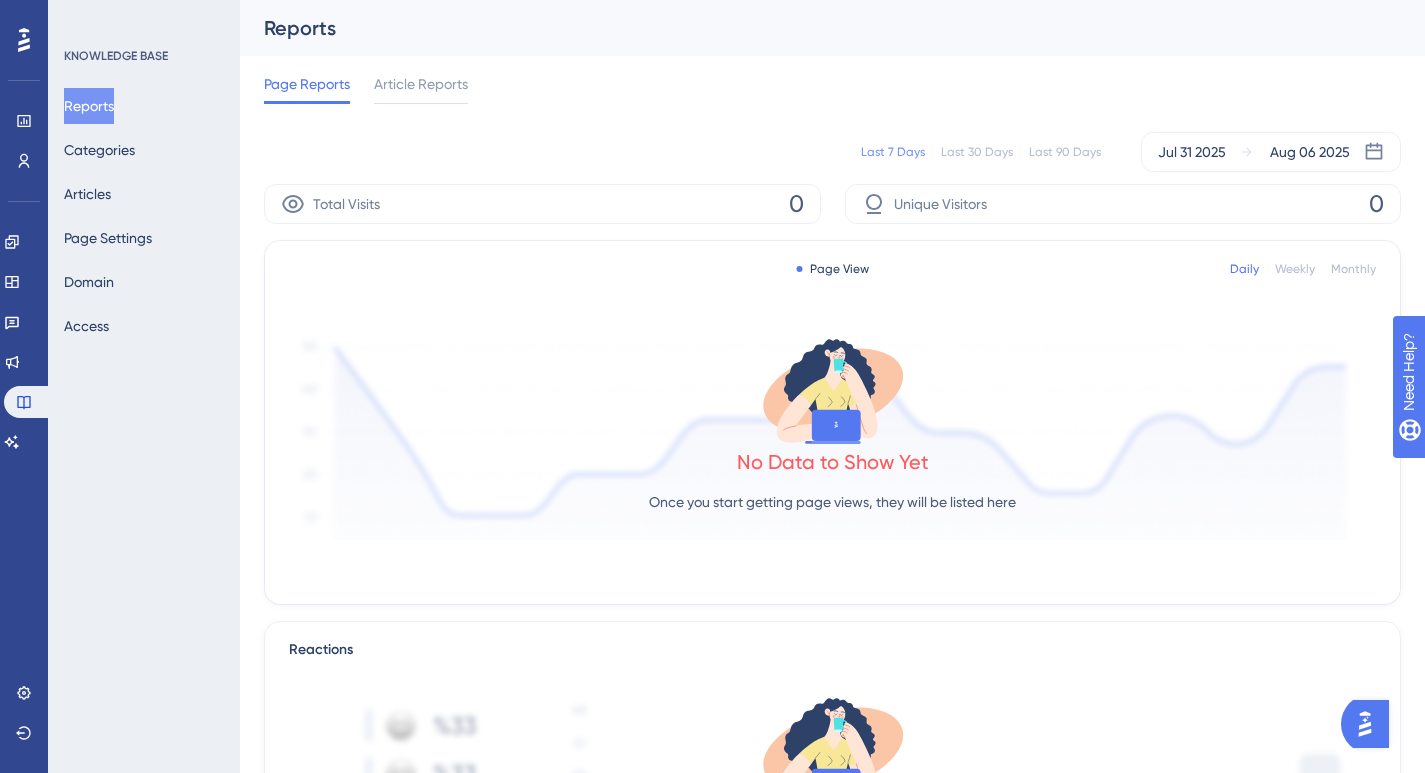 scroll, scrollTop: 0, scrollLeft: 0, axis: both 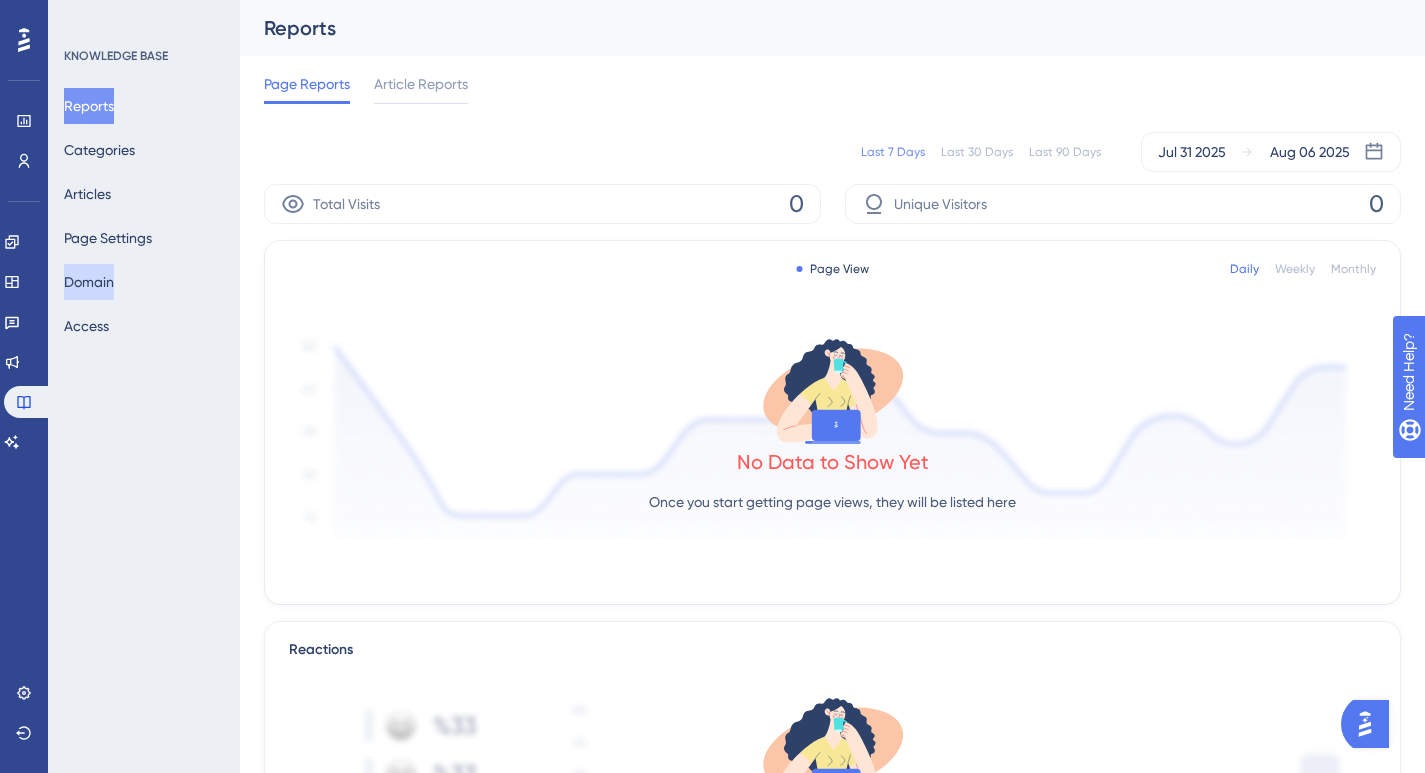 click on "Domain" at bounding box center [89, 282] 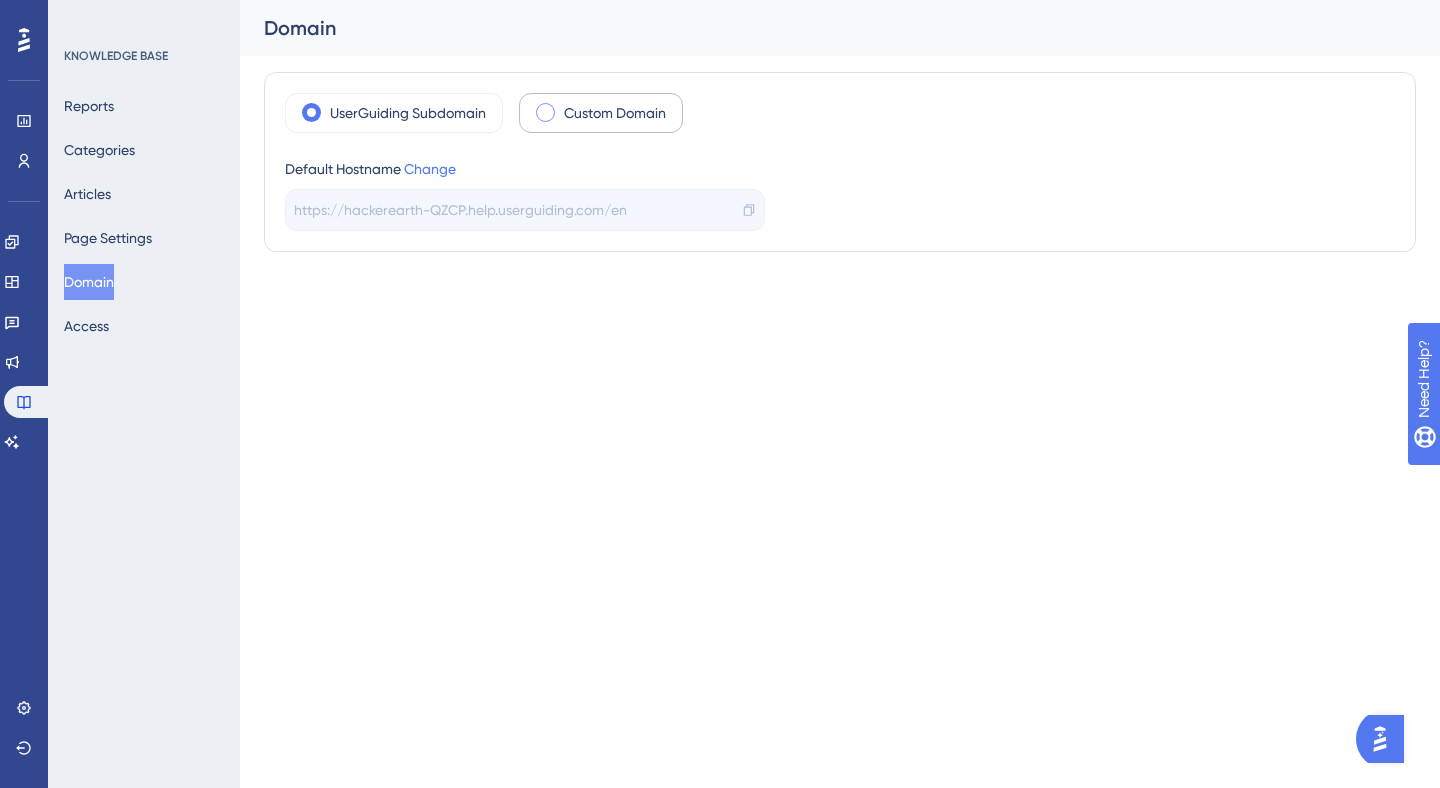 click at bounding box center (545, 112) 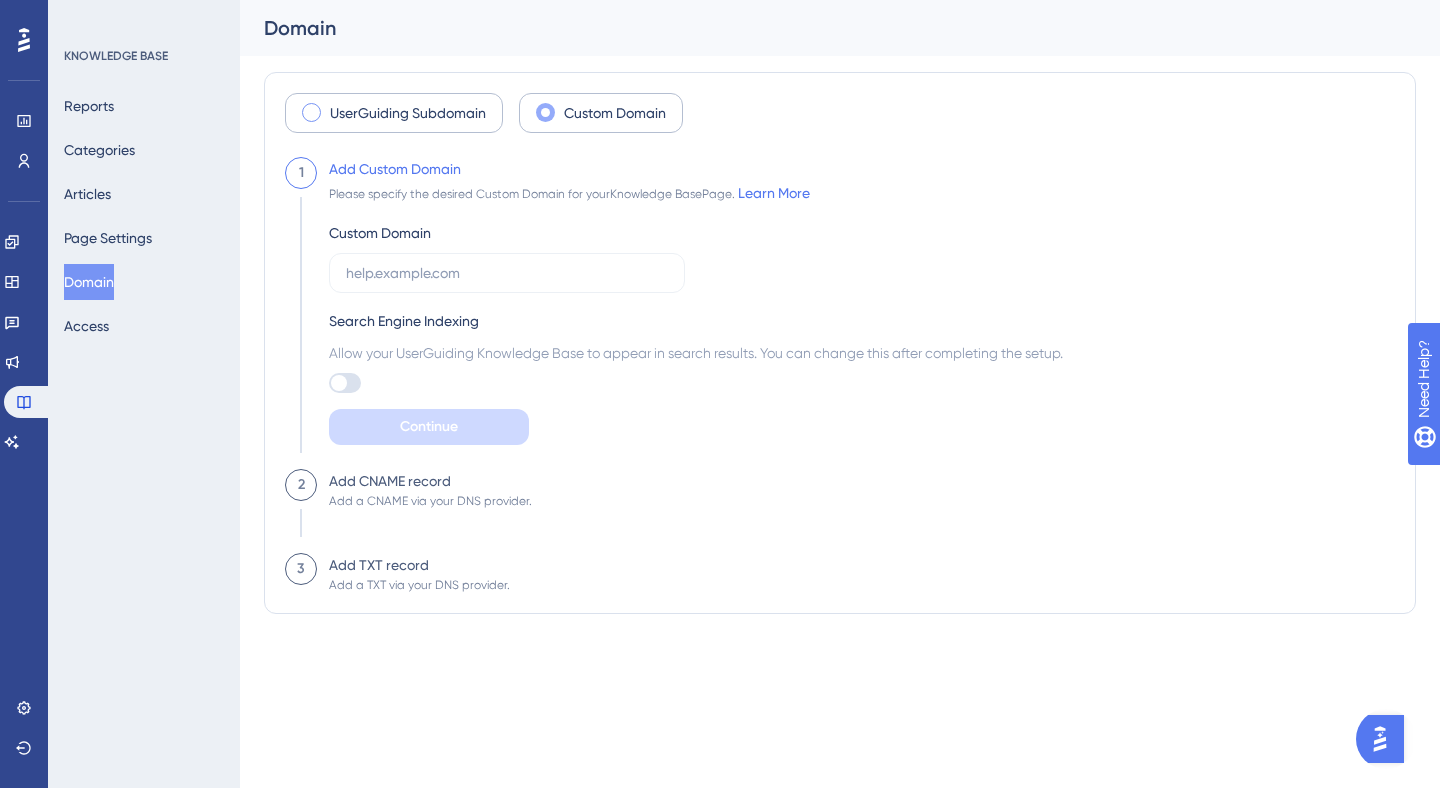 click on "UserGuiding Subdomain" at bounding box center [408, 113] 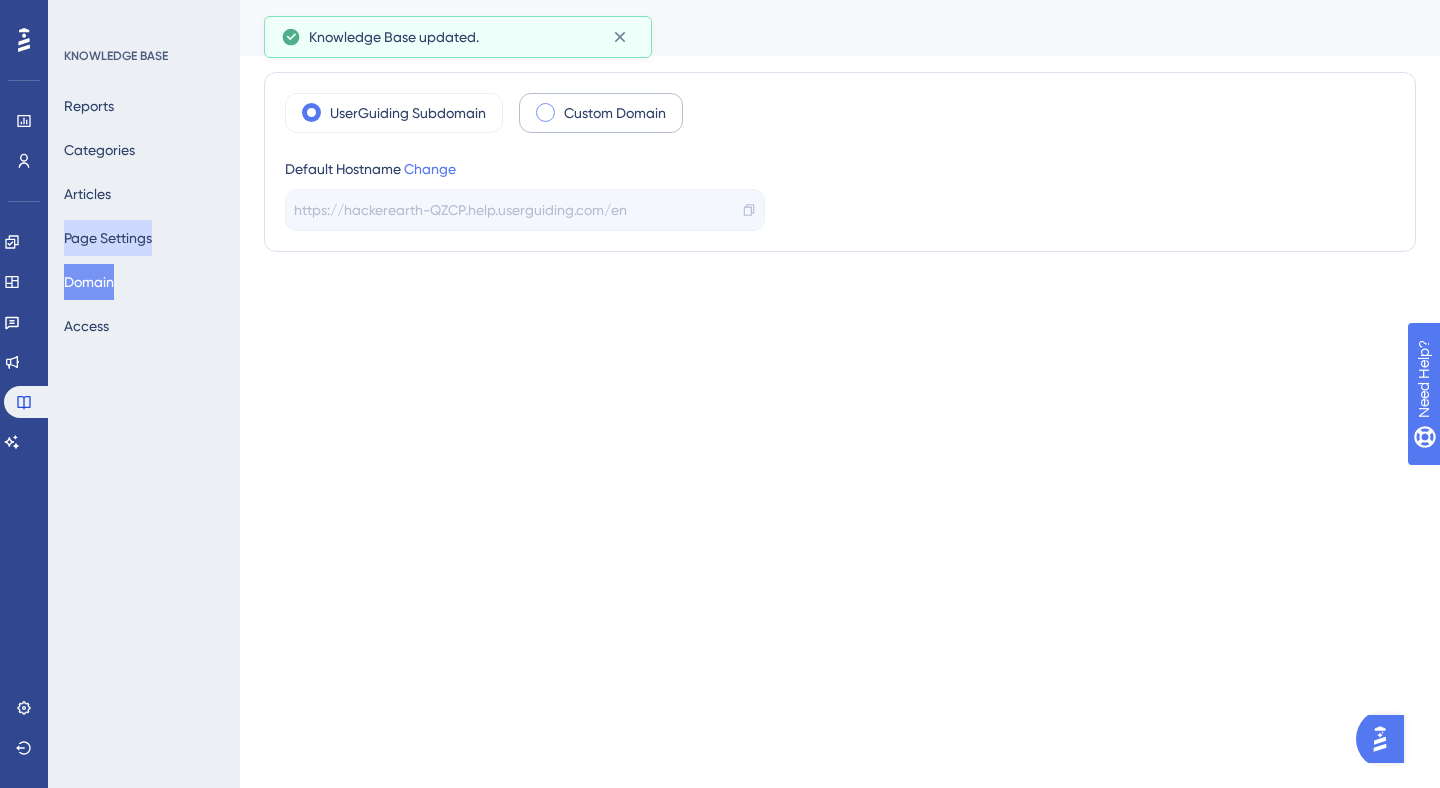 click on "Page Settings" at bounding box center (108, 238) 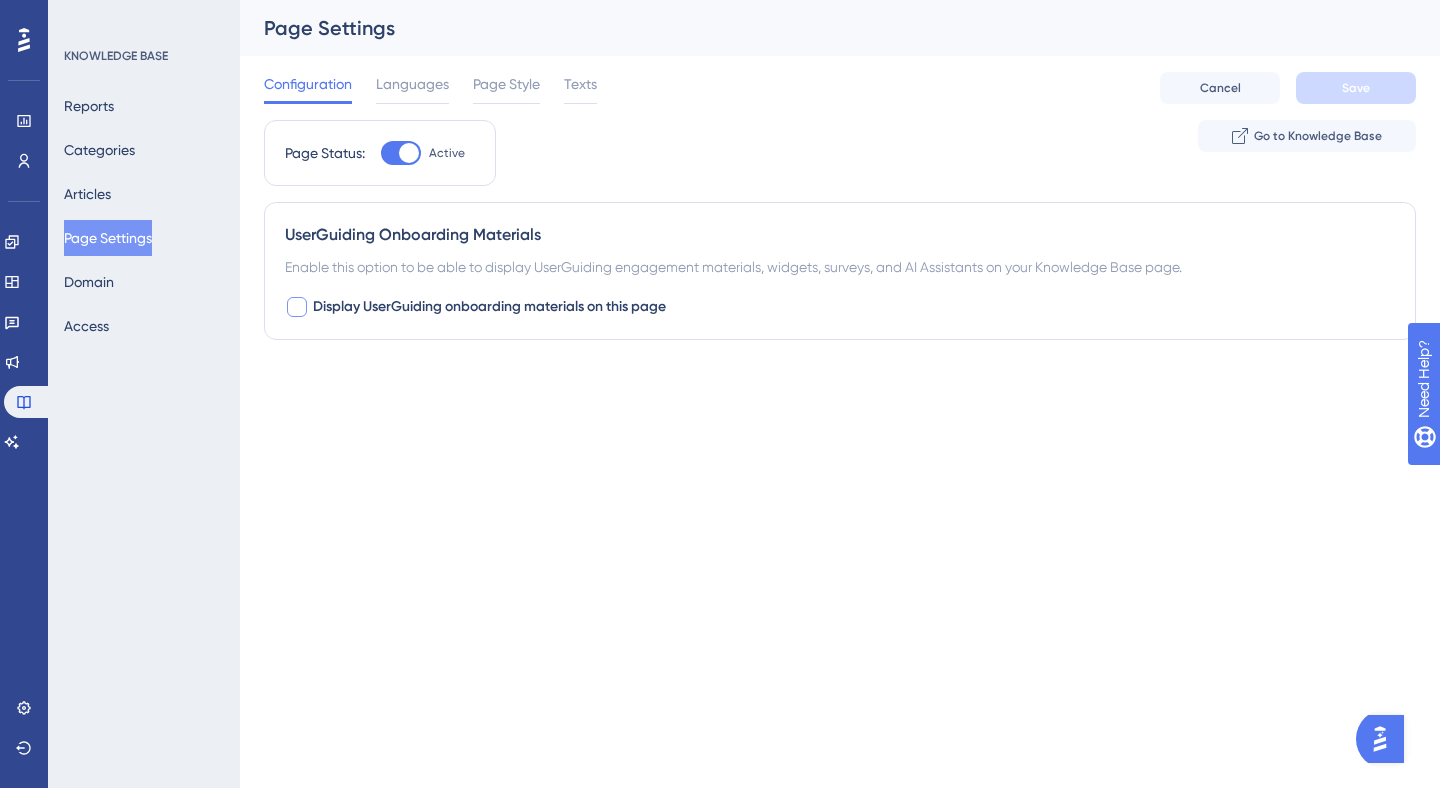 click on "Display UserGuiding onboarding materials on this page" at bounding box center [489, 307] 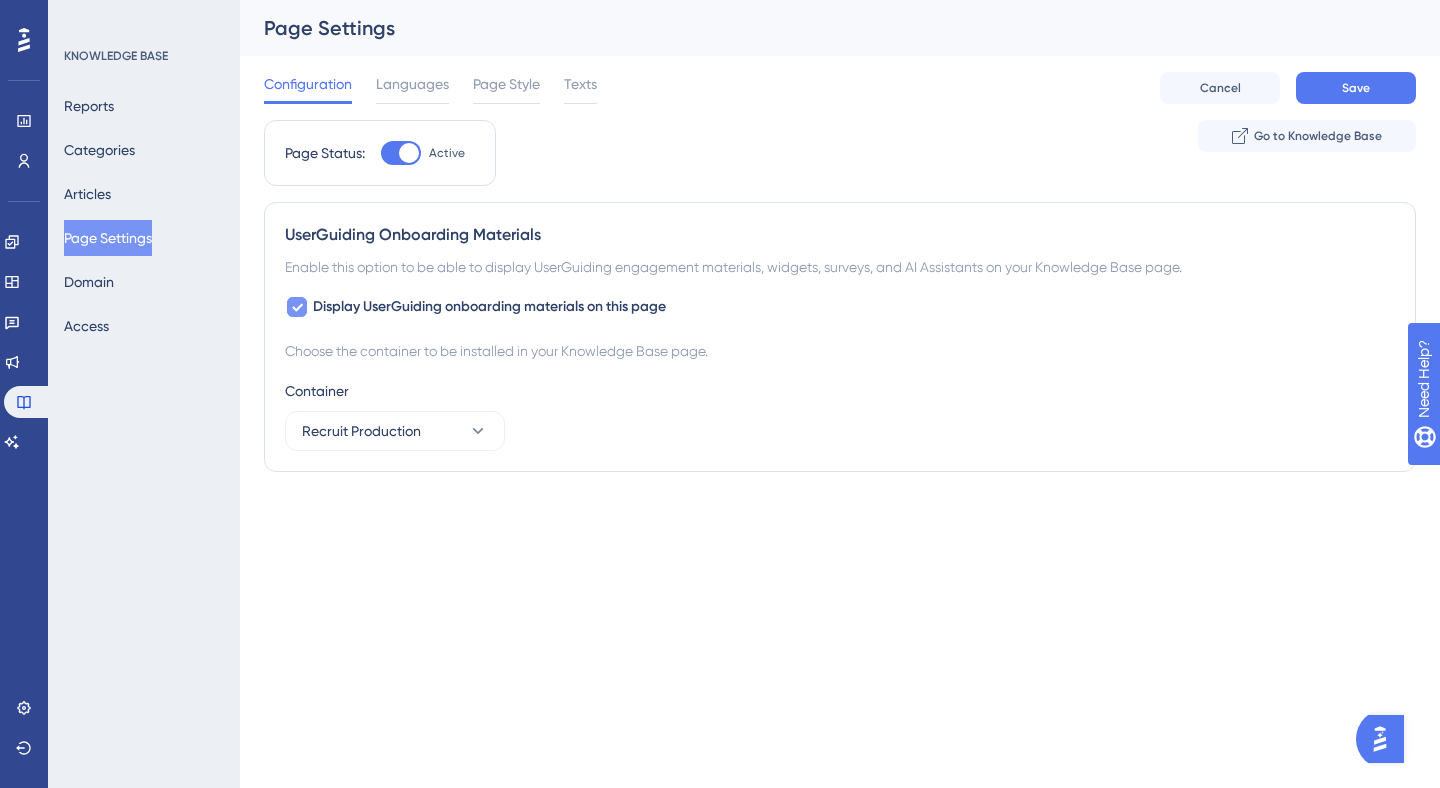 click on "Display UserGuiding onboarding materials on this page" at bounding box center [489, 307] 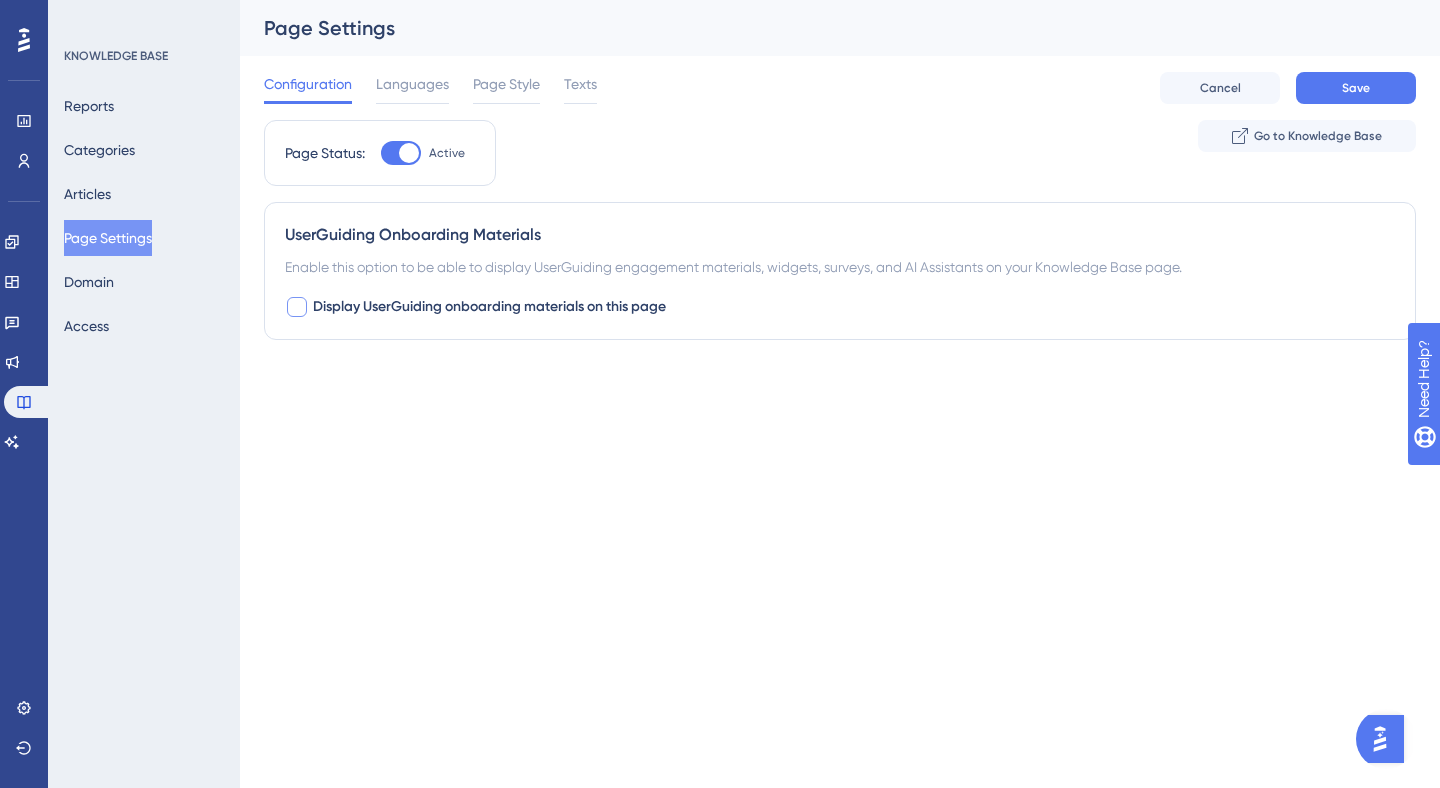 click on "Display UserGuiding onboarding materials on this page" at bounding box center (489, 307) 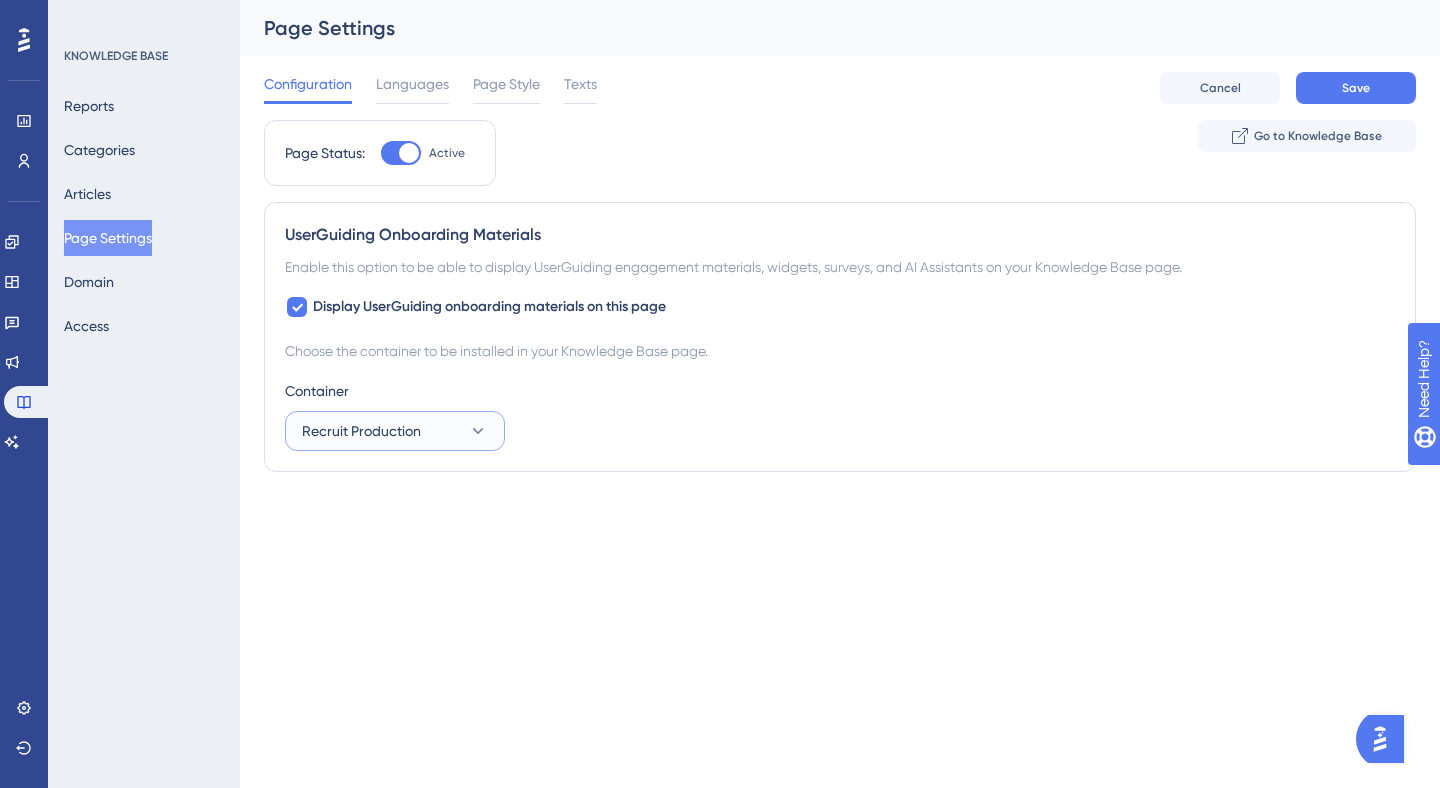 click on "Recruit Production" at bounding box center [361, 431] 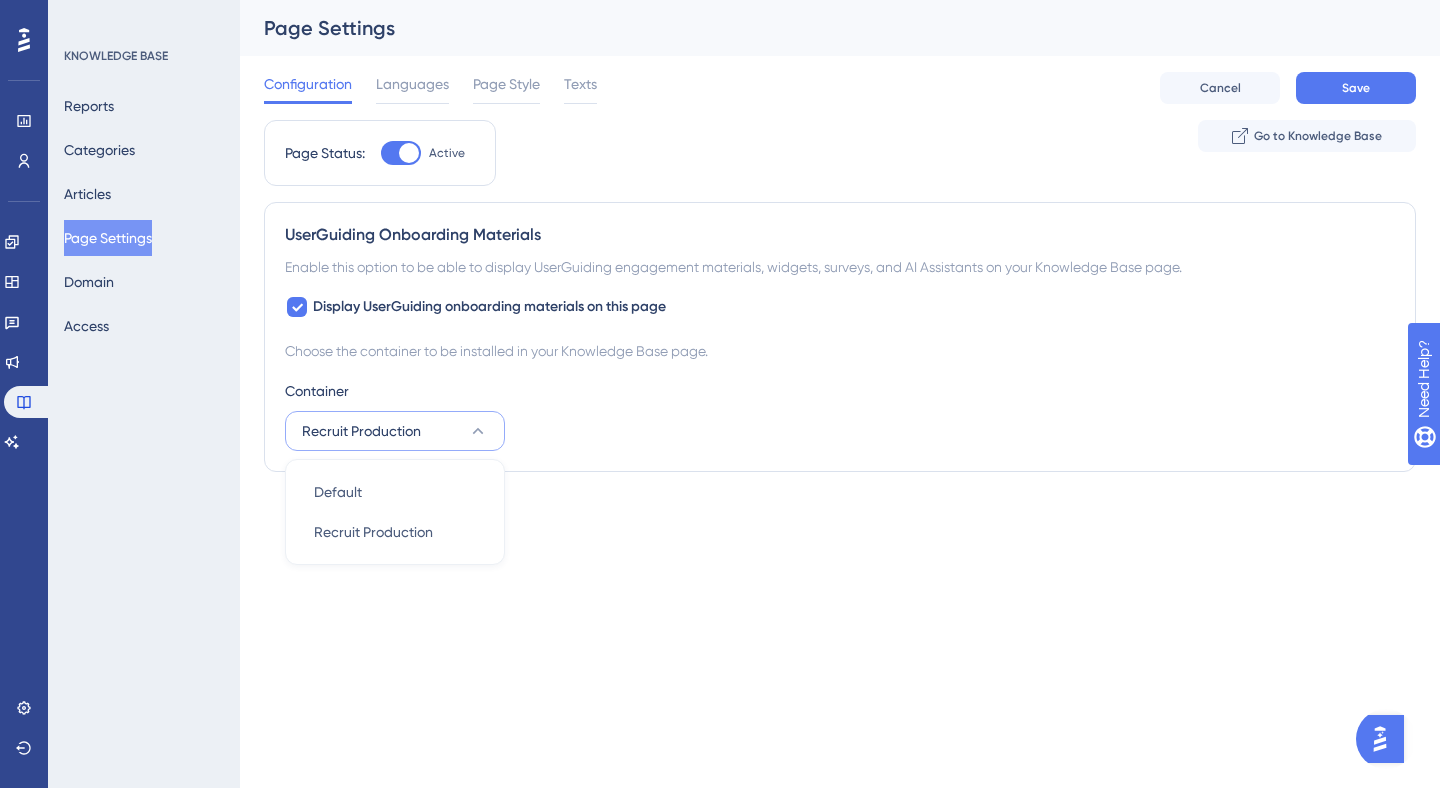 click on "Recruit Production" at bounding box center [361, 431] 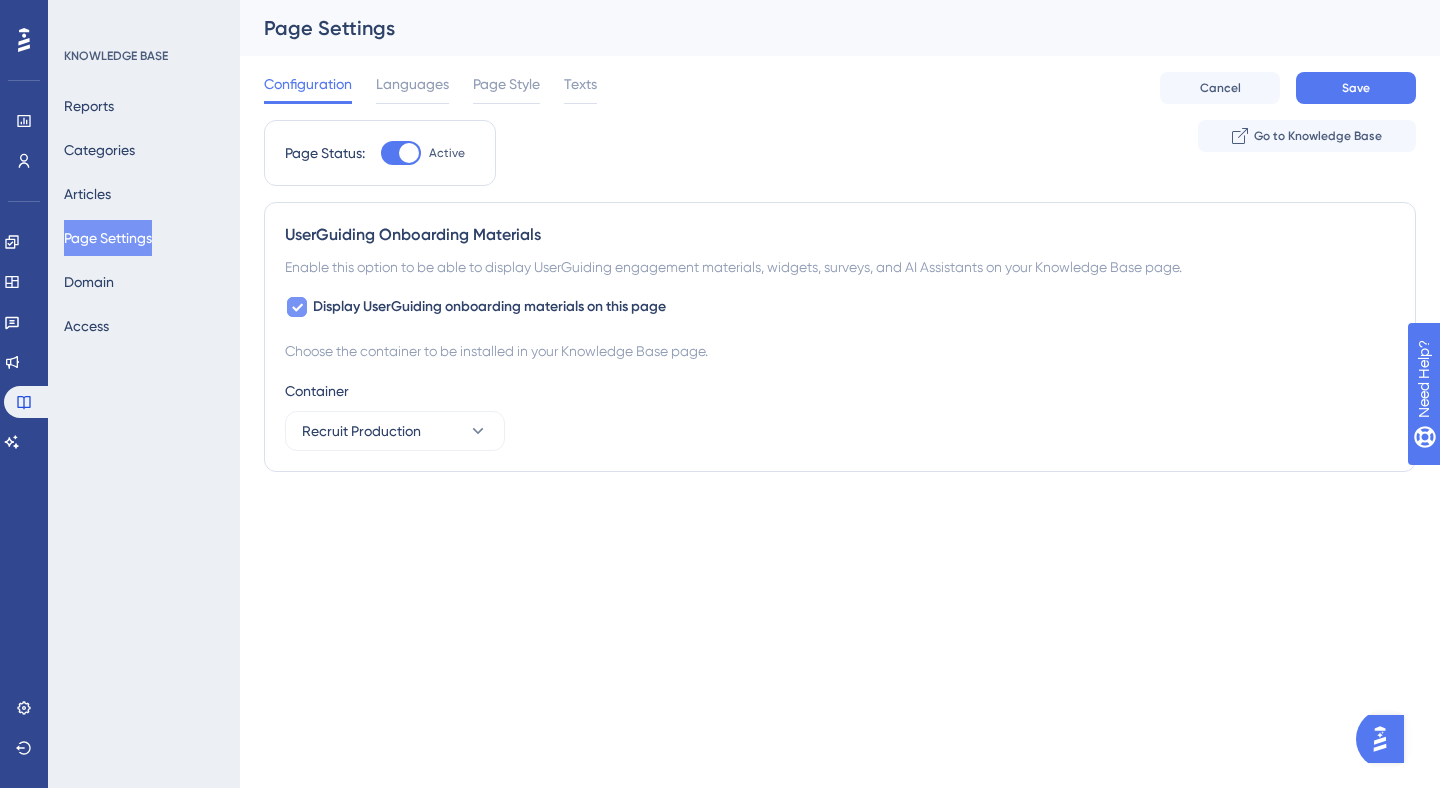 click 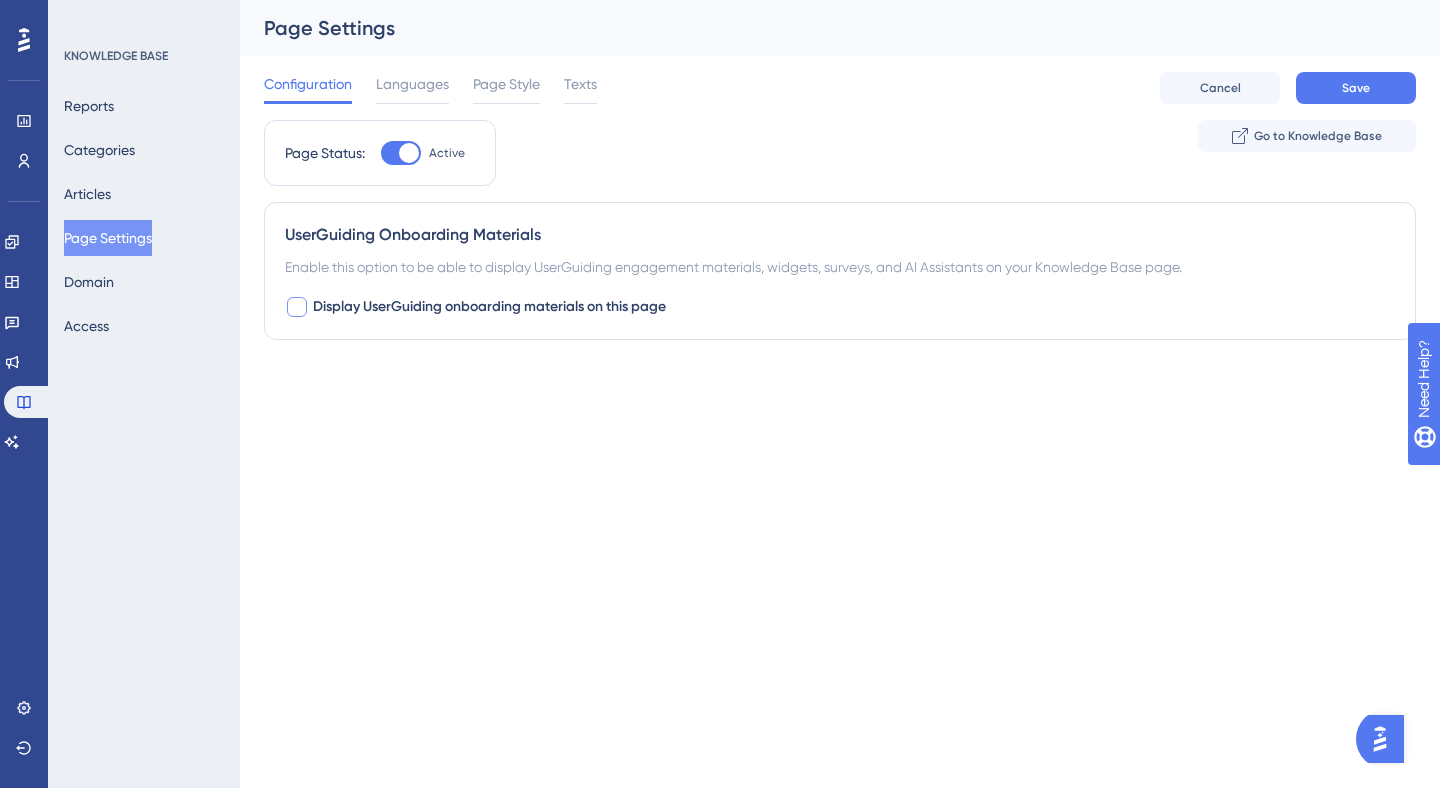click on "Reports Categories Articles Page Settings Domain Access" at bounding box center [145, 216] 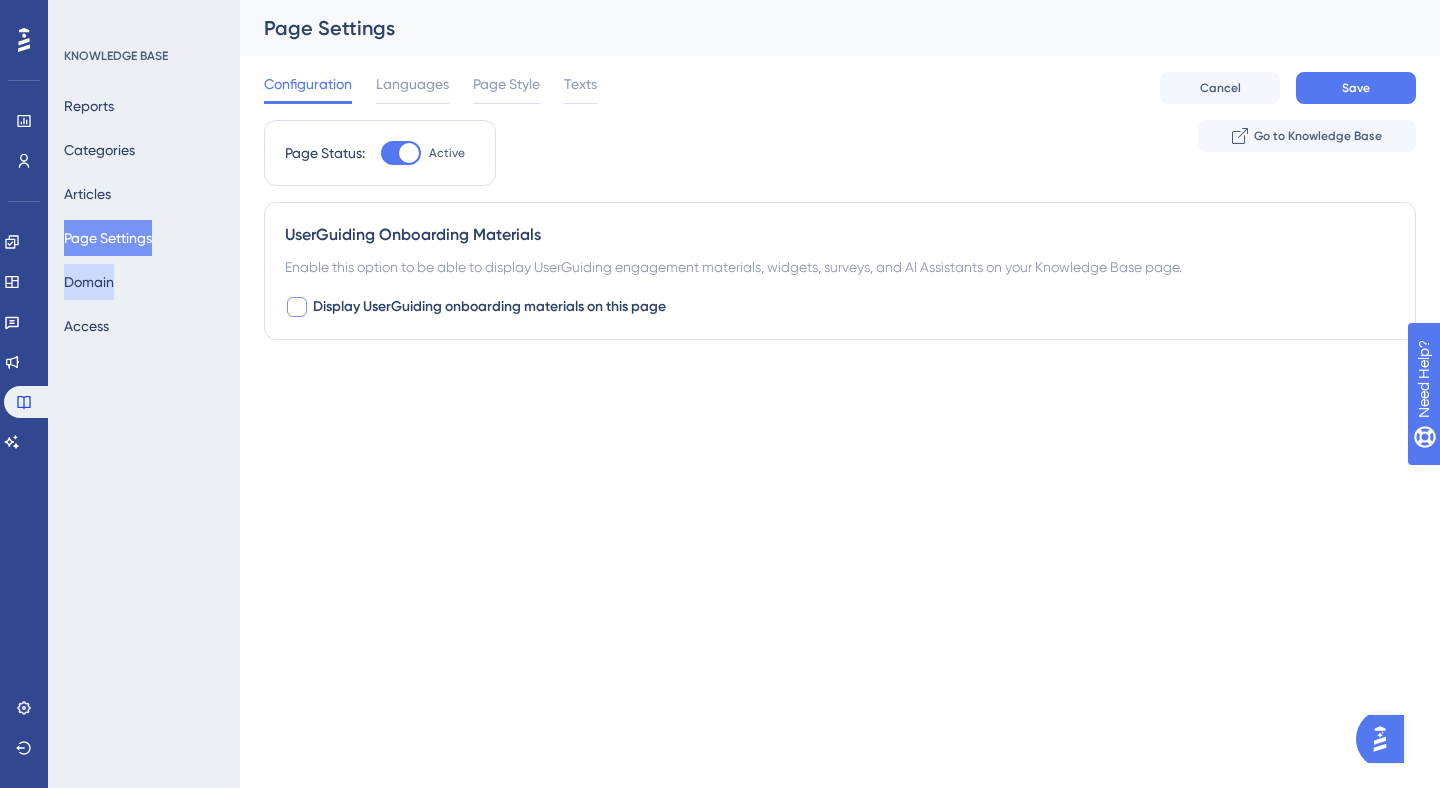 click on "Domain" at bounding box center [89, 282] 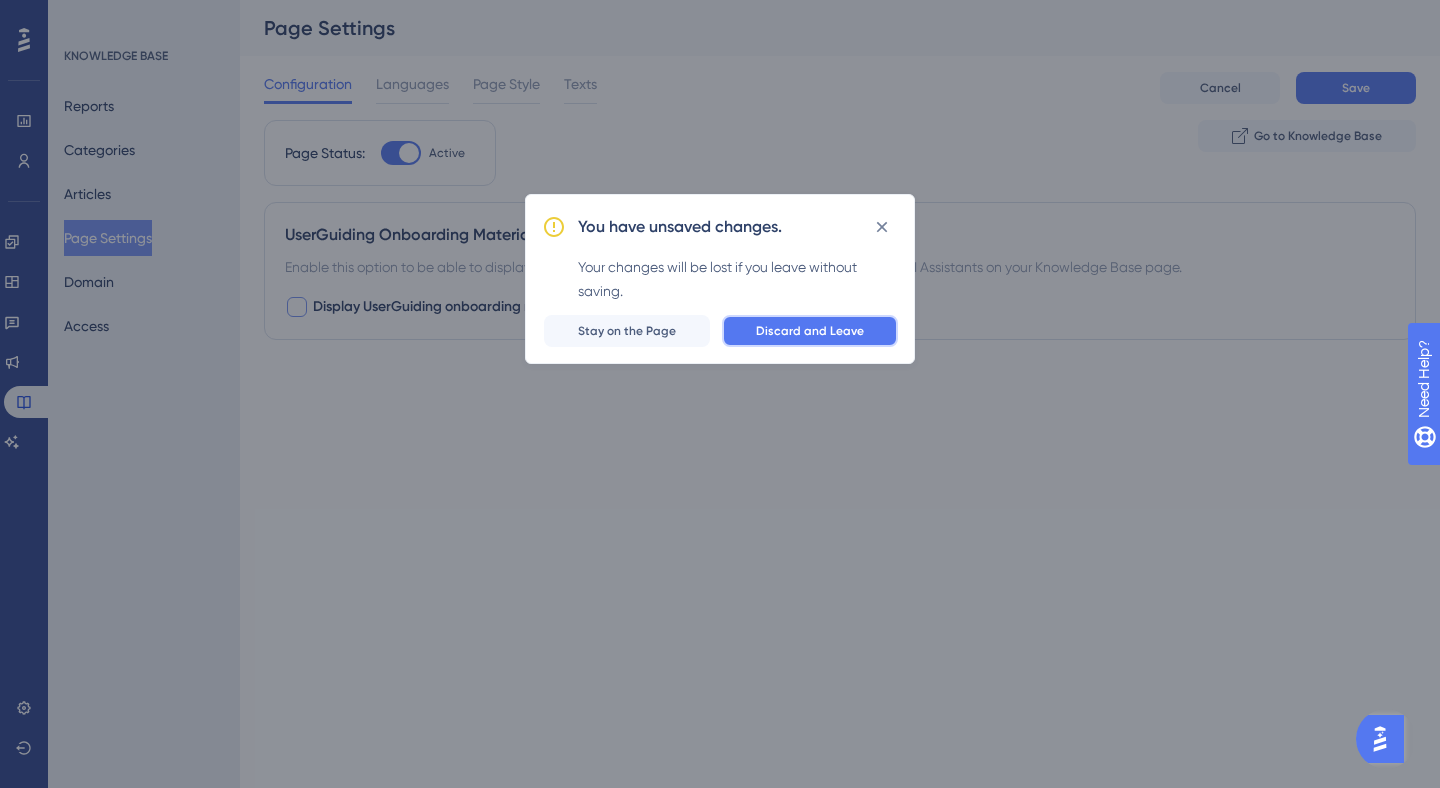 click on "Discard and Leave" at bounding box center (810, 331) 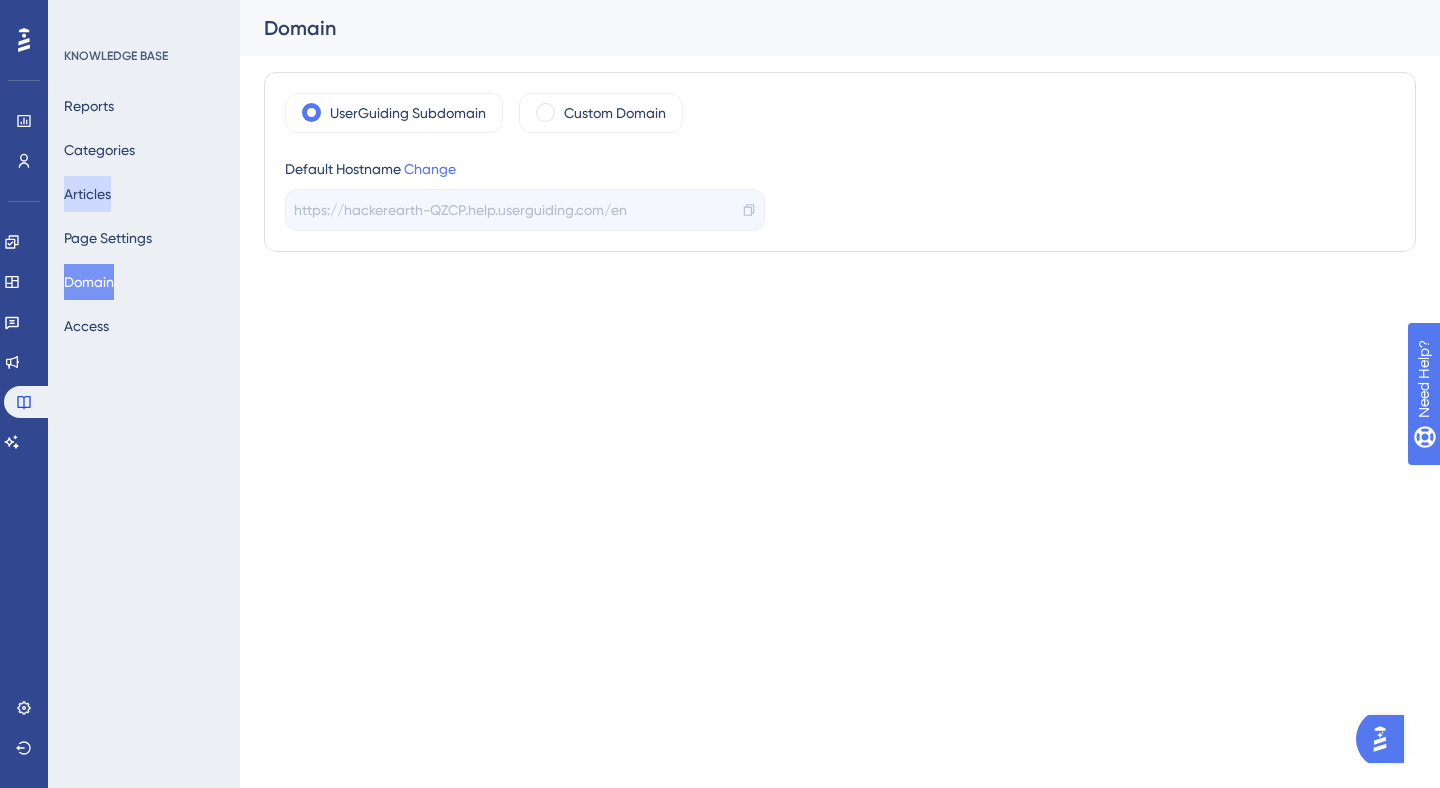 click on "Articles" at bounding box center [87, 194] 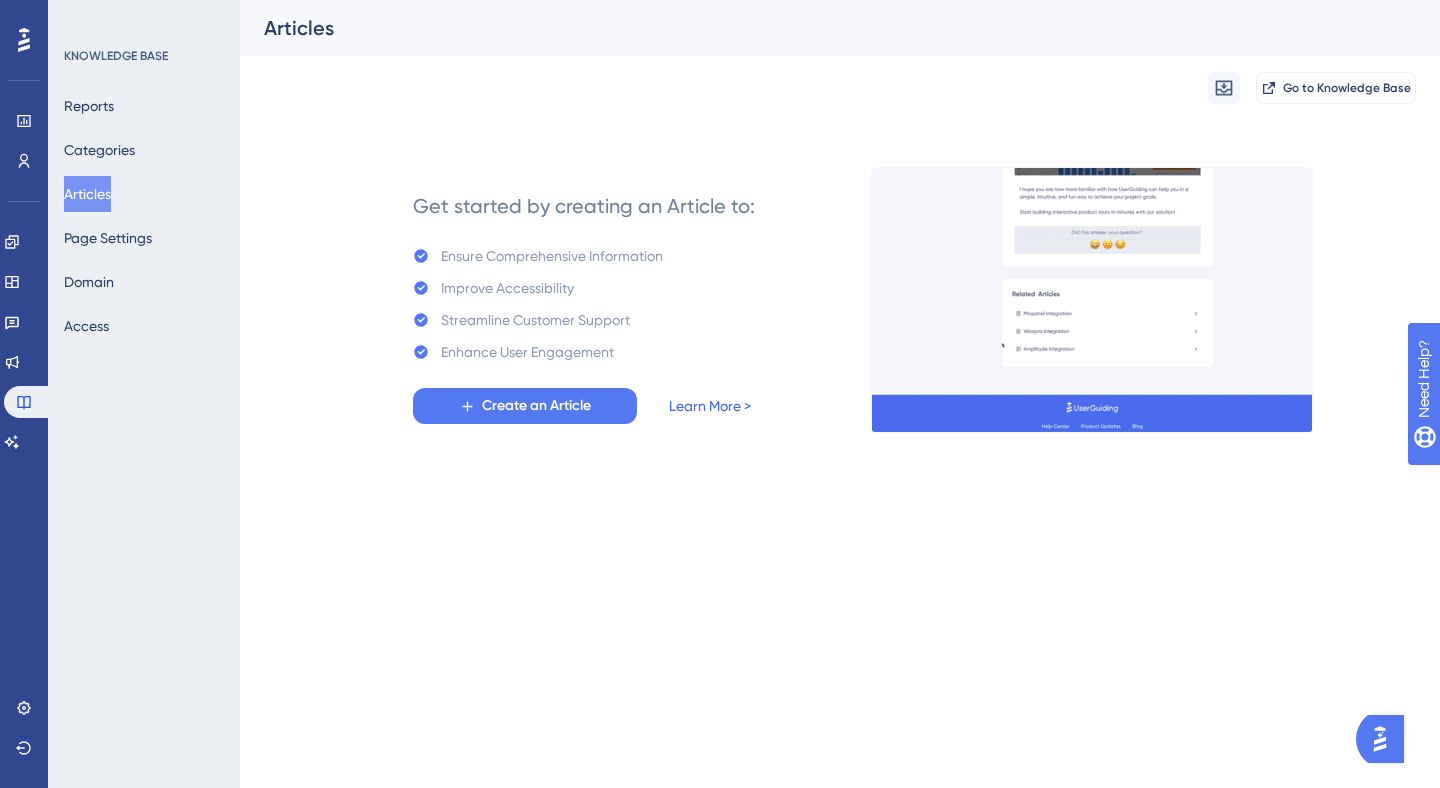 click on "Learn More >" at bounding box center [710, 406] 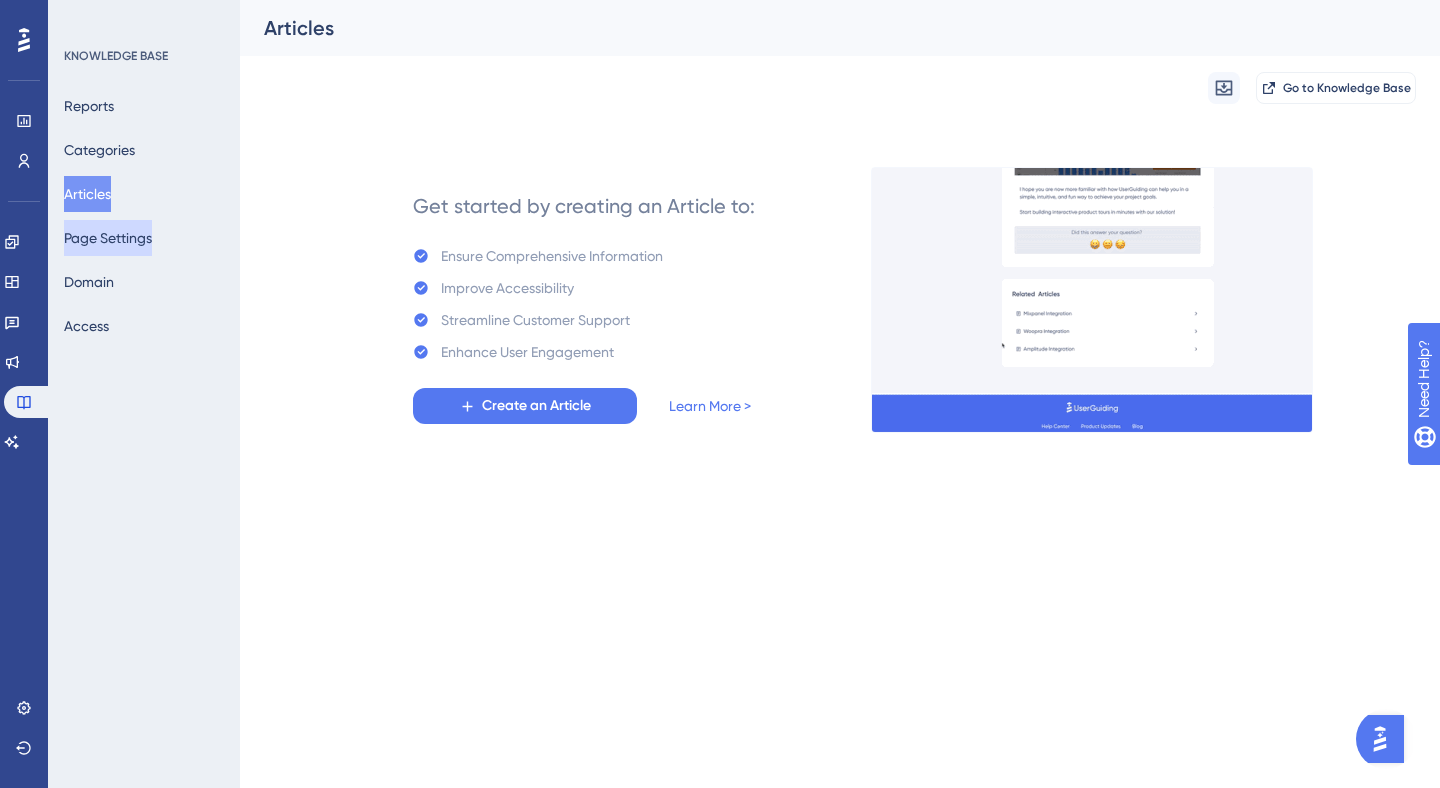 click on "Page Settings" at bounding box center (108, 238) 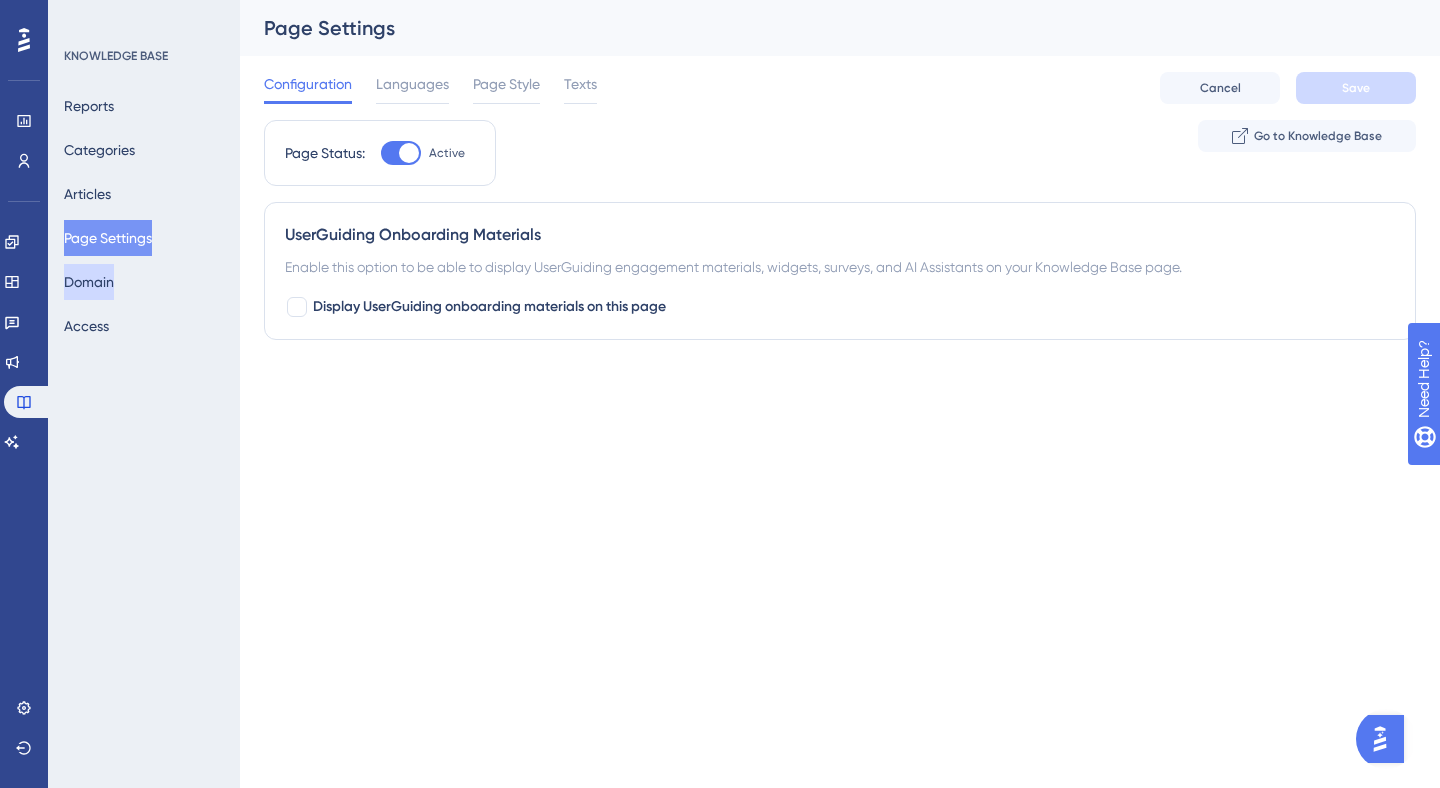 click on "Domain" at bounding box center [89, 282] 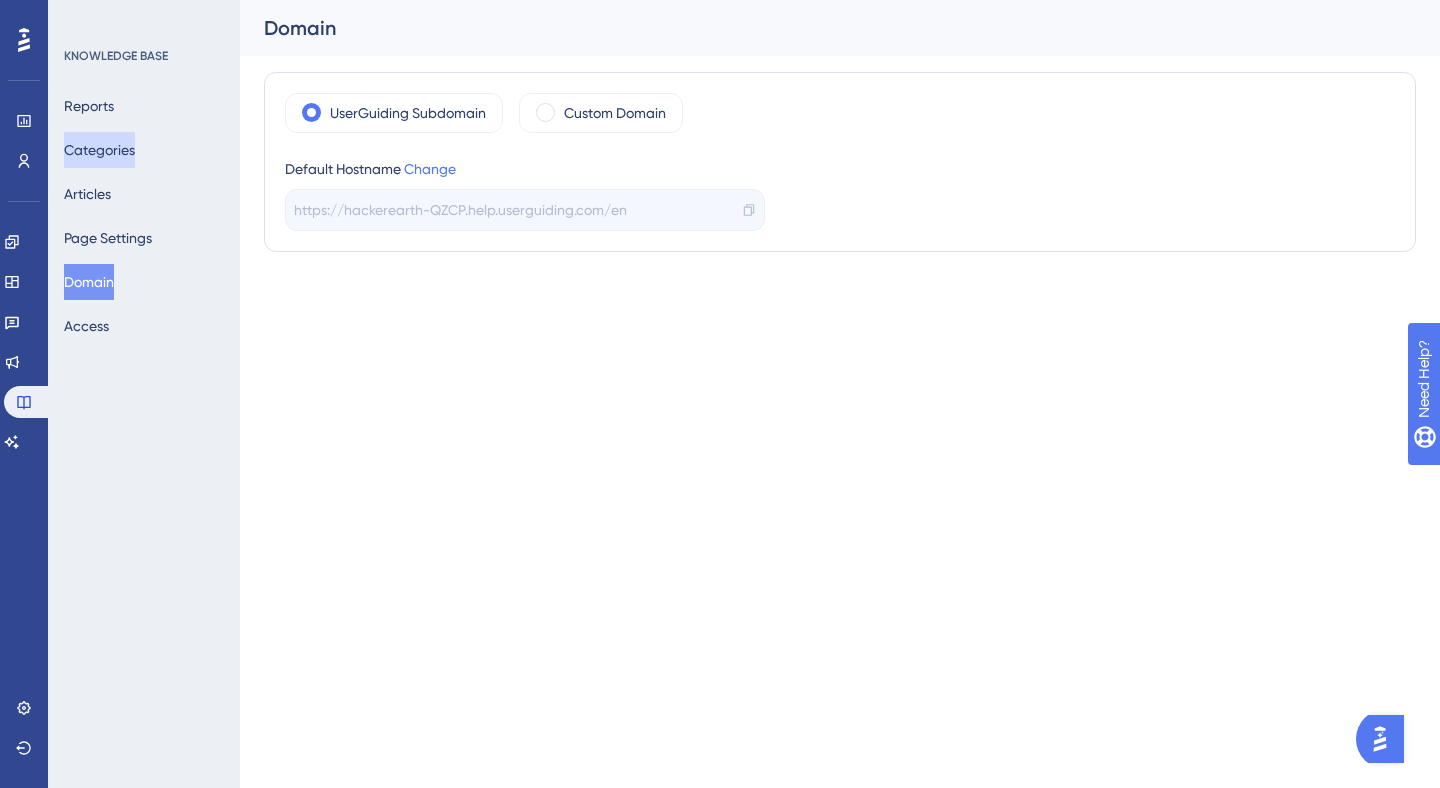 click on "Categories" at bounding box center (99, 150) 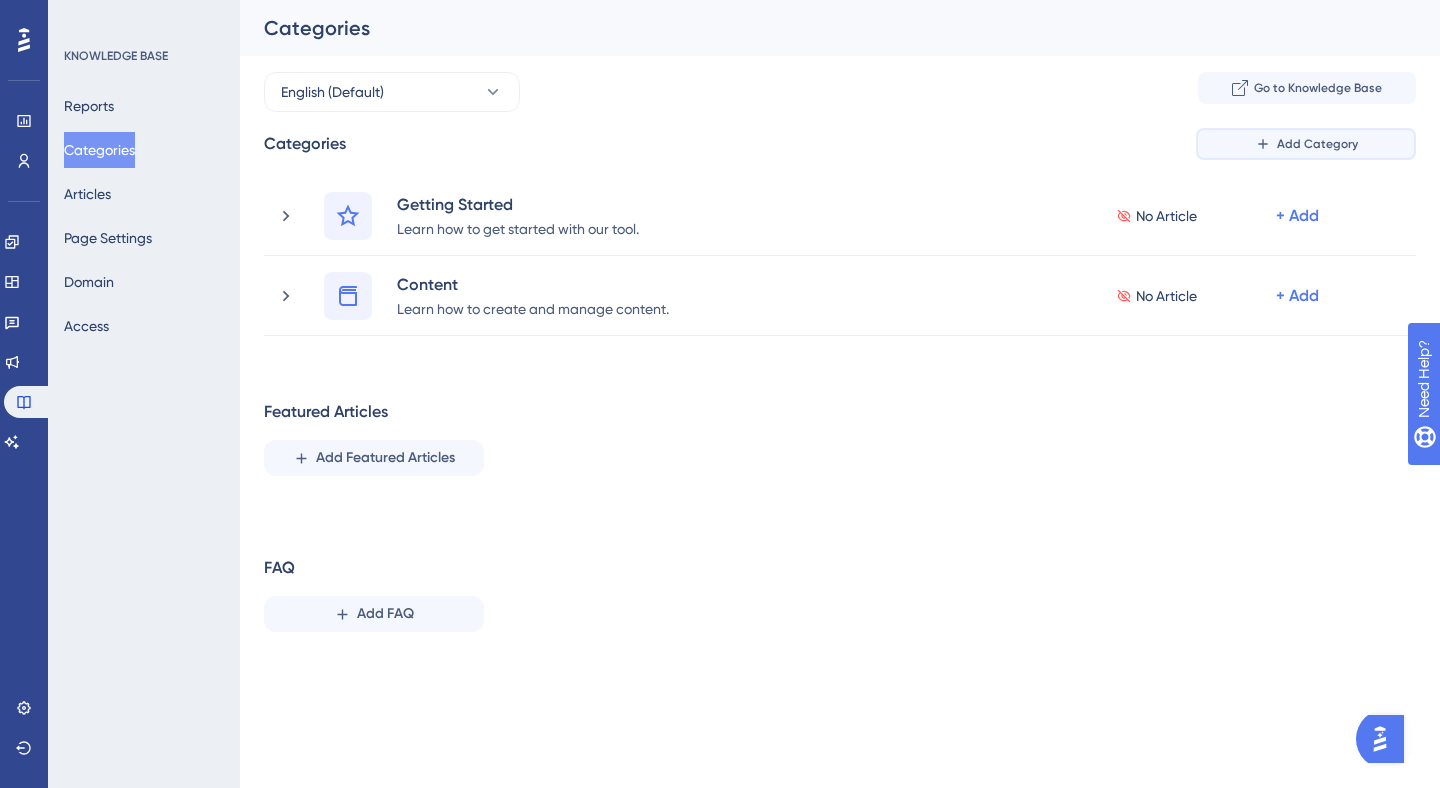 click on "Add Category" at bounding box center (1306, 144) 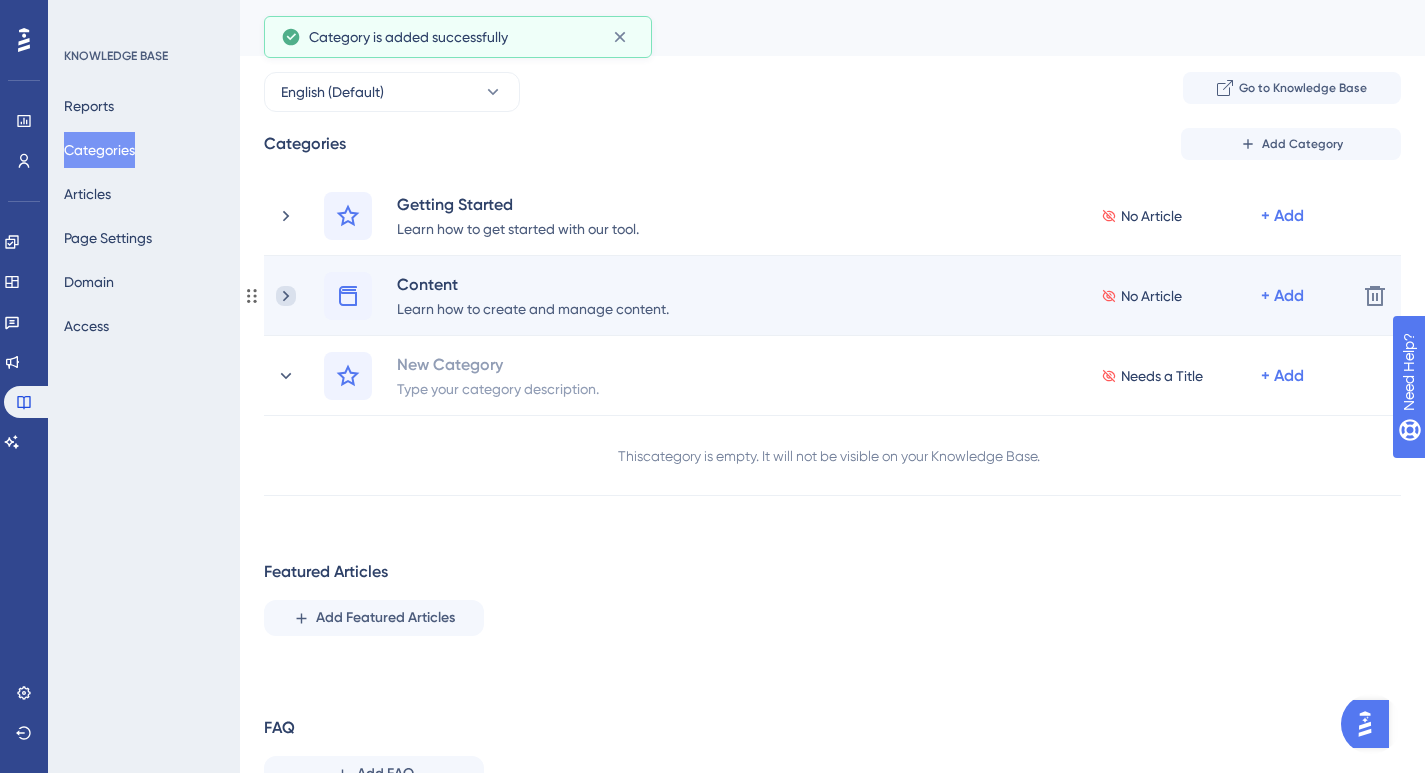 click 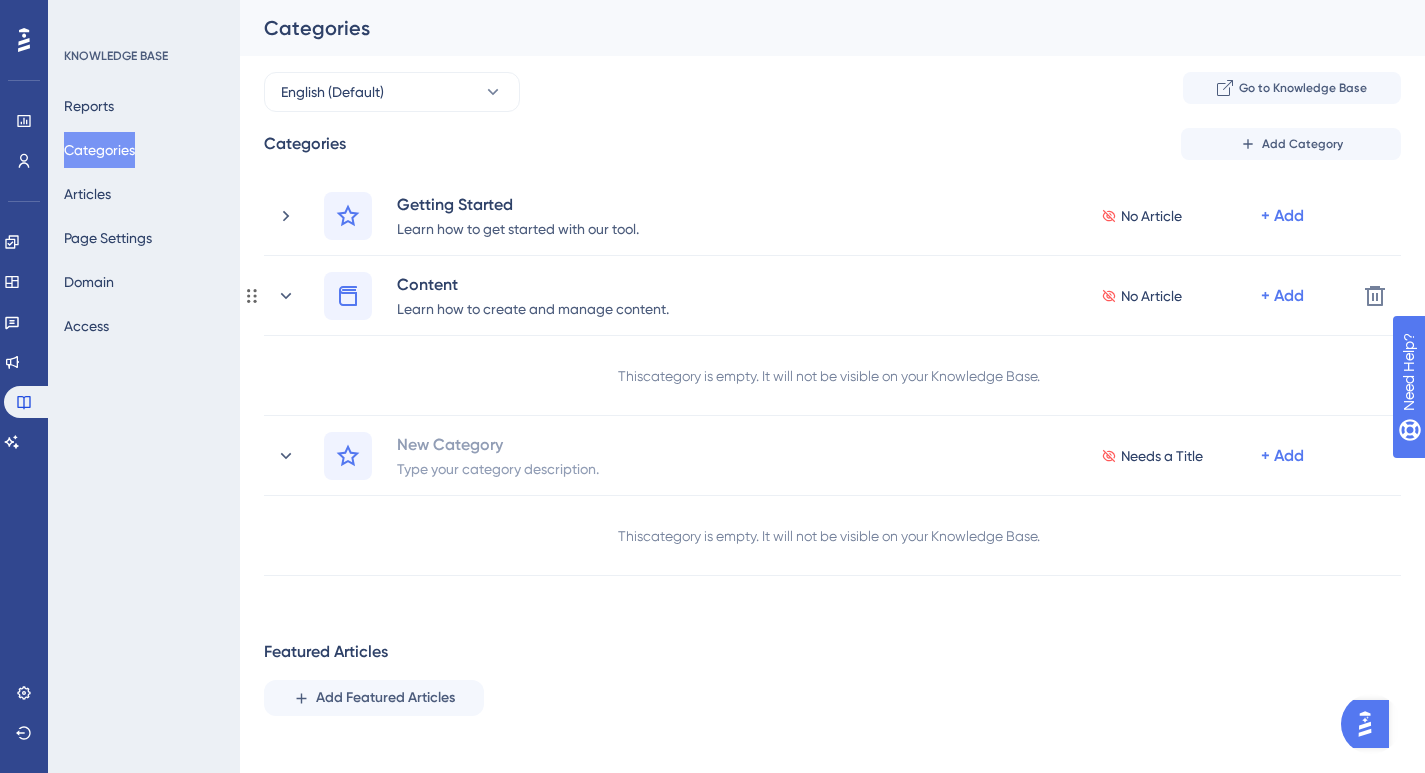 click 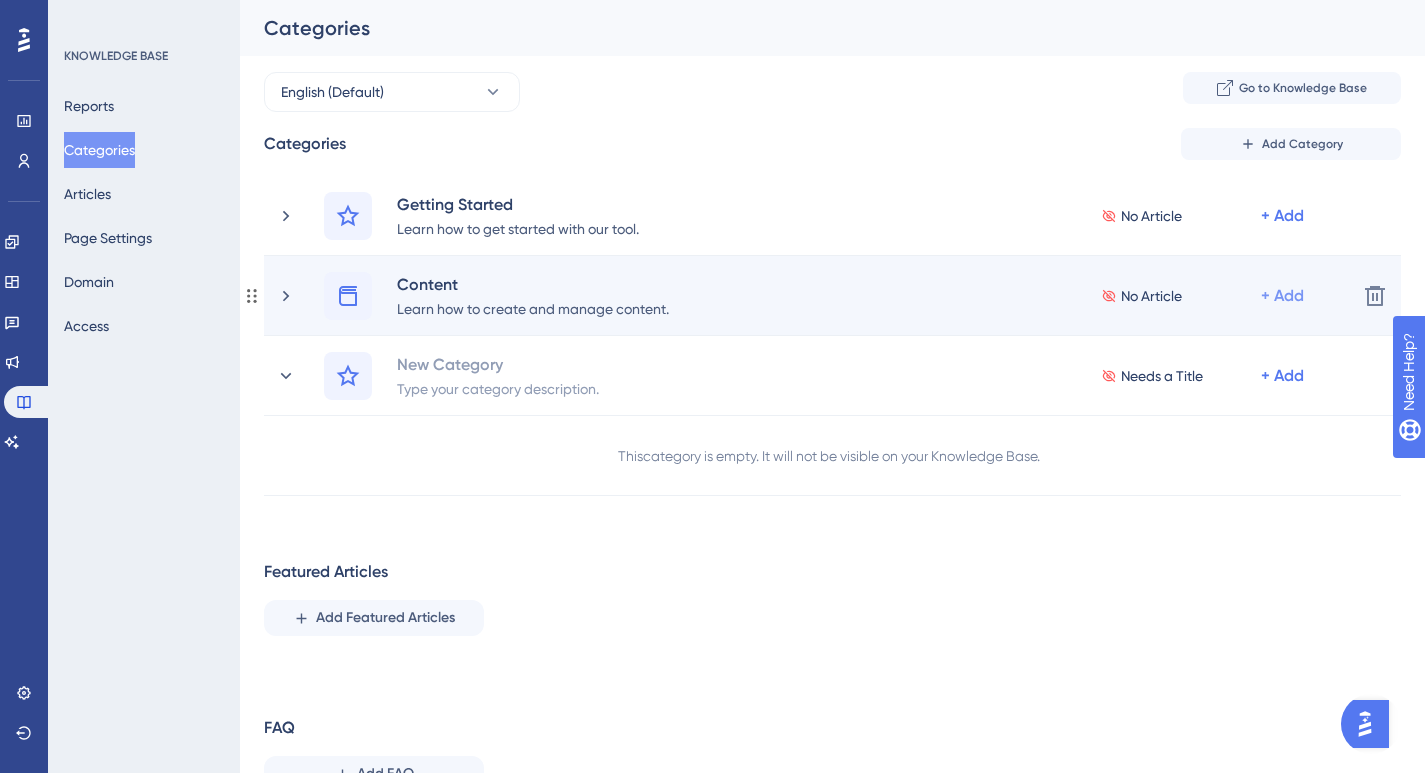 click on "+ Add" at bounding box center (1282, 216) 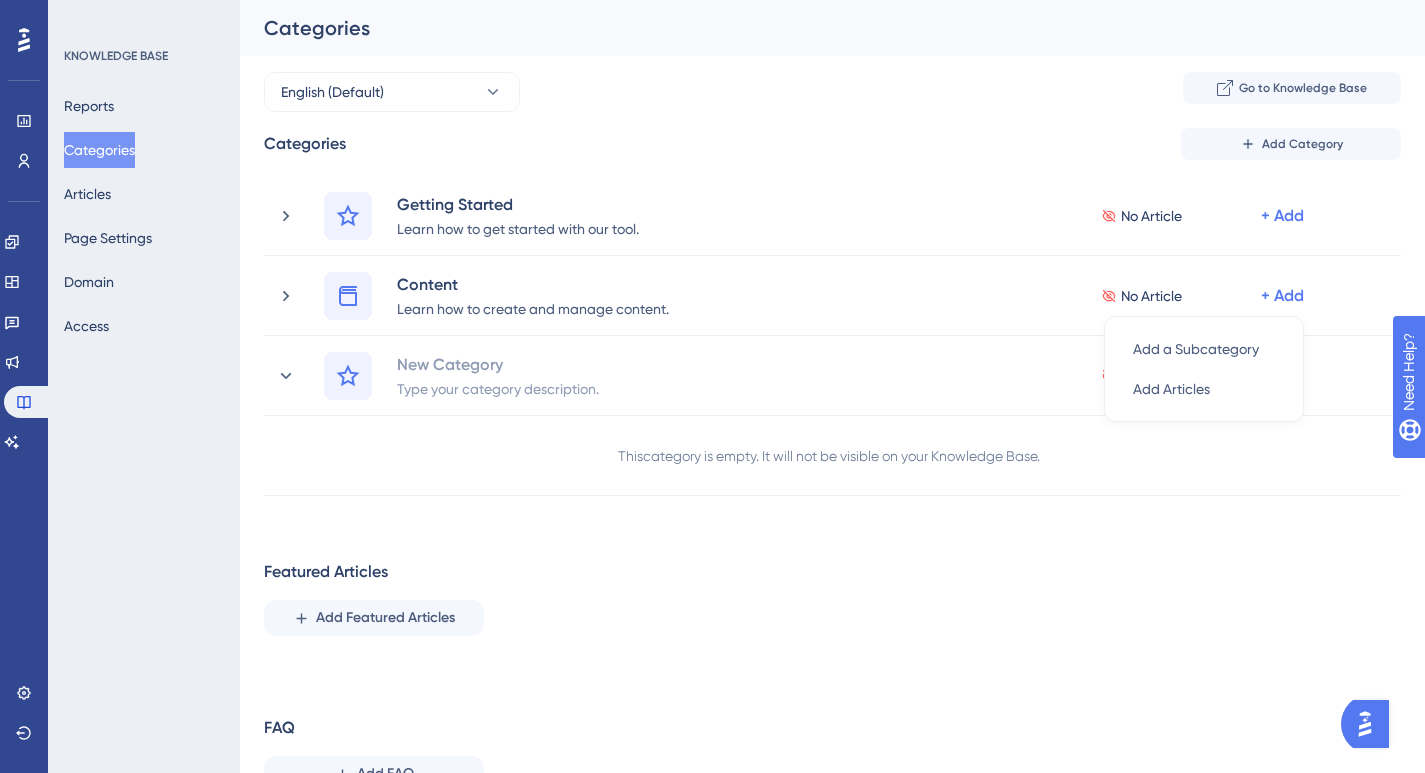 click on "Categories Add Category Getting Started Learn how to get started with our tool.   No Article + Add Delete Content Learn how to create and manage content.   No Article + Add Add a Subcategory Add a Subcategory Add Articles Add Articles Delete New Category Type your category description.   Needs a Title + Add Delete This  category   is empty. It will not be visible on your Knowledge Base. Featured Articles Add Featured Articles FAQ Add FAQ" at bounding box center [832, 468] 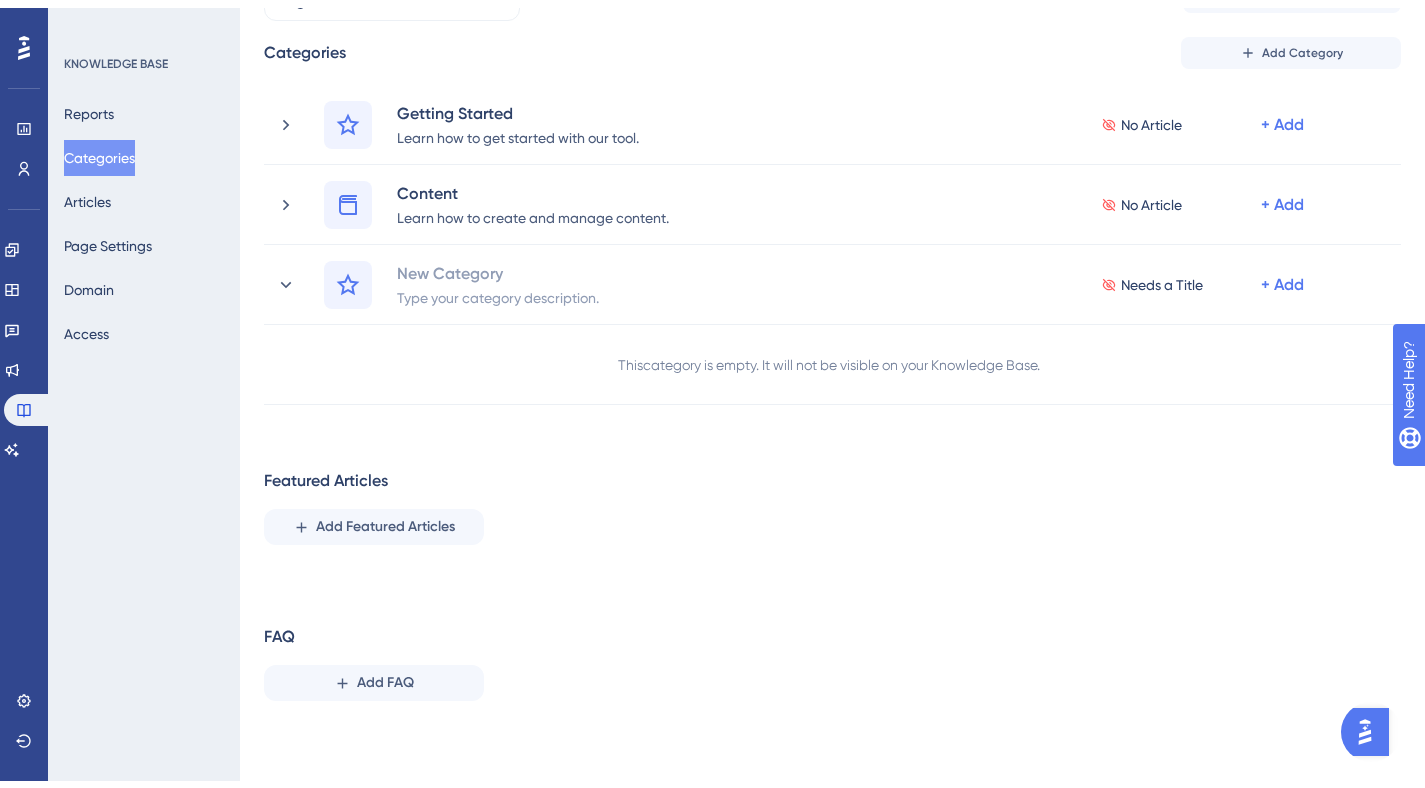scroll, scrollTop: 84, scrollLeft: 0, axis: vertical 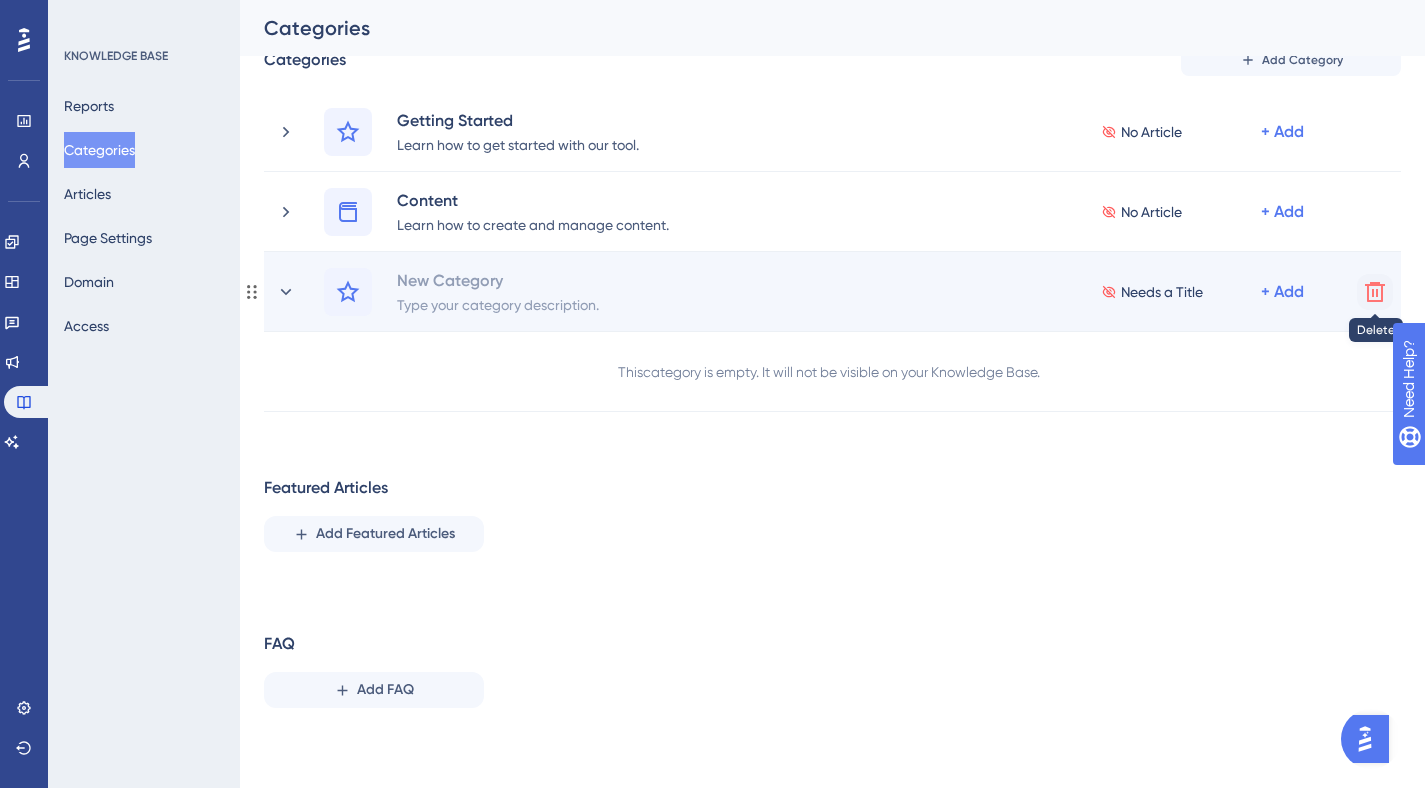 click 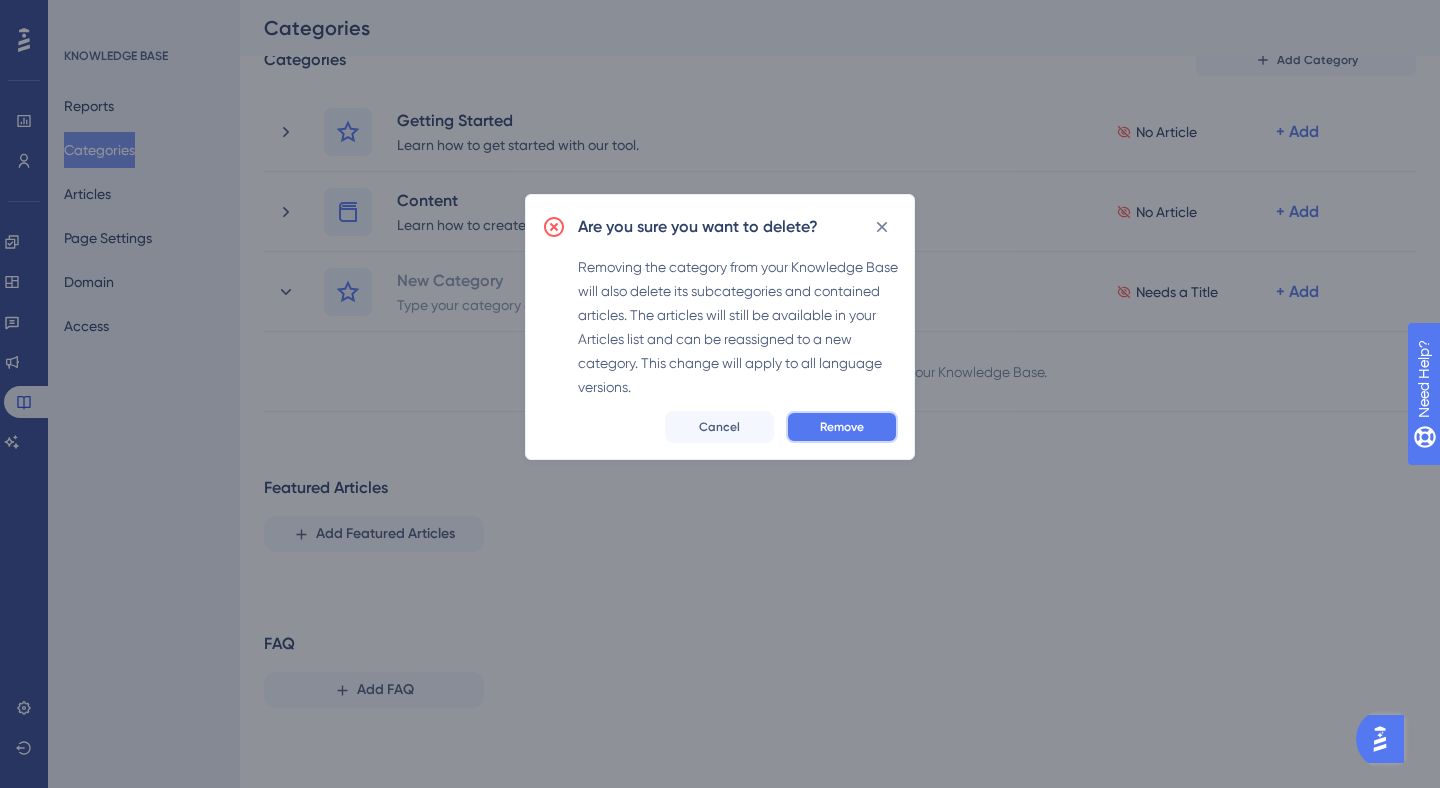 click on "Remove" at bounding box center (842, 427) 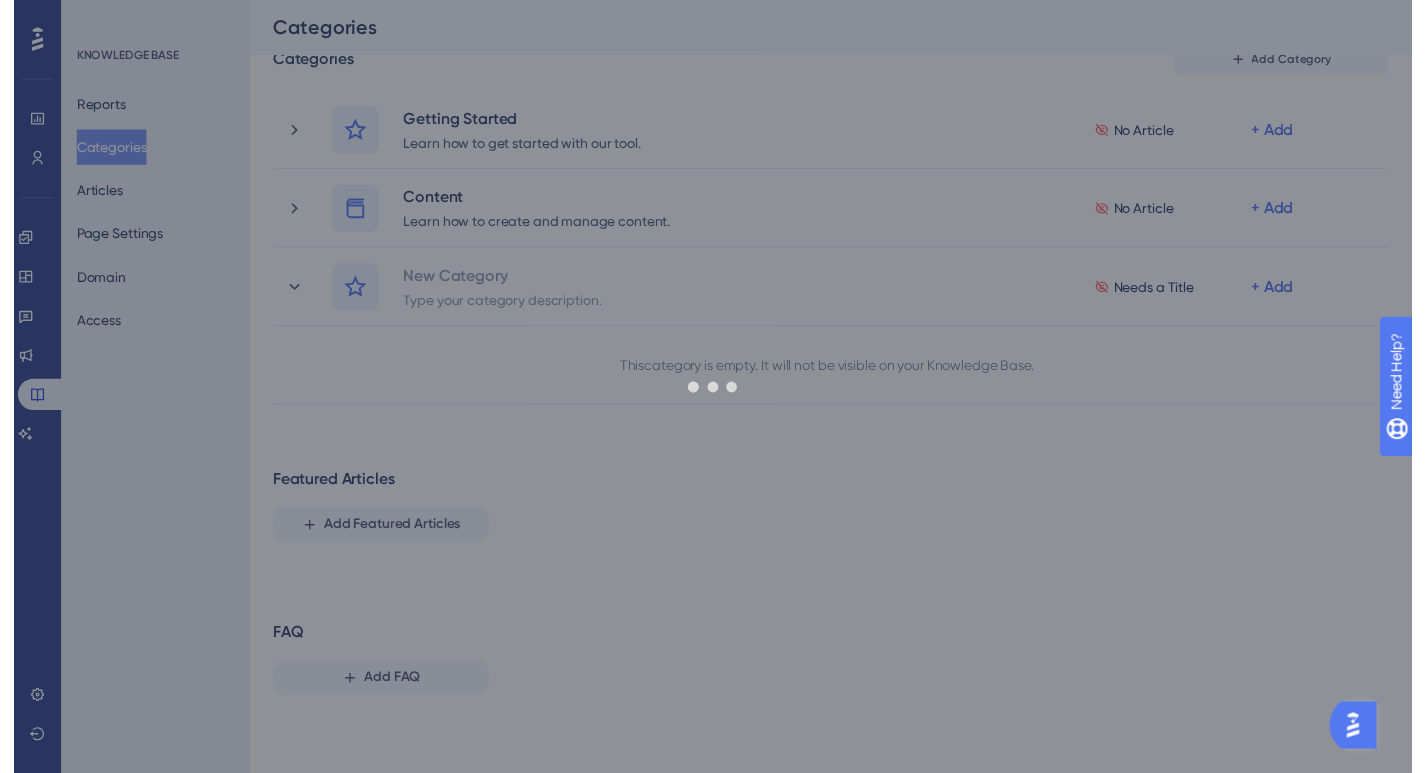scroll, scrollTop: 0, scrollLeft: 0, axis: both 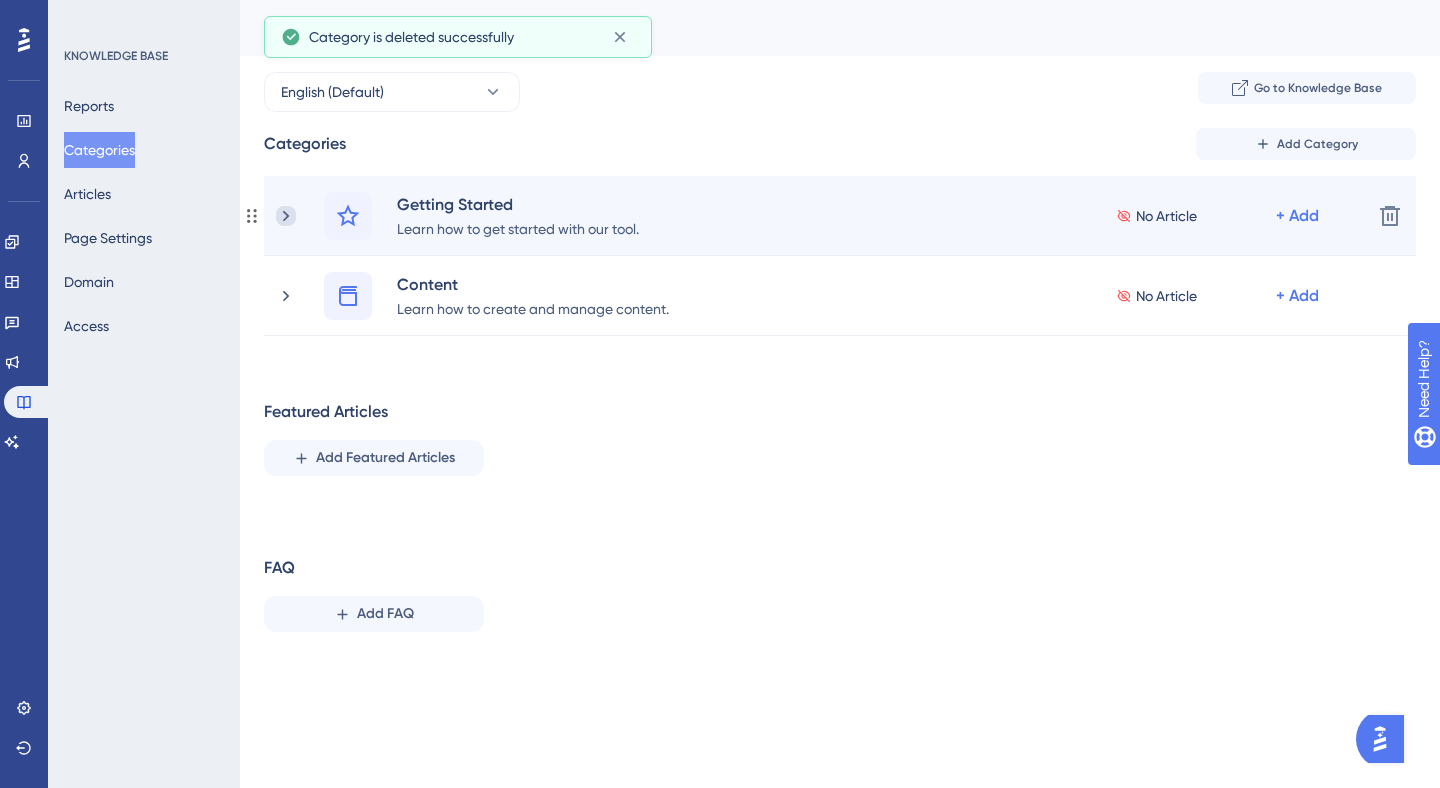 click 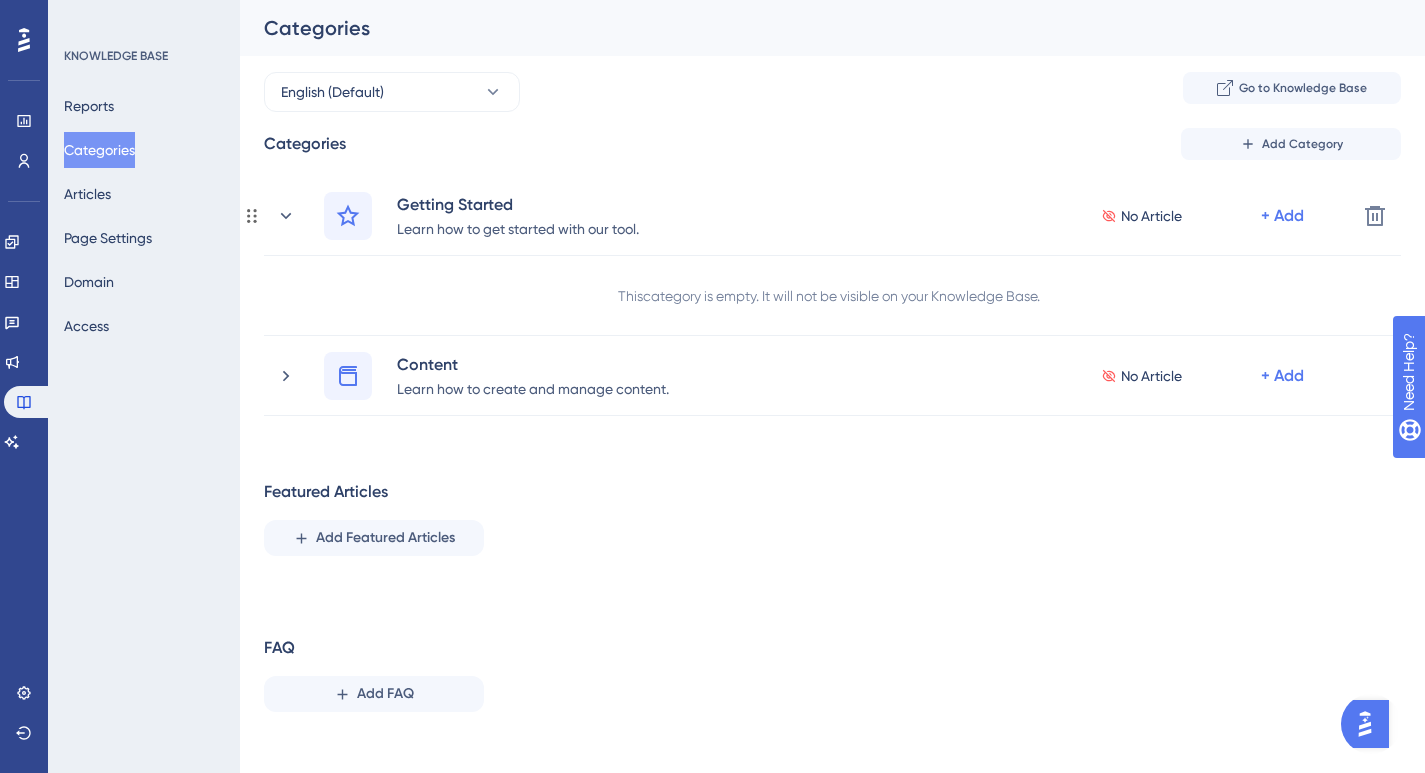 click 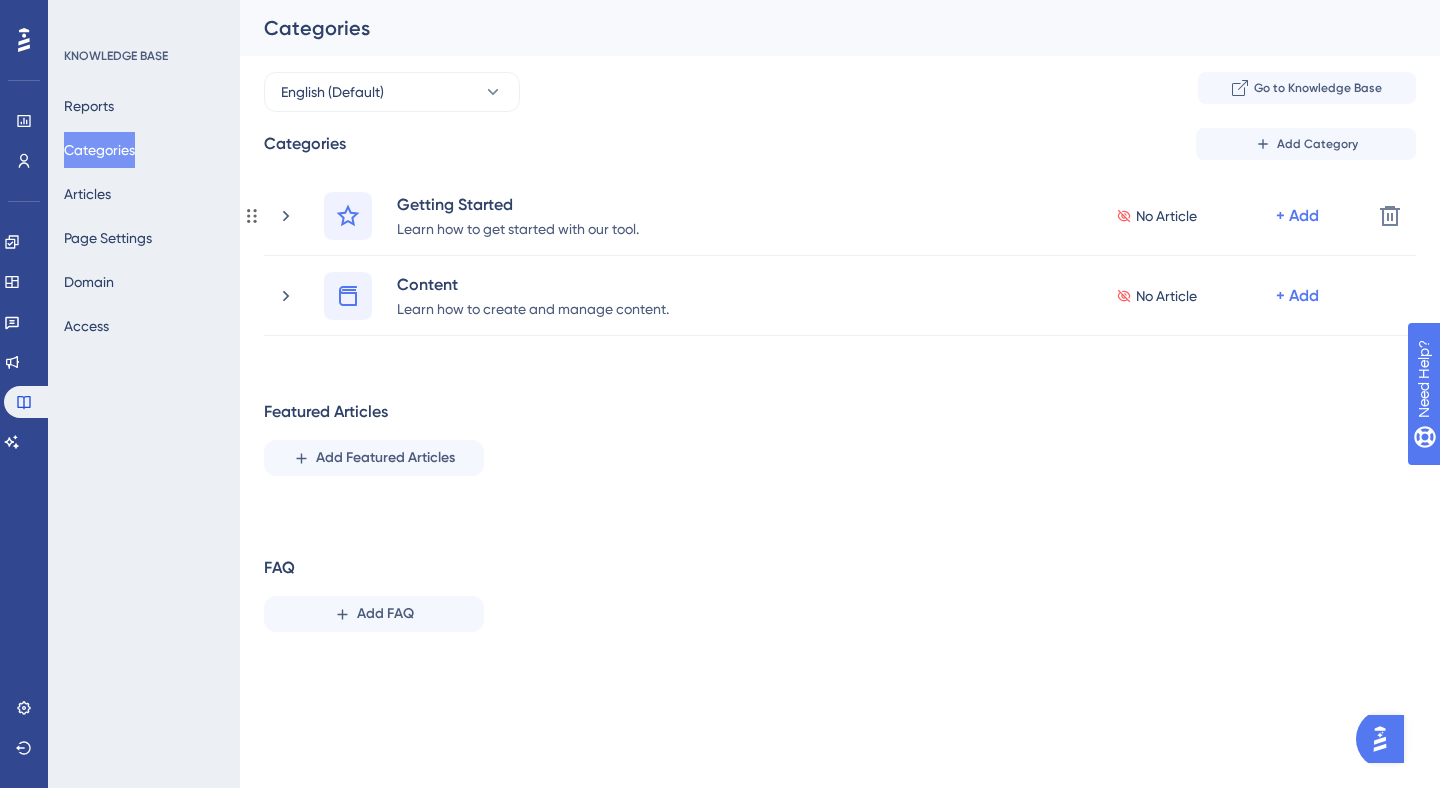click 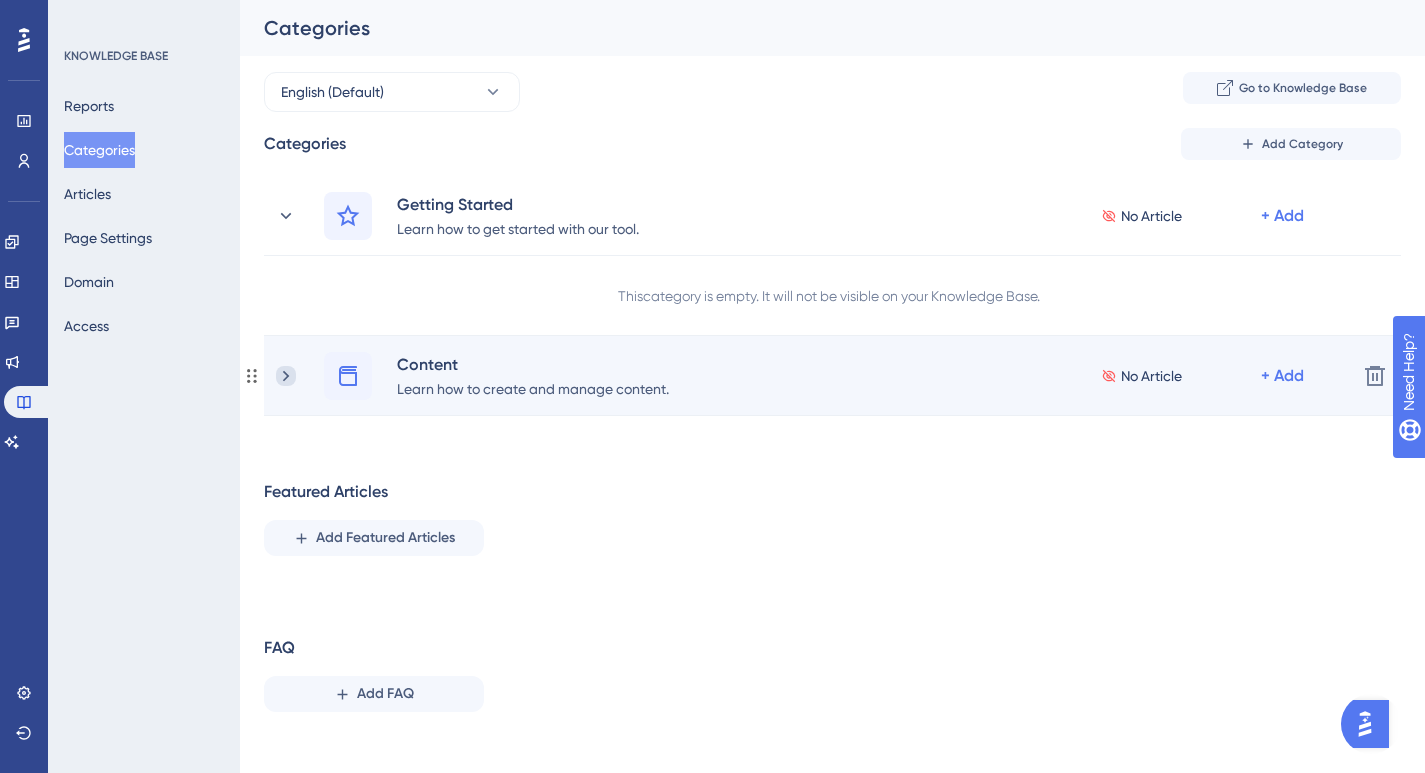 click 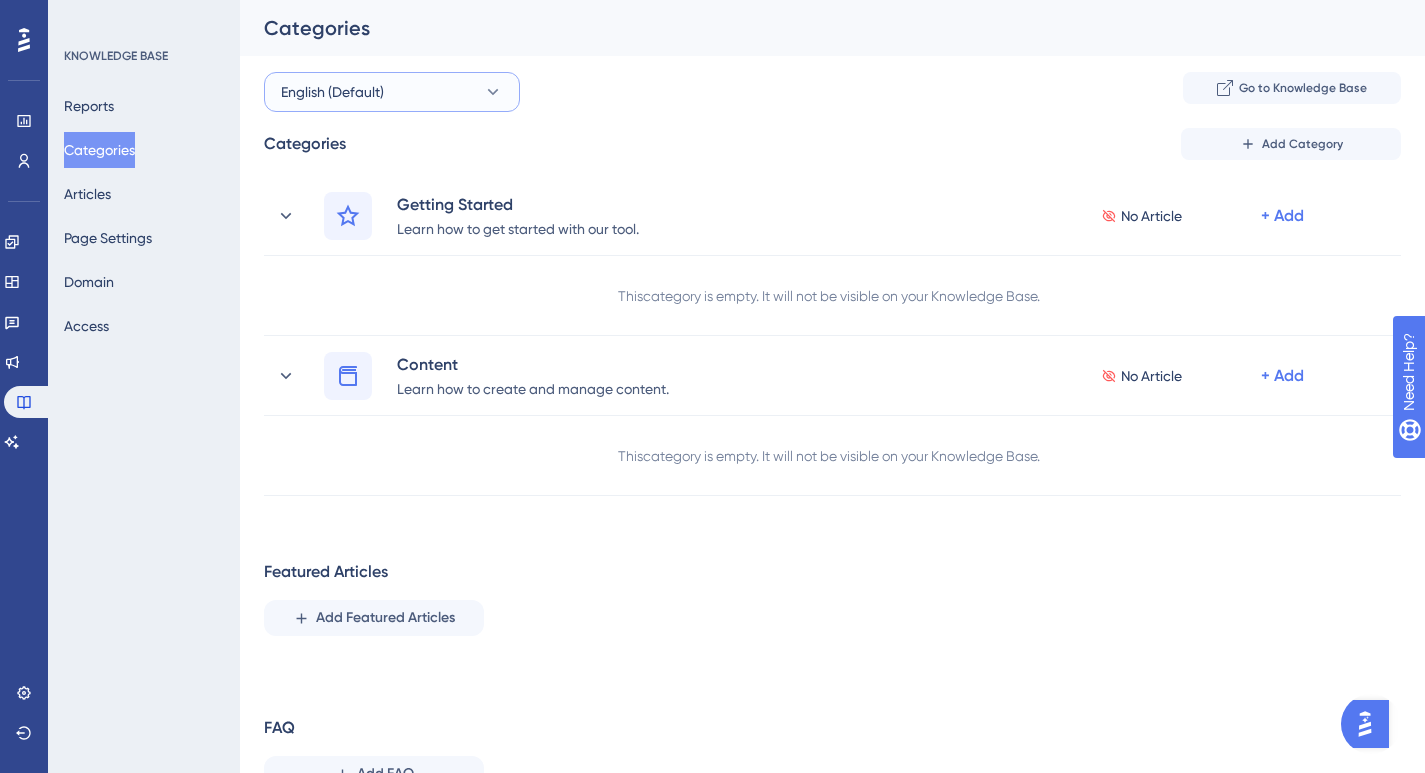 click 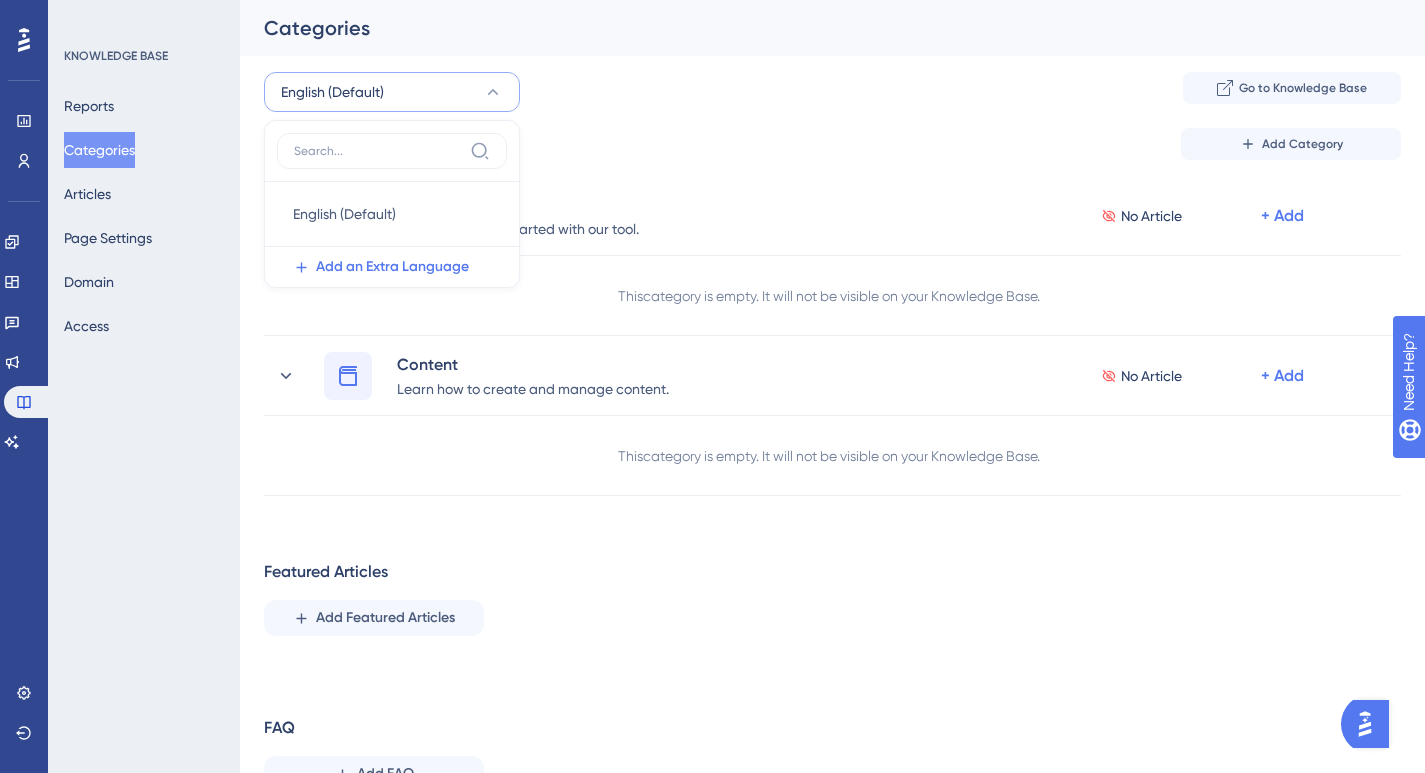 click on "English (Default) English (Default) English (Default) Add an Extra Language Go to Knowledge Base" at bounding box center (832, 92) 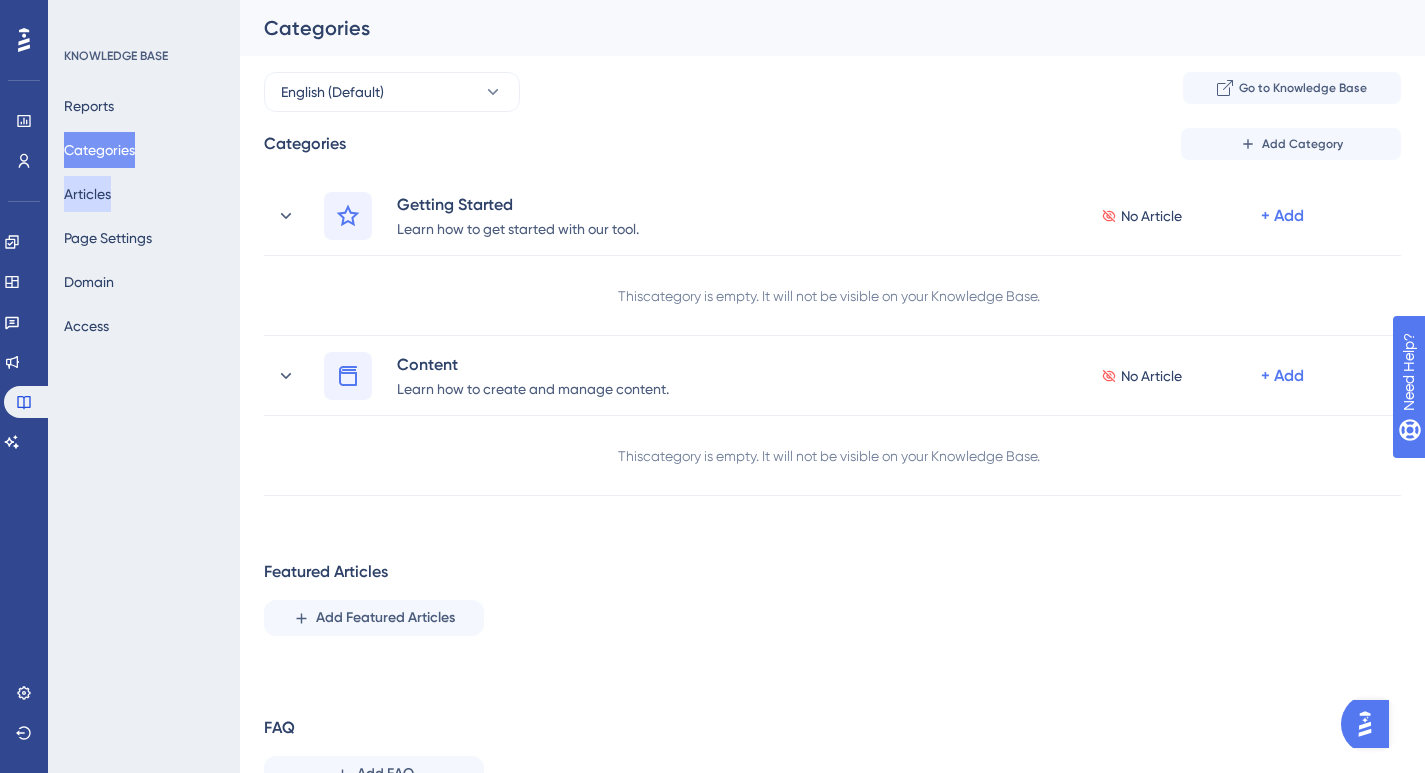 click on "Articles" at bounding box center [87, 194] 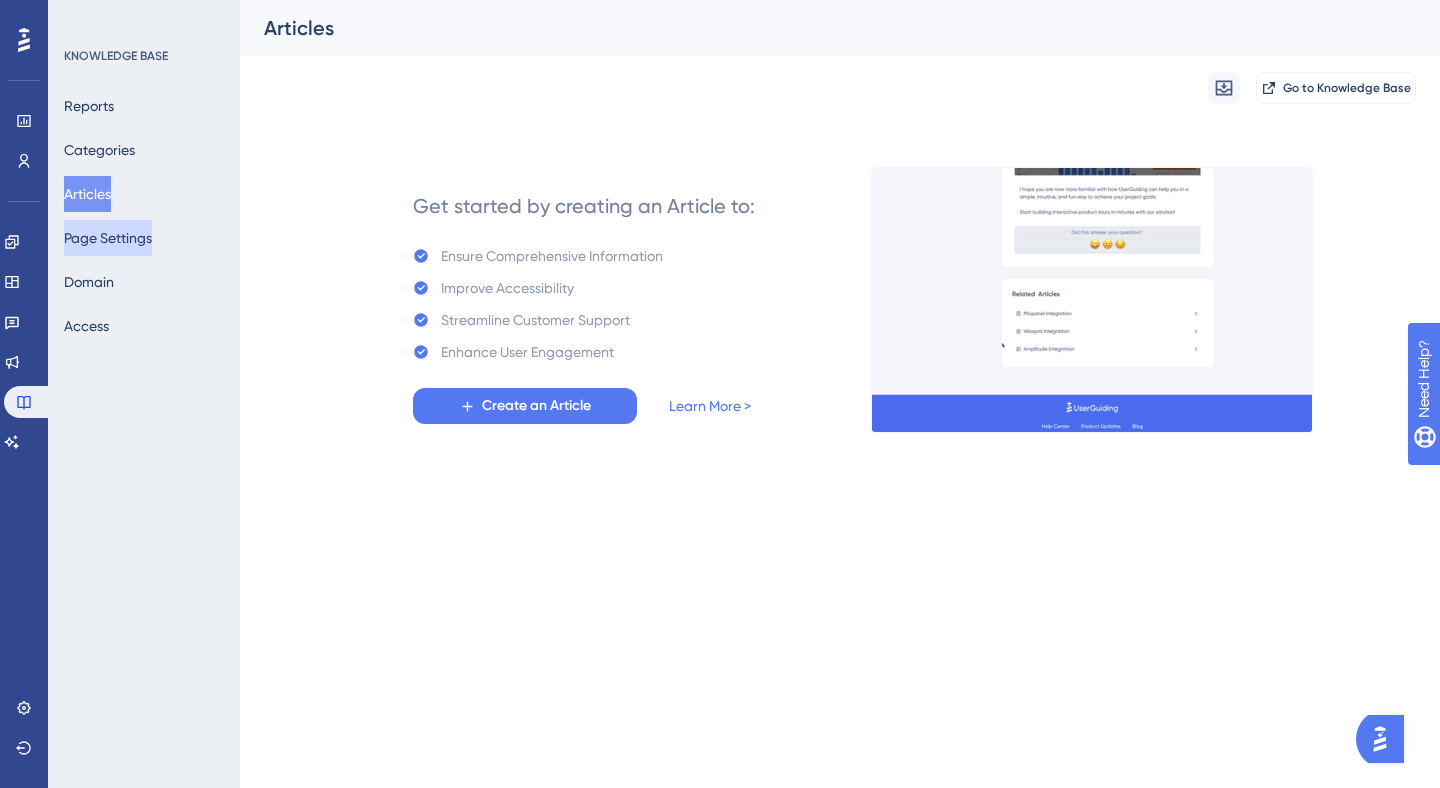 click on "Page Settings" at bounding box center [108, 238] 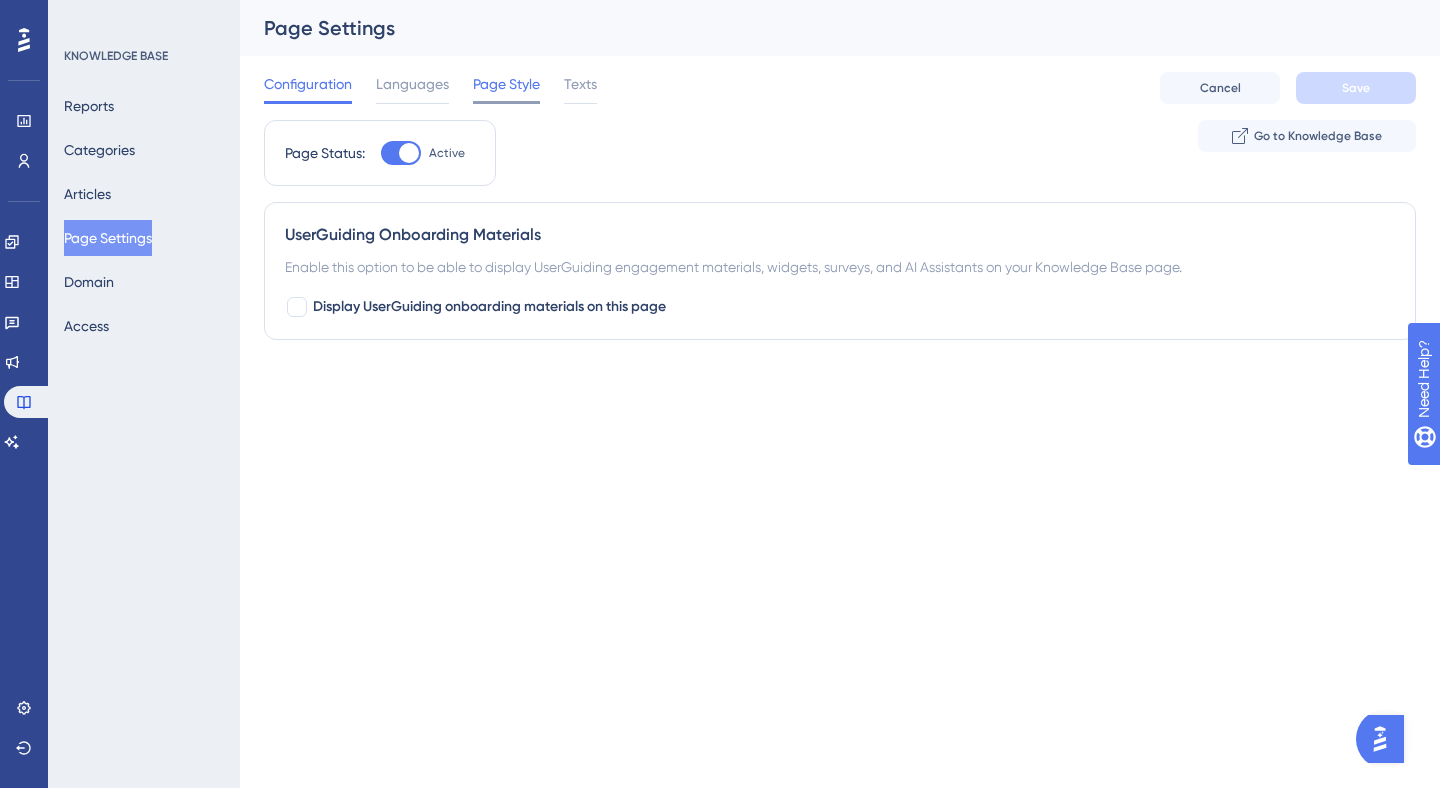 click on "Page Style" at bounding box center [506, 84] 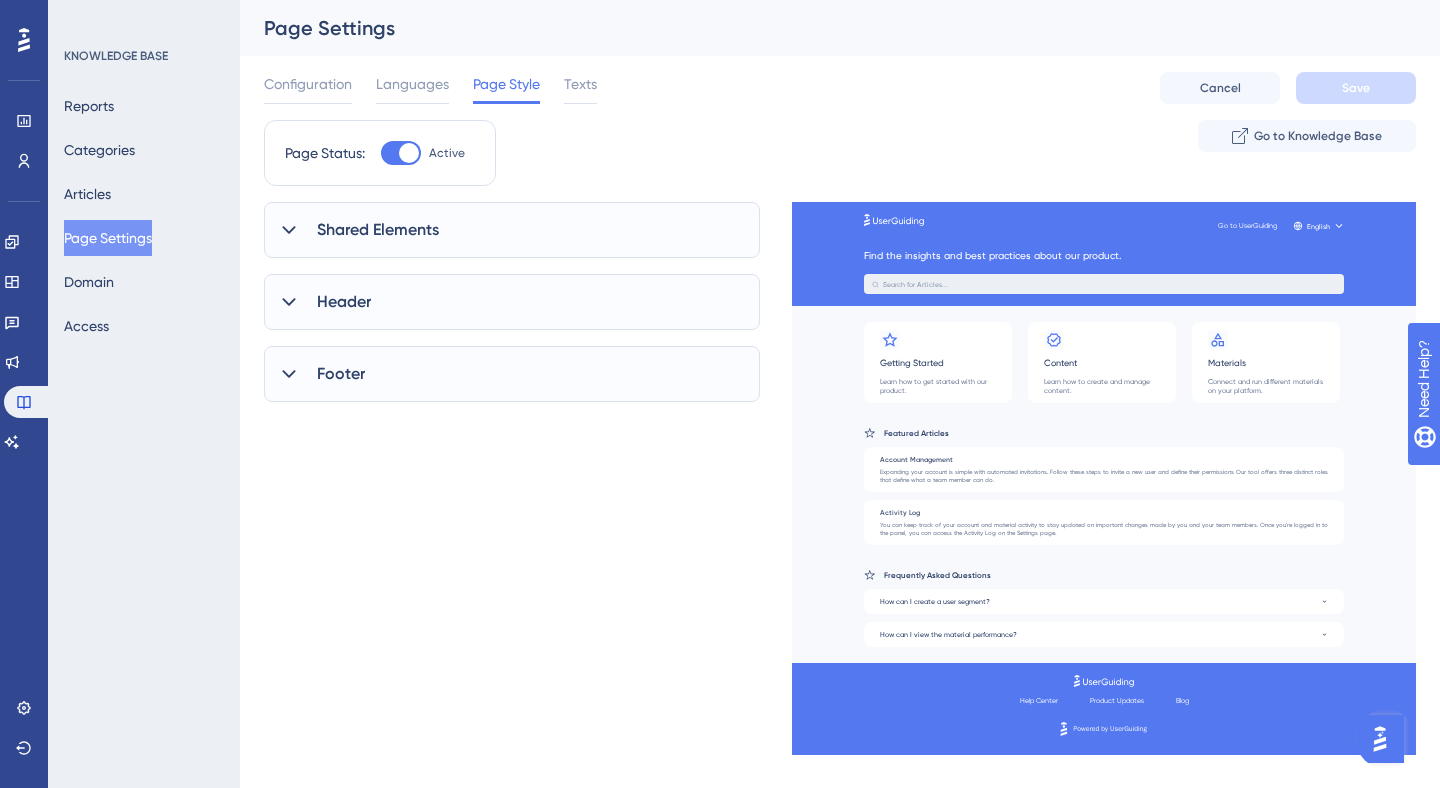 click on "Shared Elements" at bounding box center [512, 230] 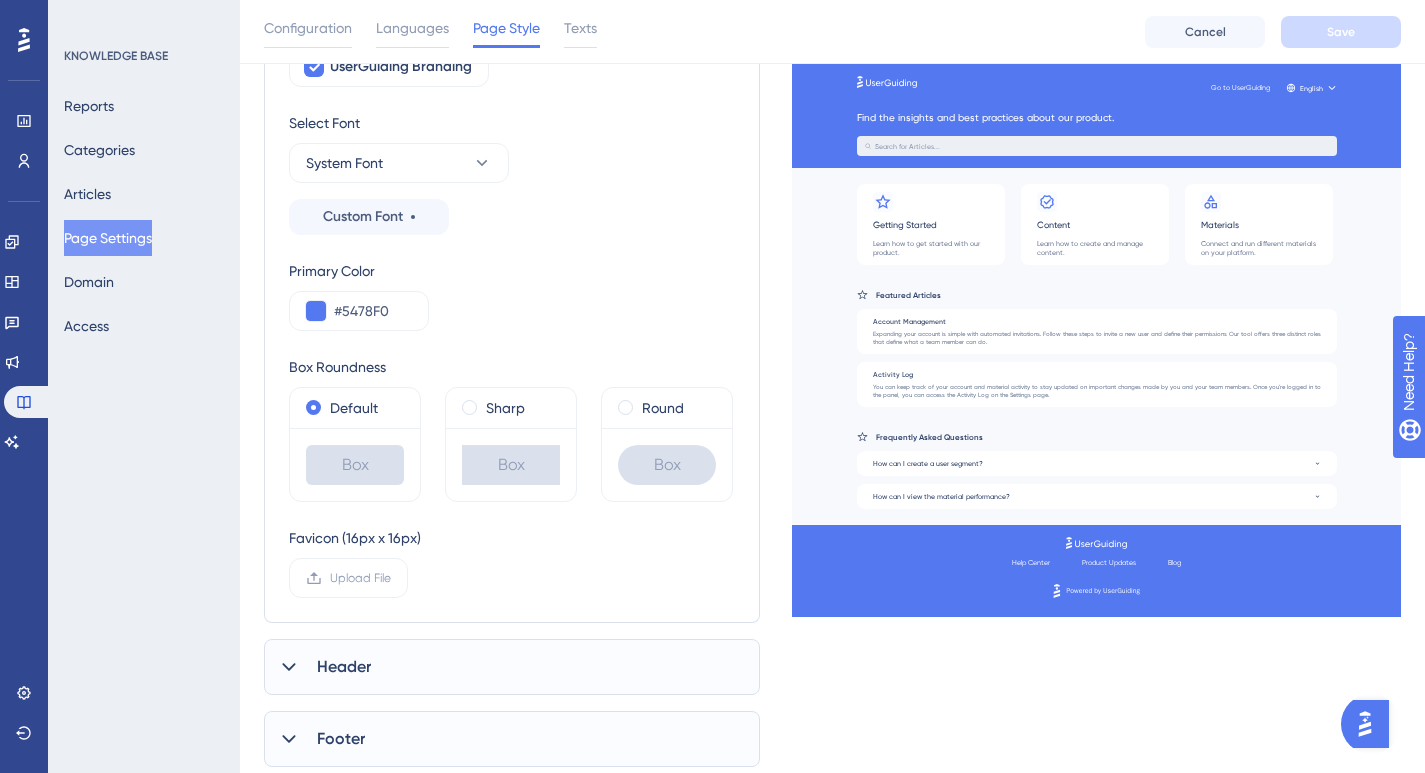 scroll, scrollTop: 246, scrollLeft: 0, axis: vertical 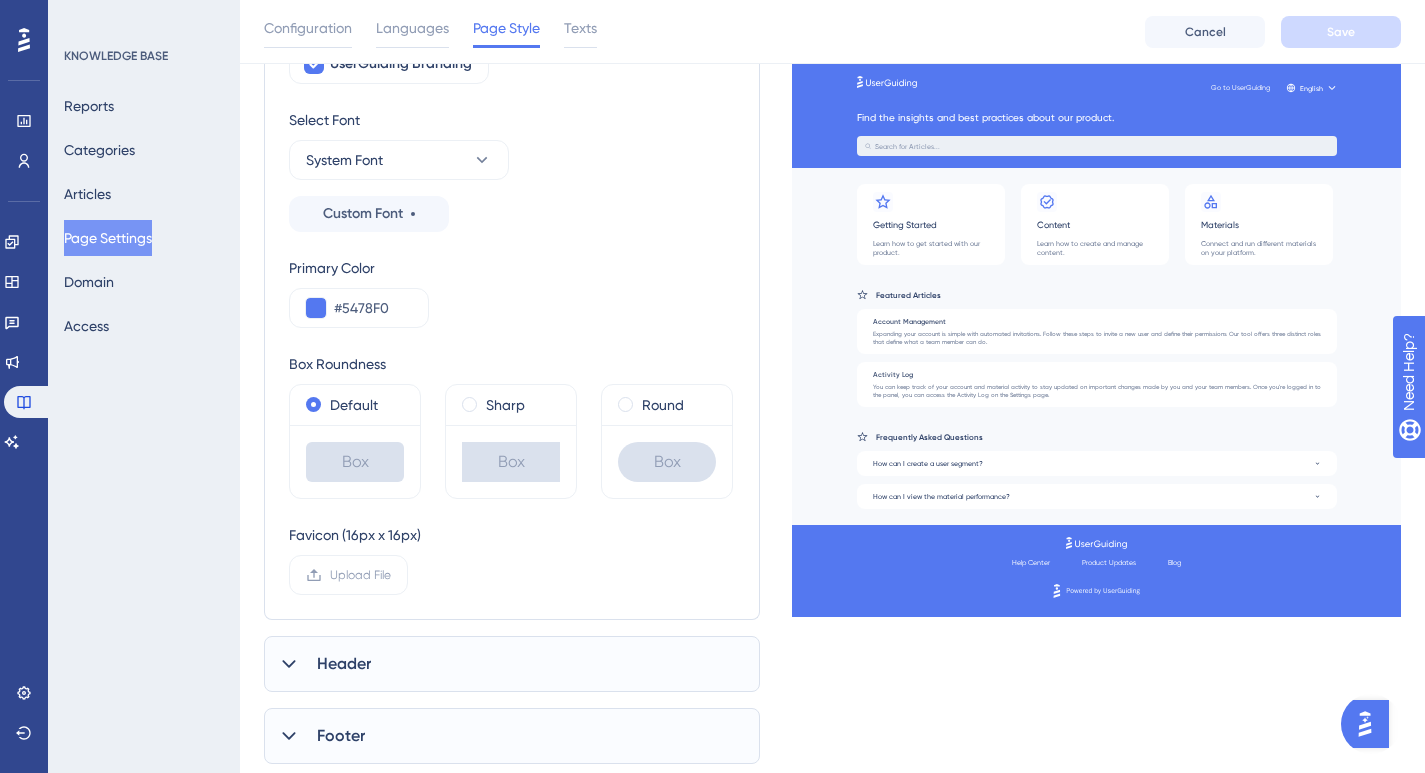 click on "Sharp" at bounding box center (505, 405) 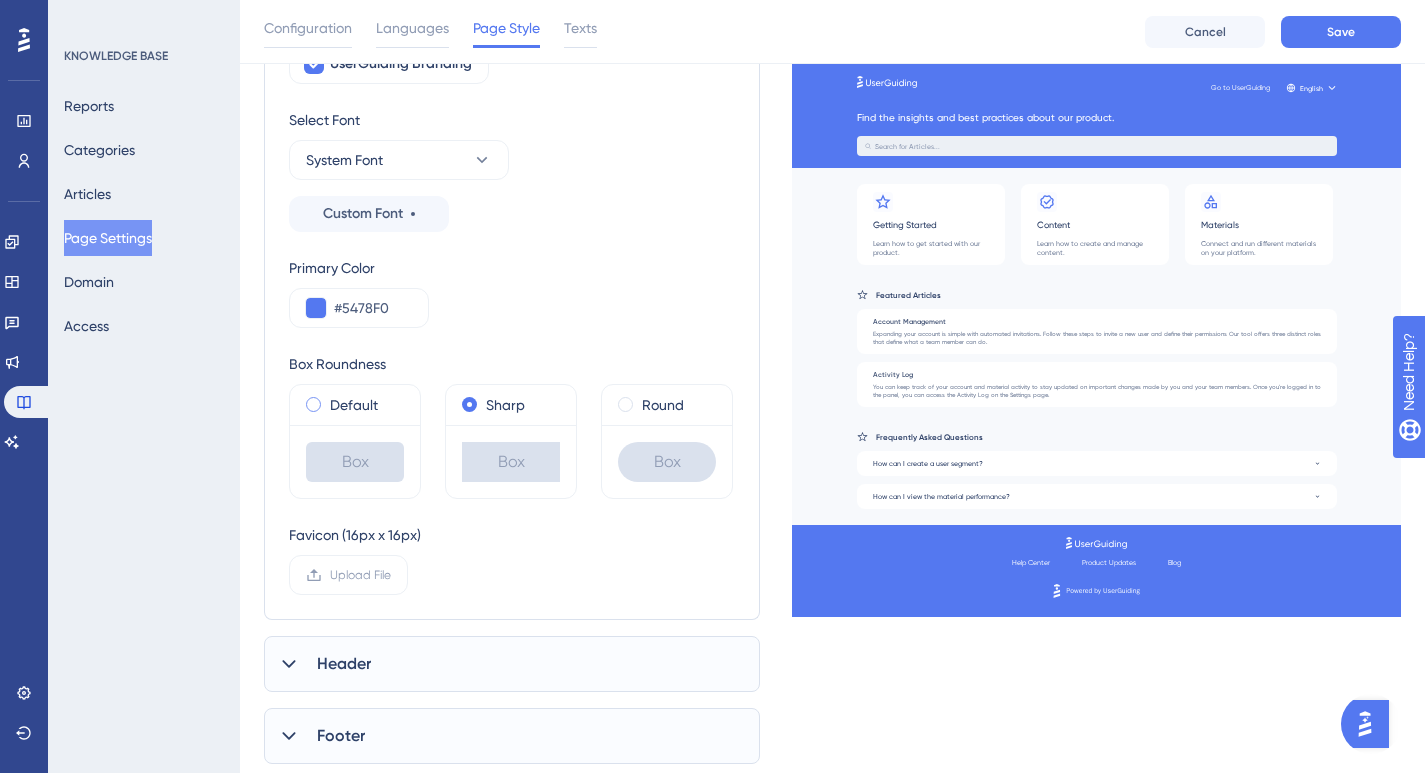 click on "Default" at bounding box center (355, 405) 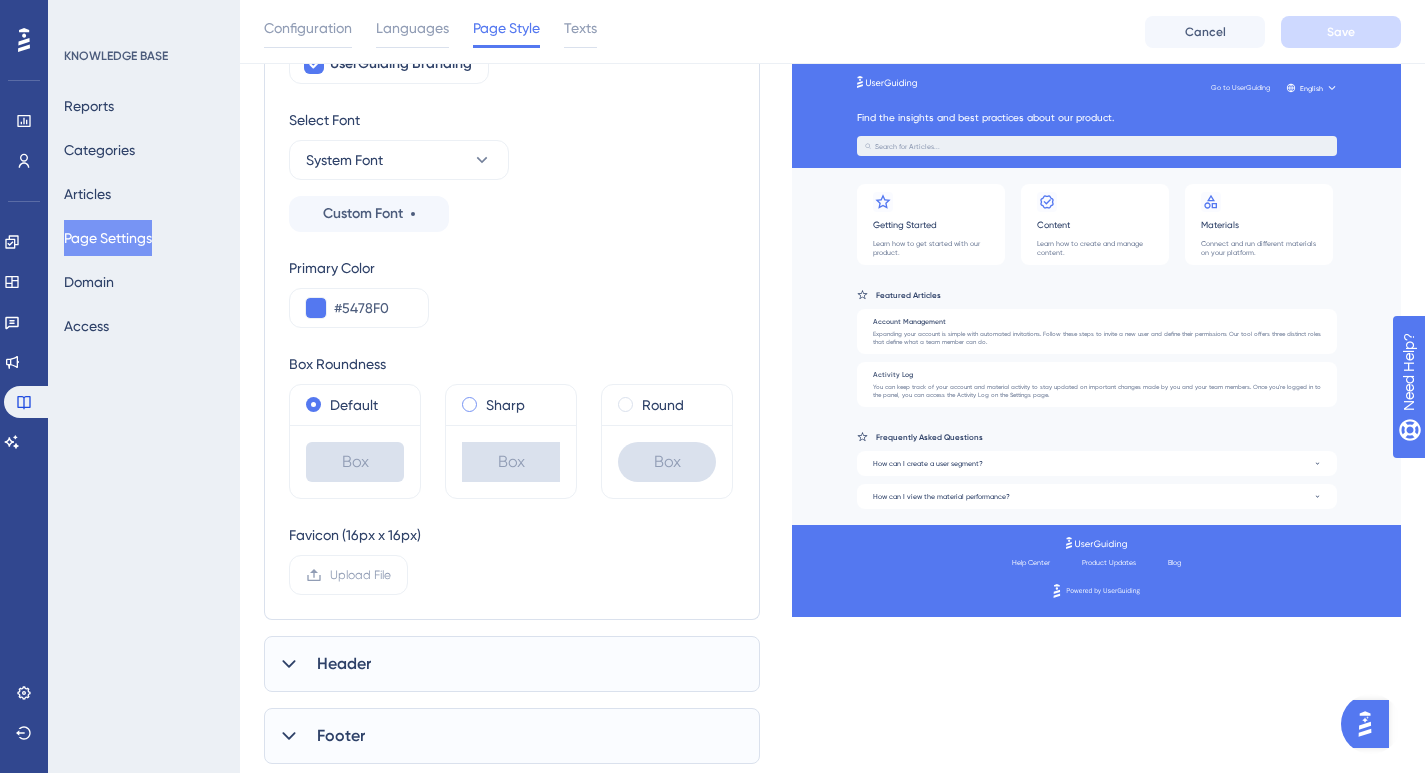 click on "Sharp" at bounding box center [511, 405] 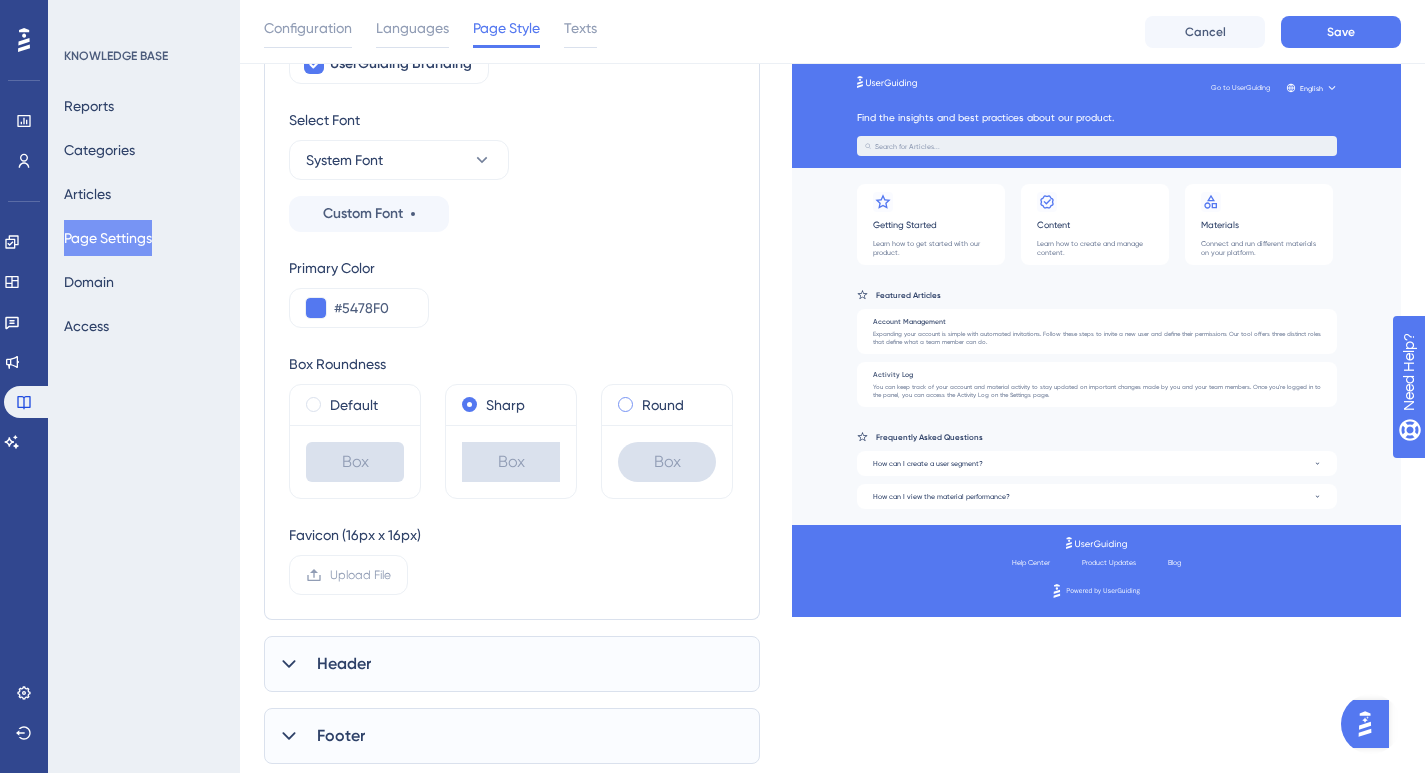 click at bounding box center (625, 404) 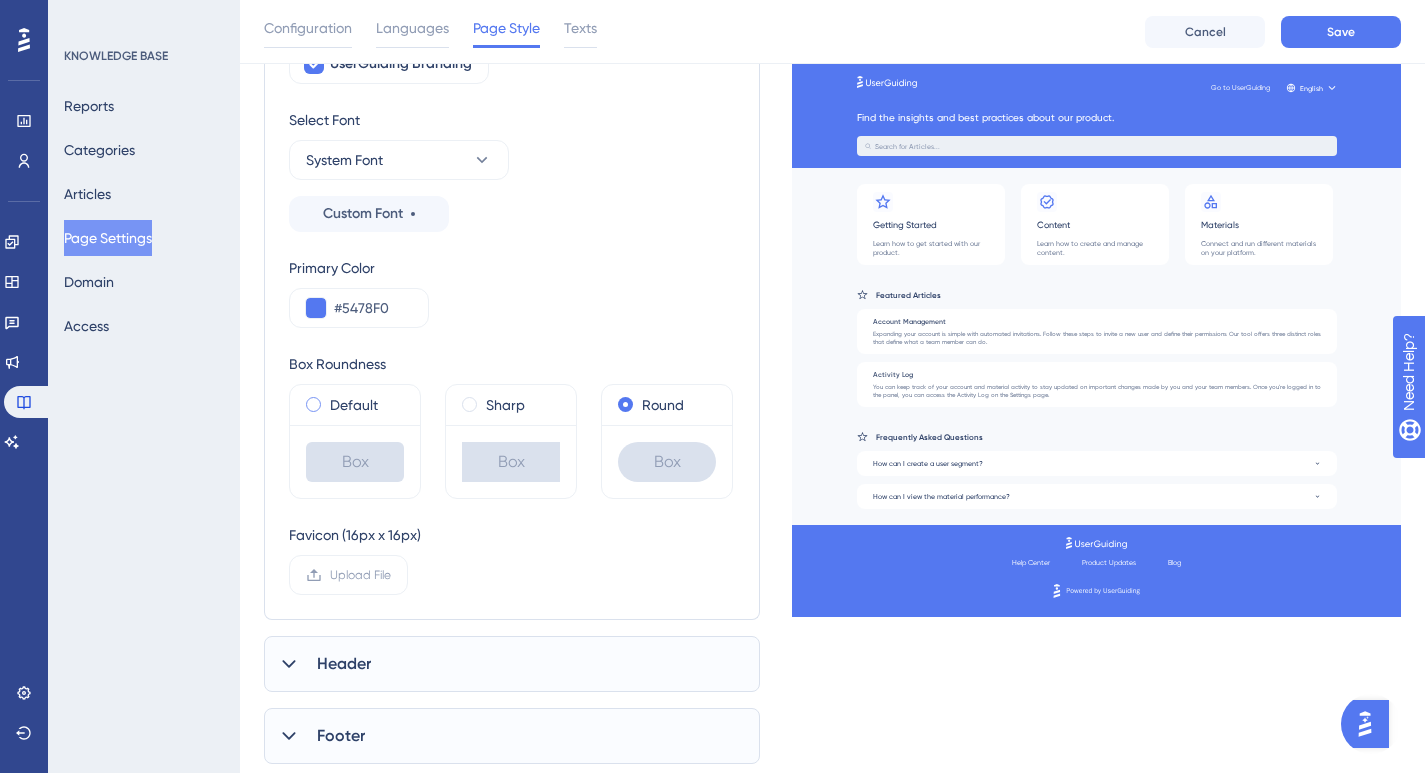 click on "Default" at bounding box center (354, 405) 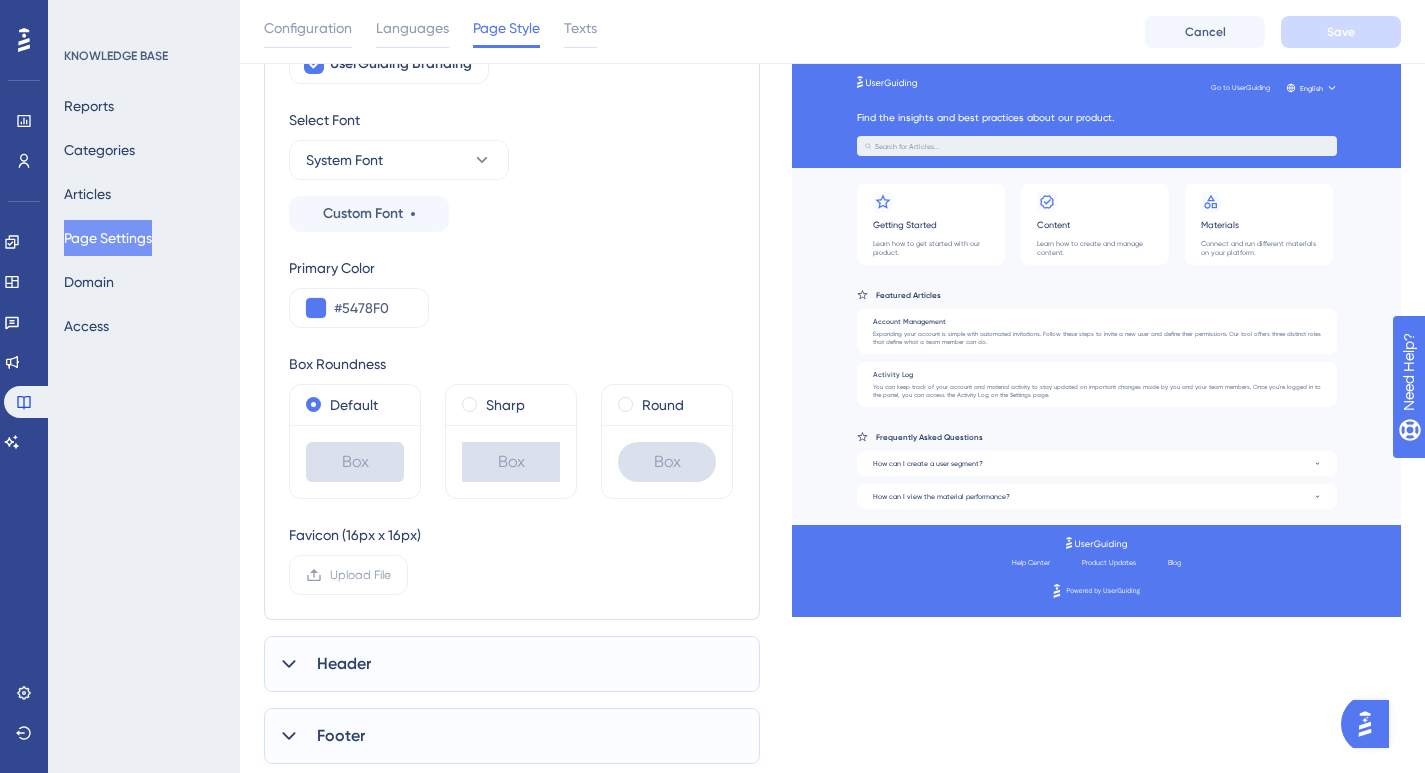 scroll, scrollTop: 301, scrollLeft: 0, axis: vertical 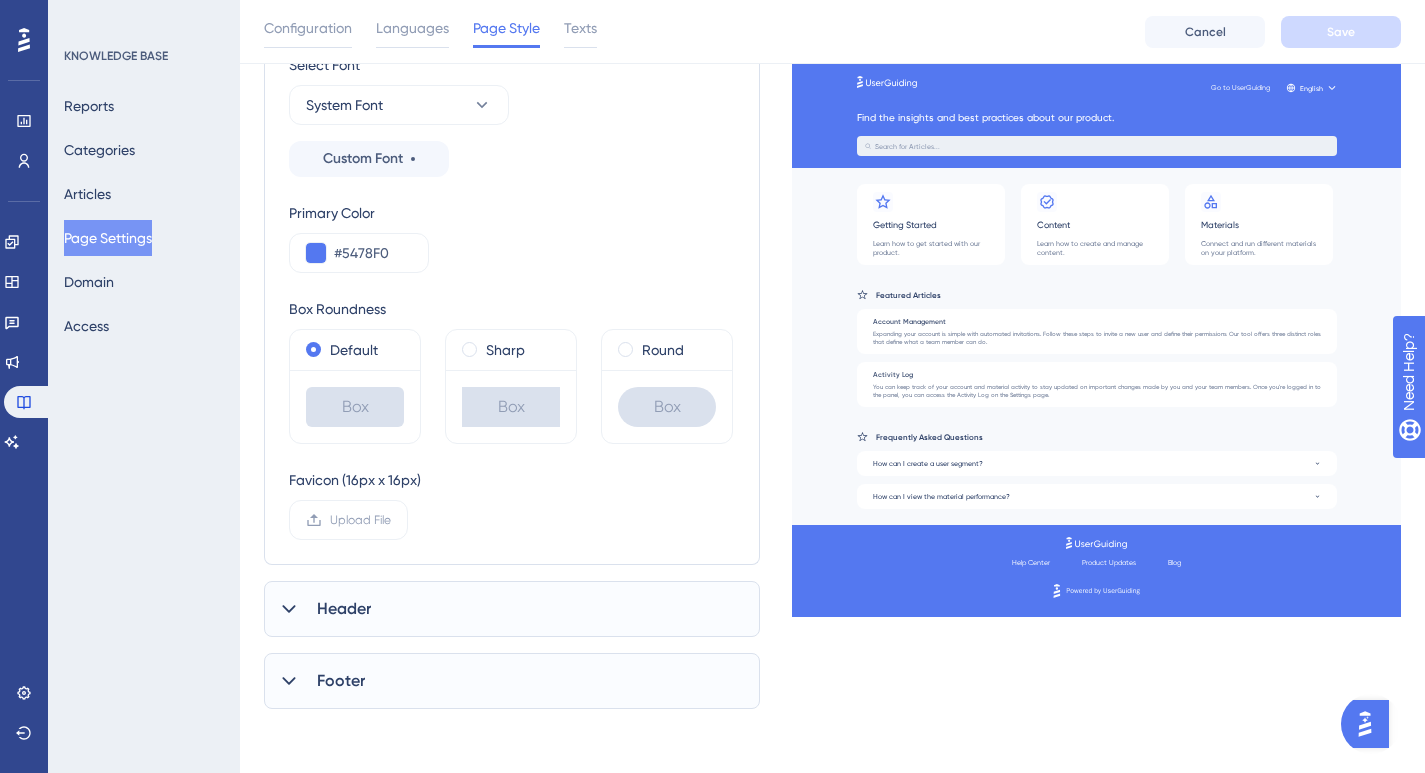 click on "Header" at bounding box center (512, 609) 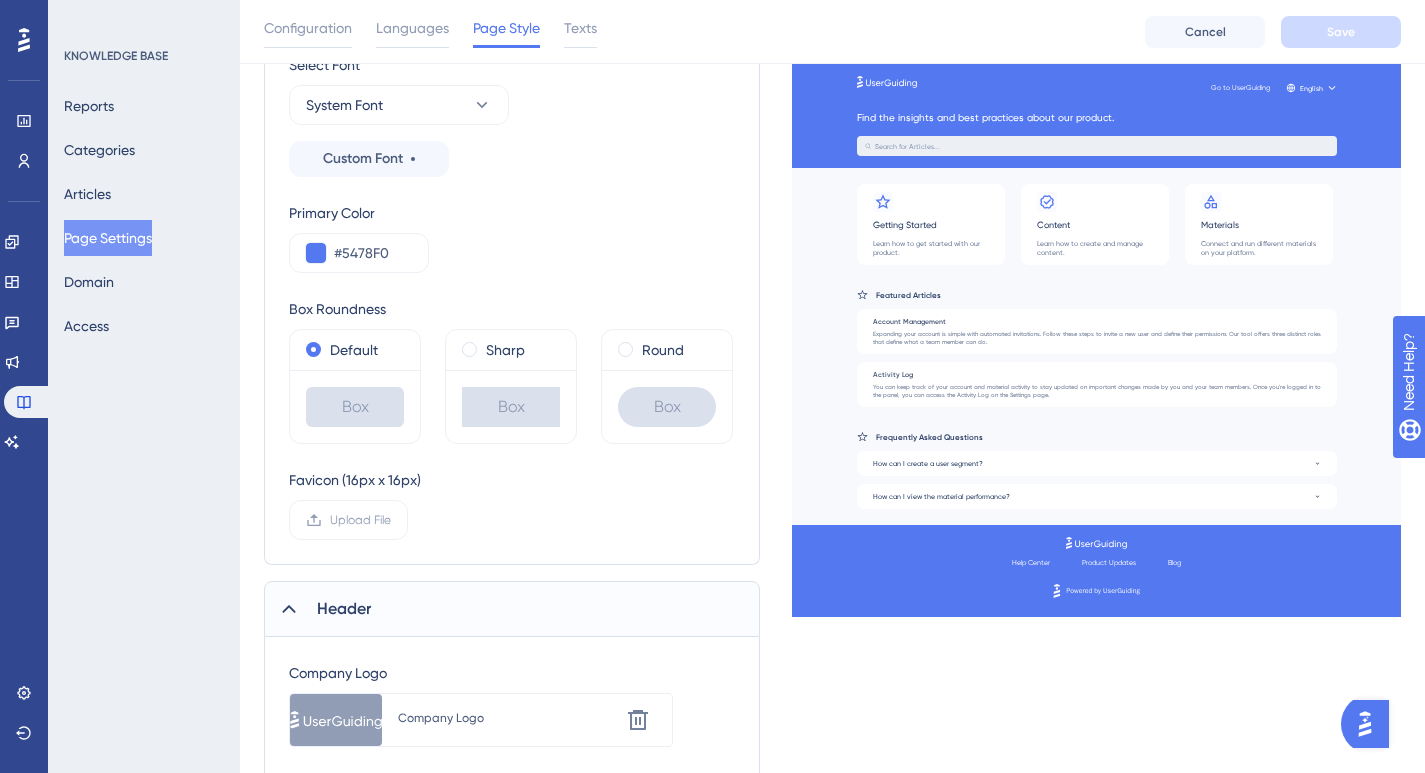 click on "Header" at bounding box center (512, 609) 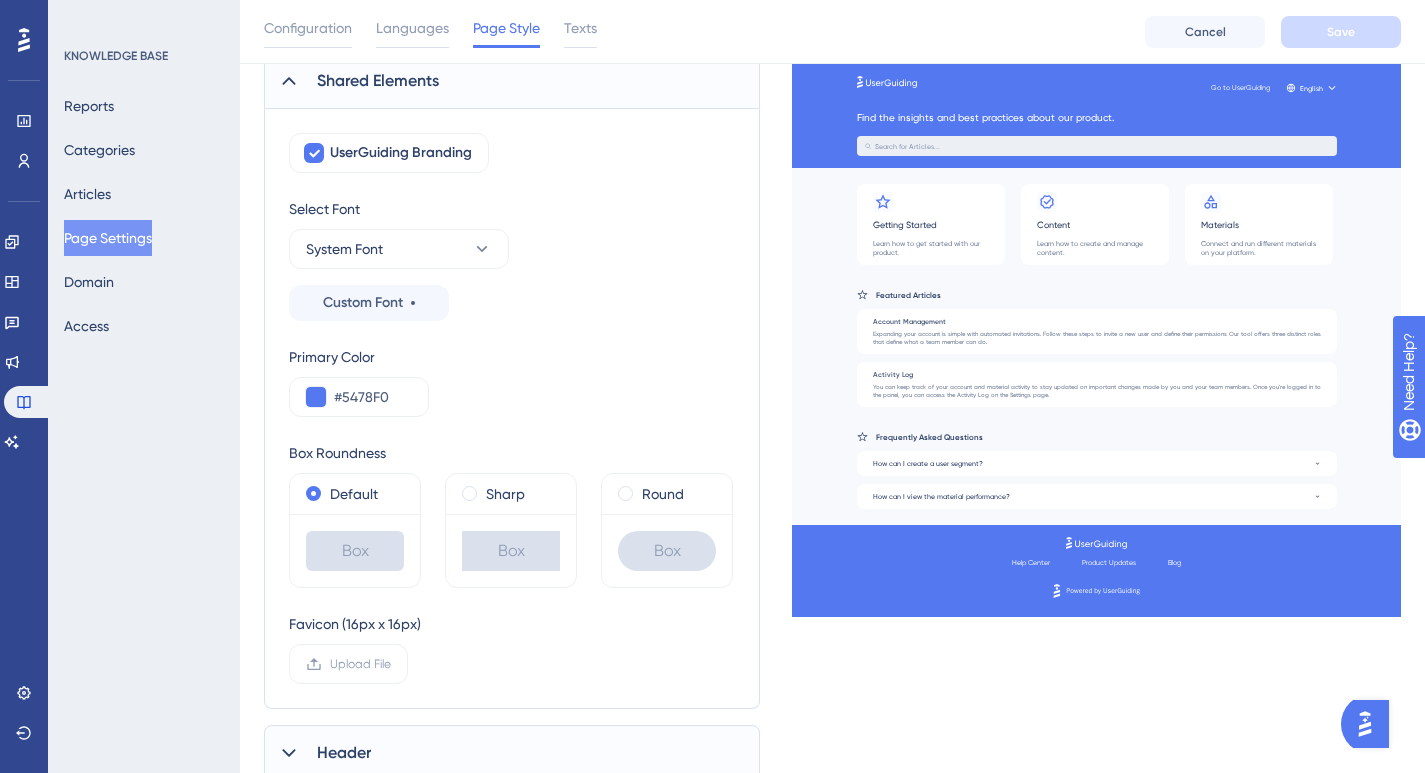 scroll, scrollTop: 0, scrollLeft: 0, axis: both 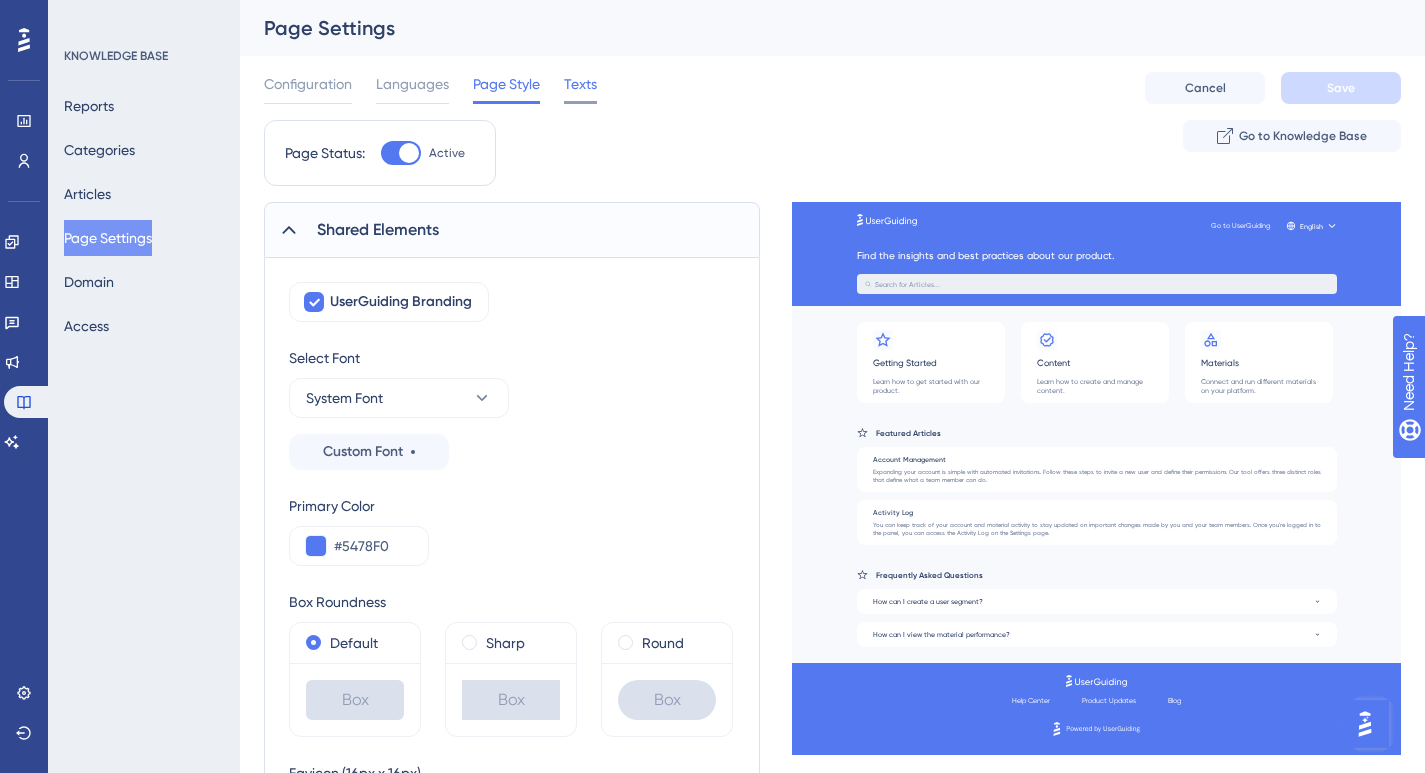 click on "Texts" at bounding box center [580, 88] 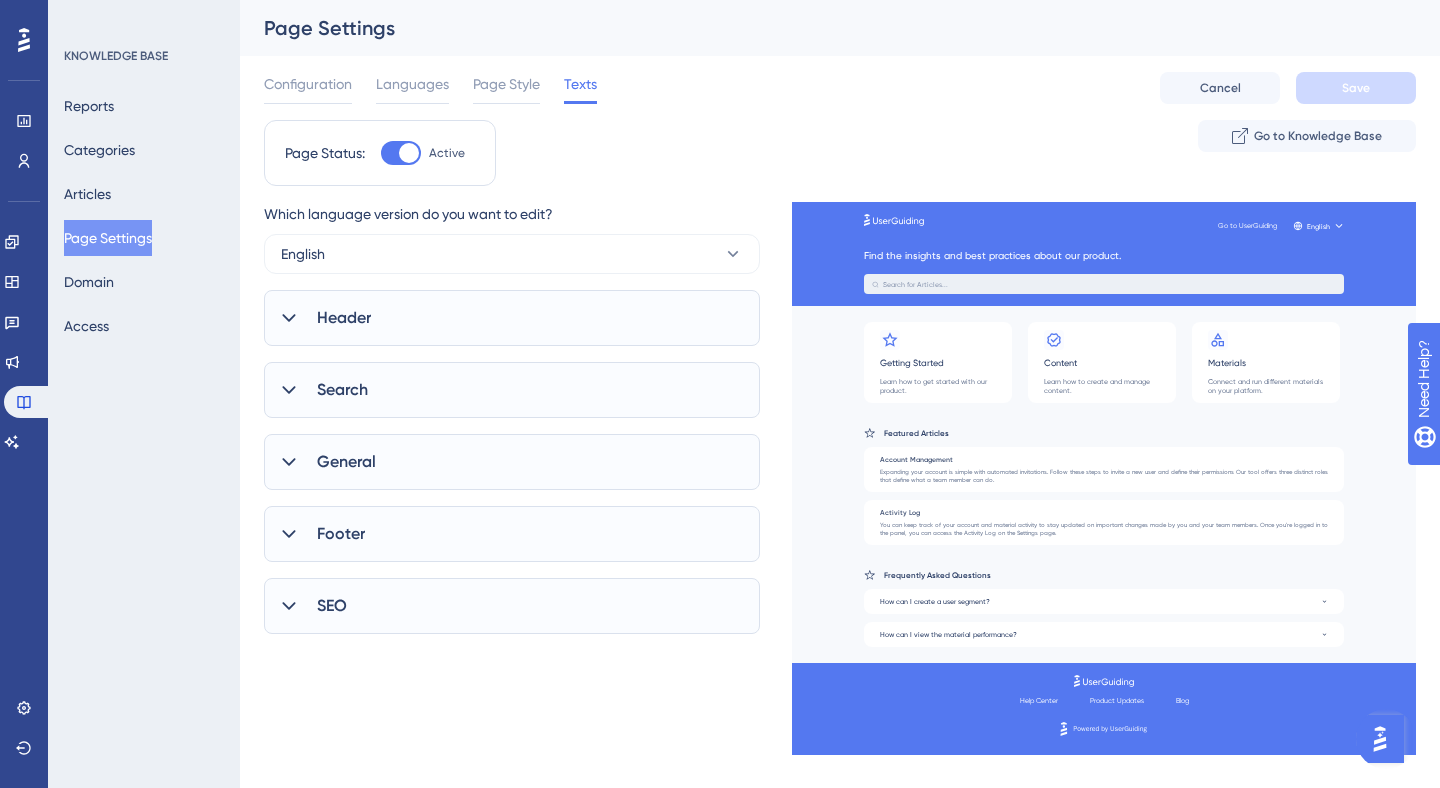 click on "Search" at bounding box center [512, 390] 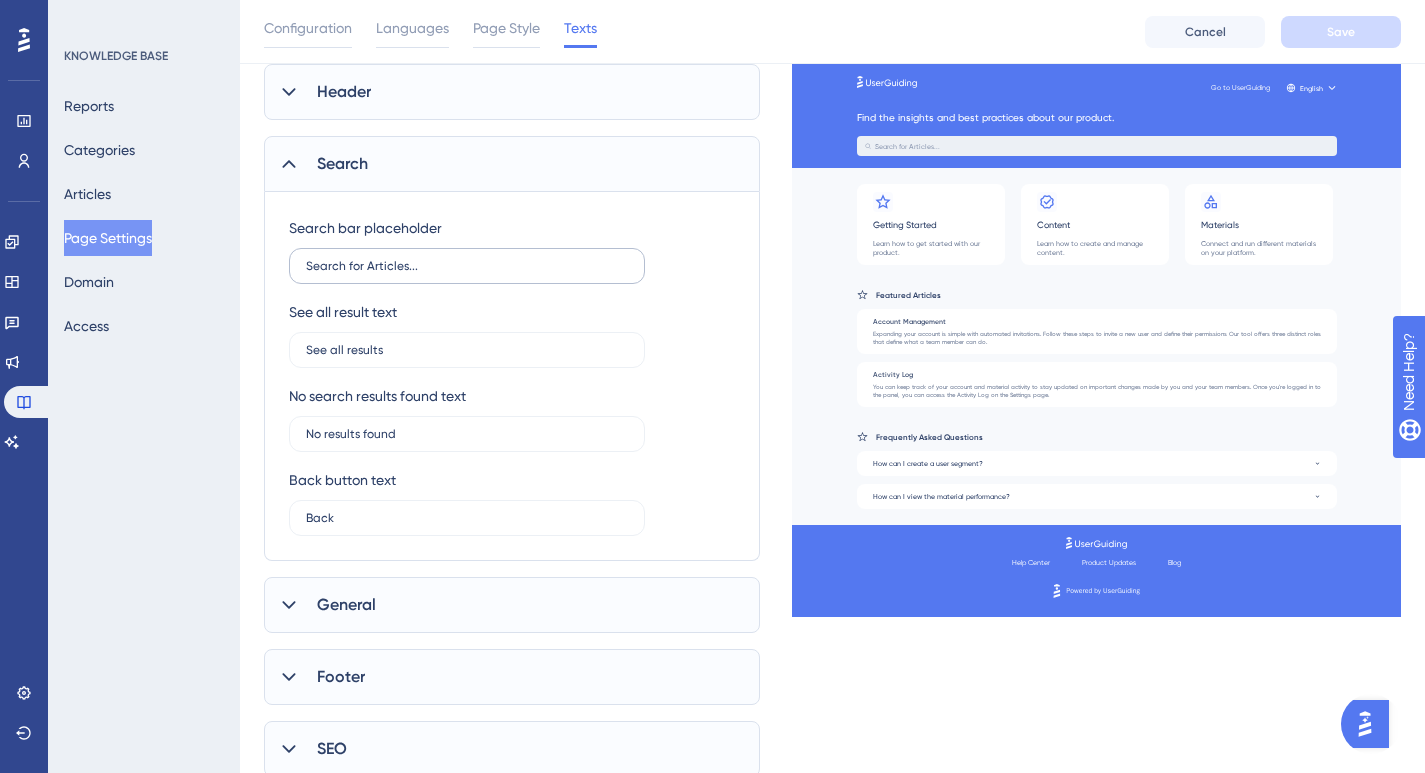 scroll, scrollTop: 251, scrollLeft: 0, axis: vertical 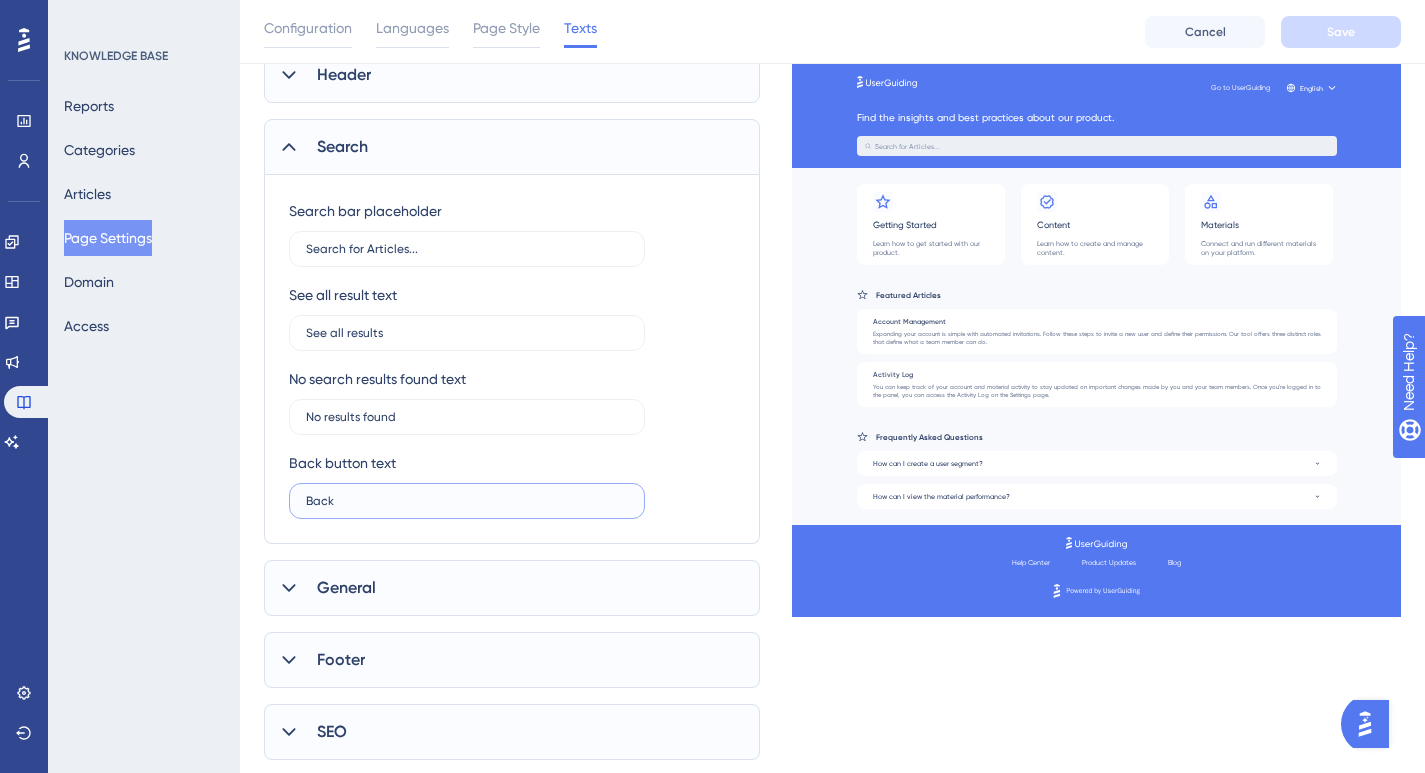 click on "Back" at bounding box center [467, 501] 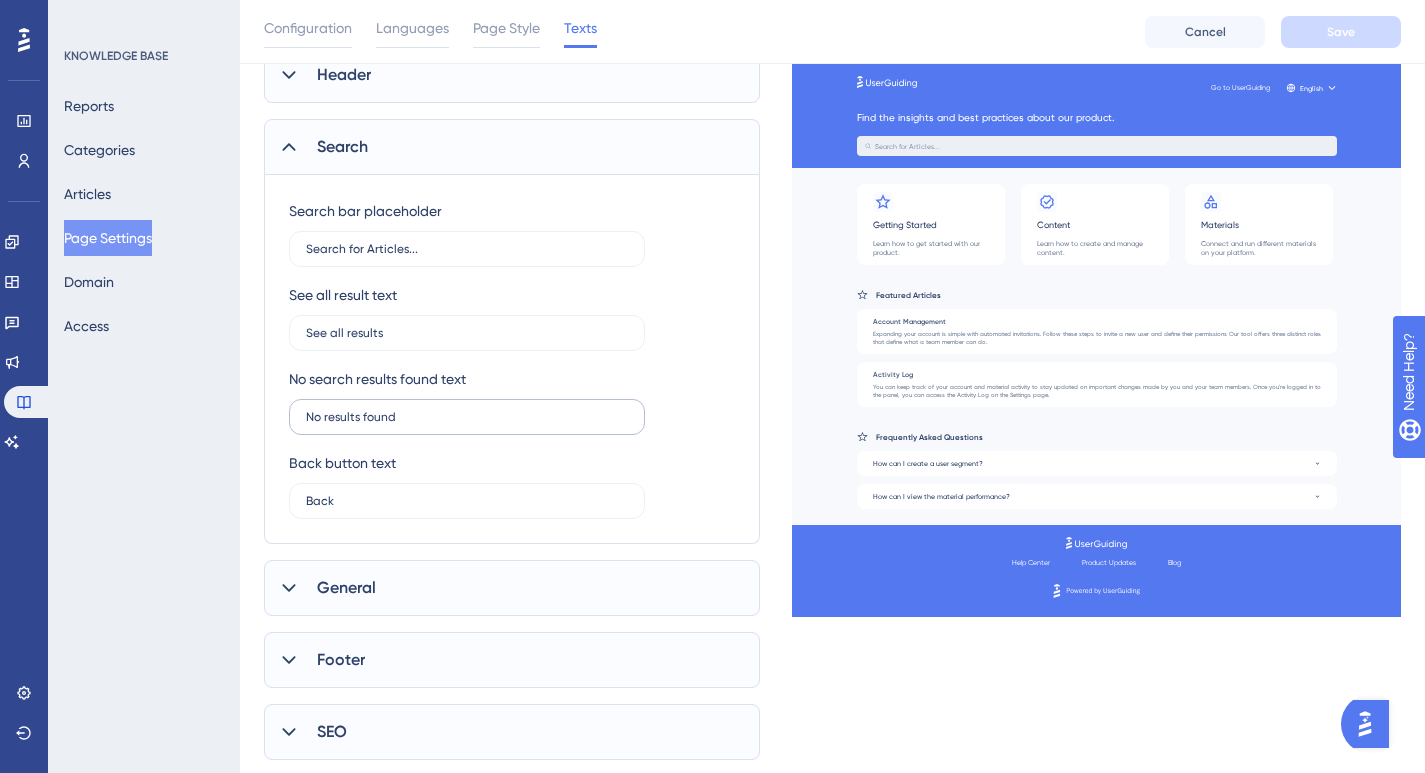 click on "No results found" at bounding box center (467, 417) 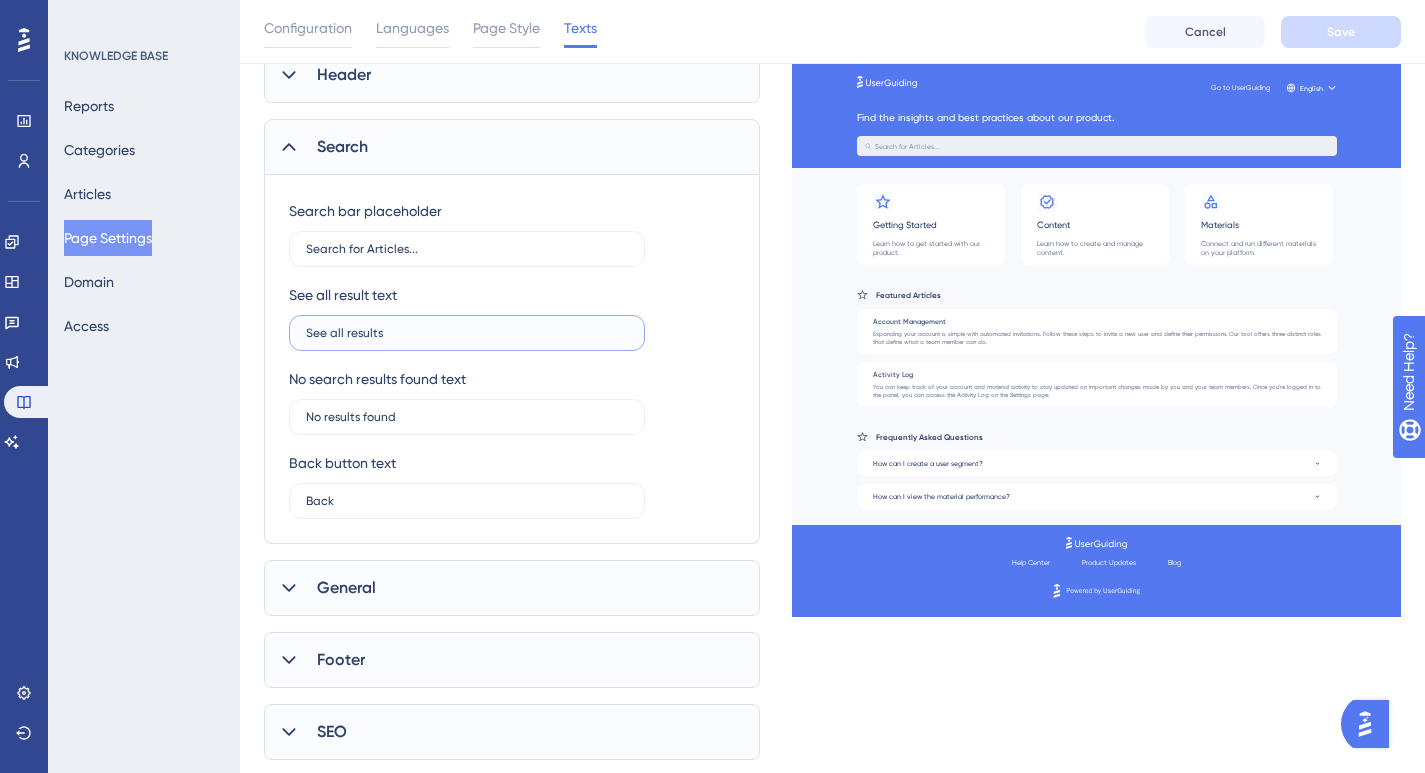 click on "See all results" at bounding box center [467, 333] 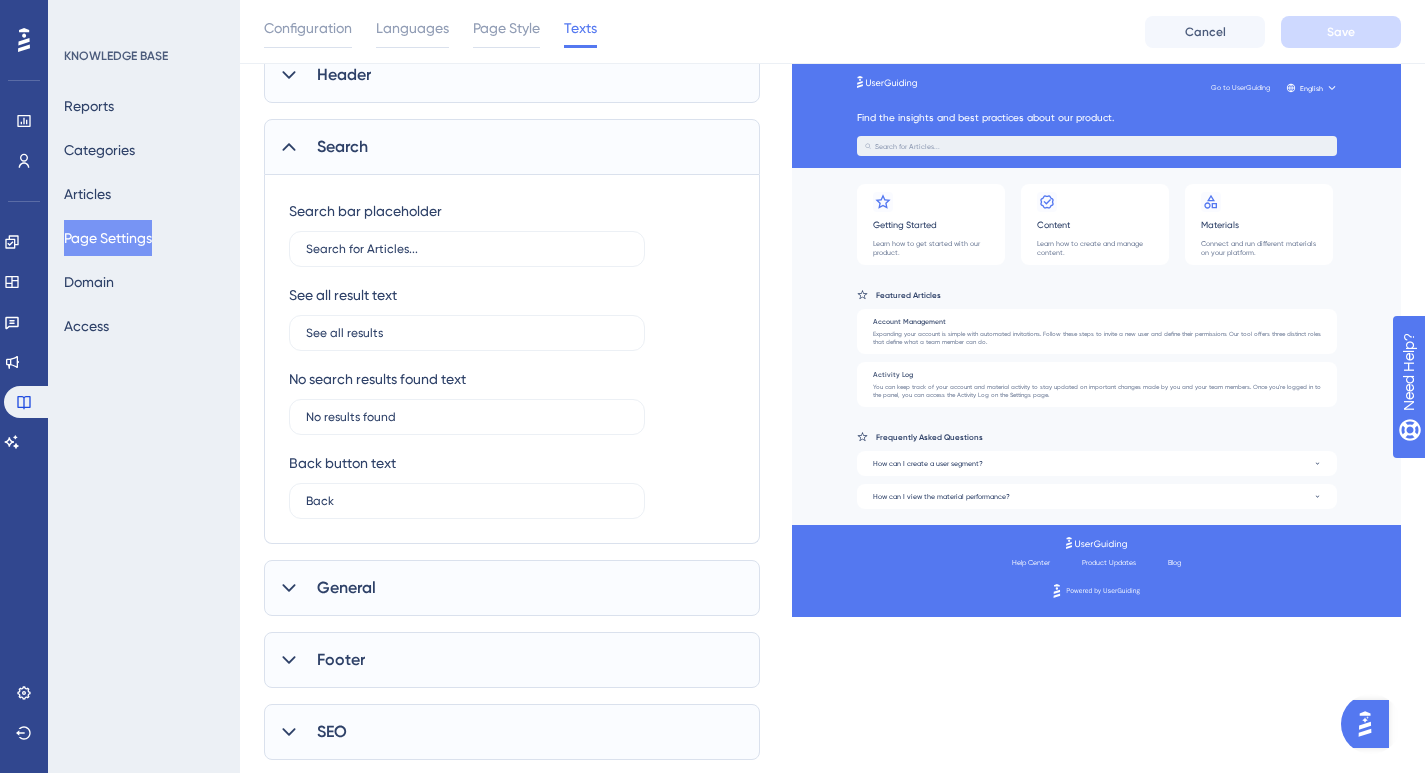 click on "General" at bounding box center (512, 588) 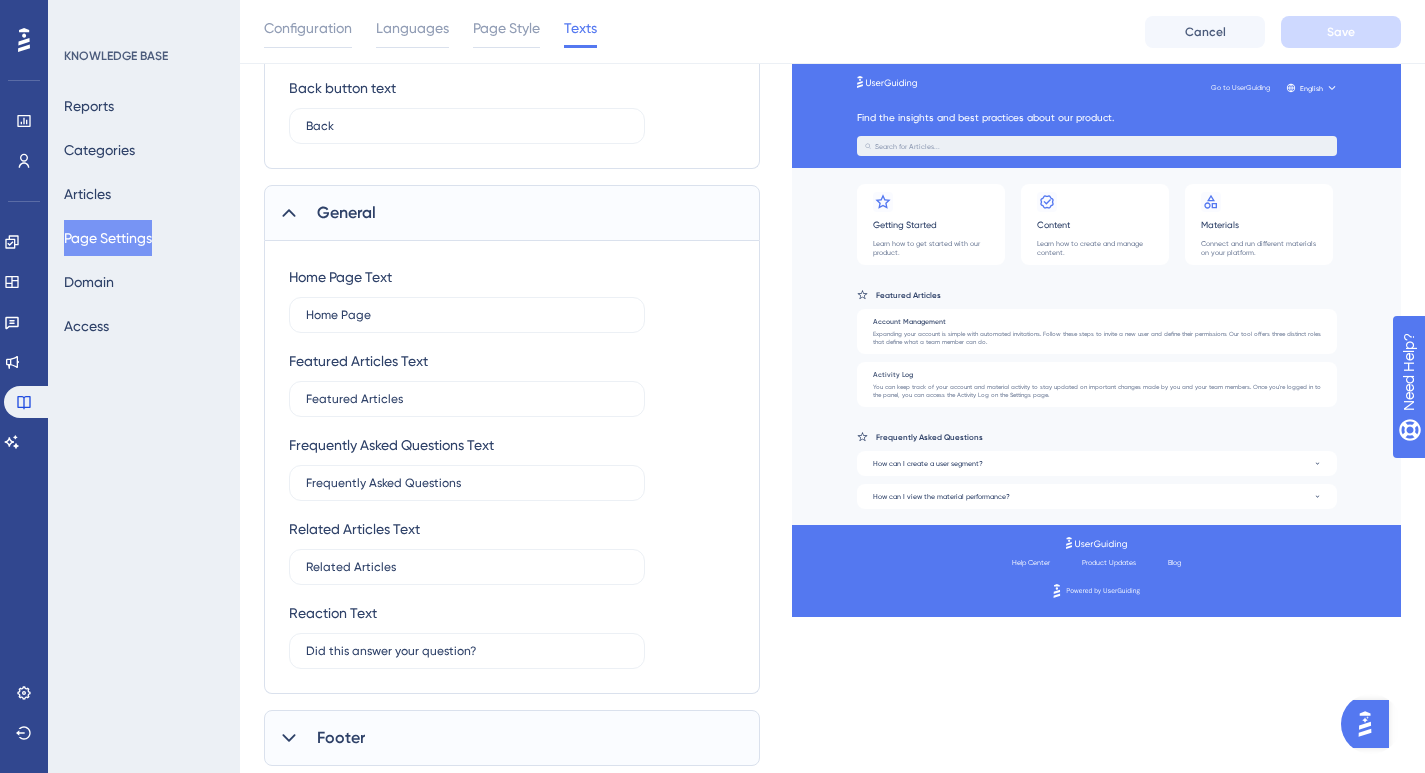 scroll, scrollTop: 630, scrollLeft: 0, axis: vertical 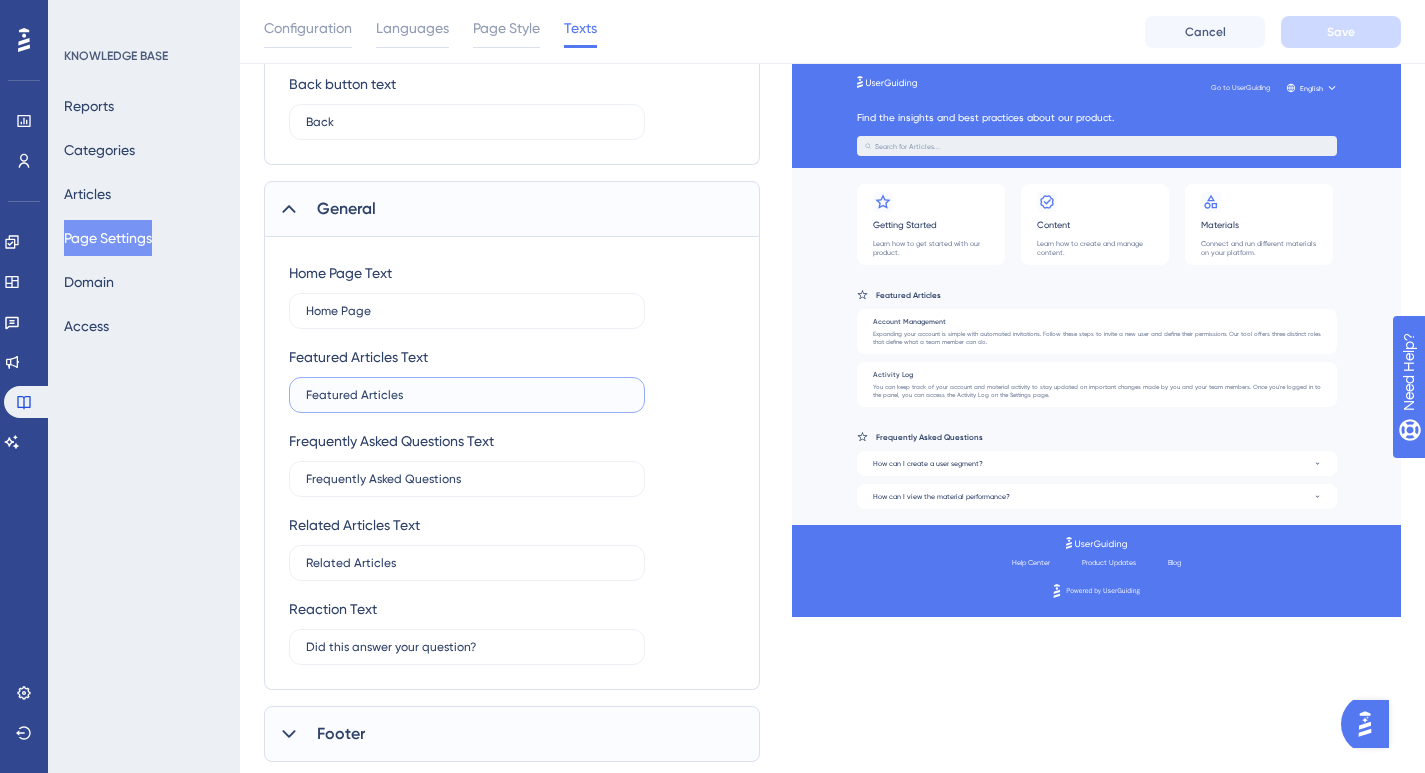 click on "Featured Articles" at bounding box center (467, 395) 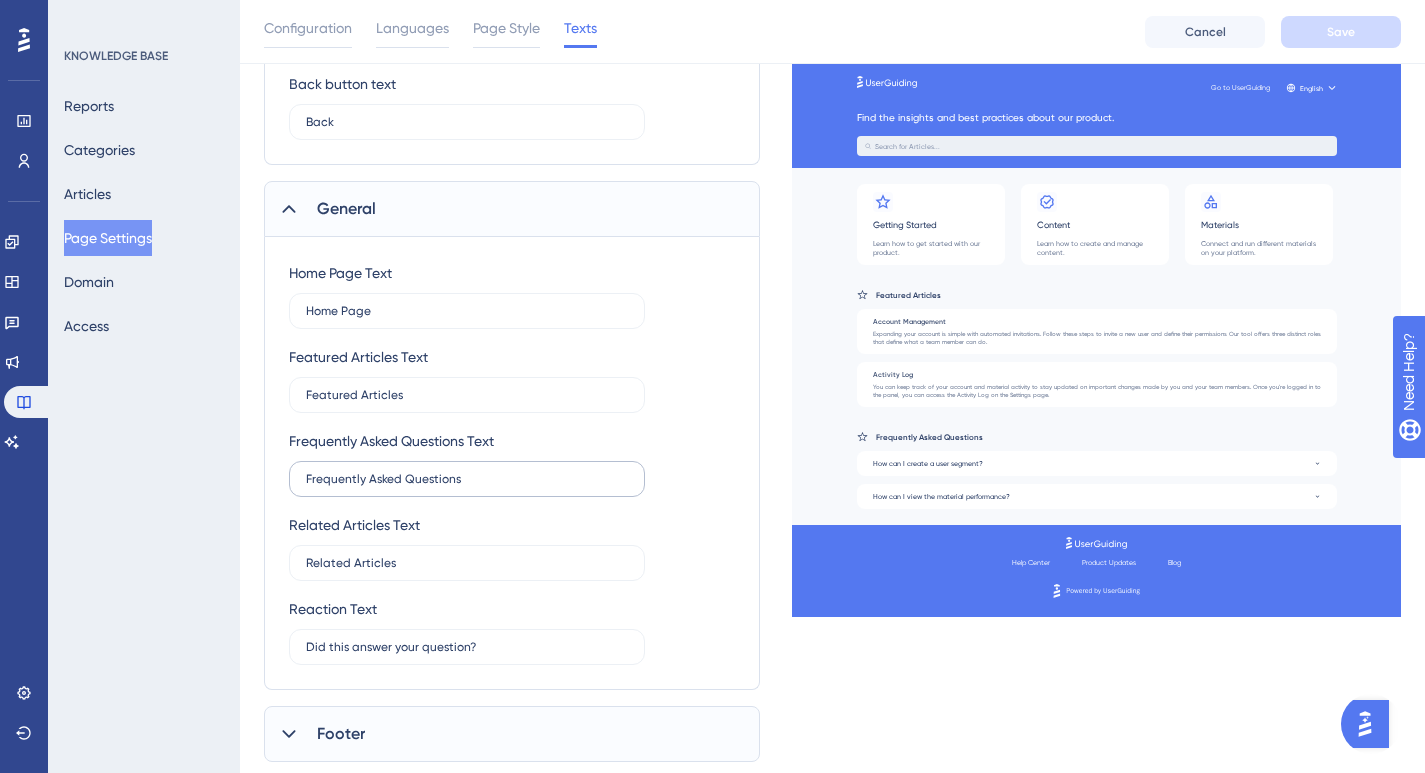 click on "Frequently Asked Questions" at bounding box center (467, 479) 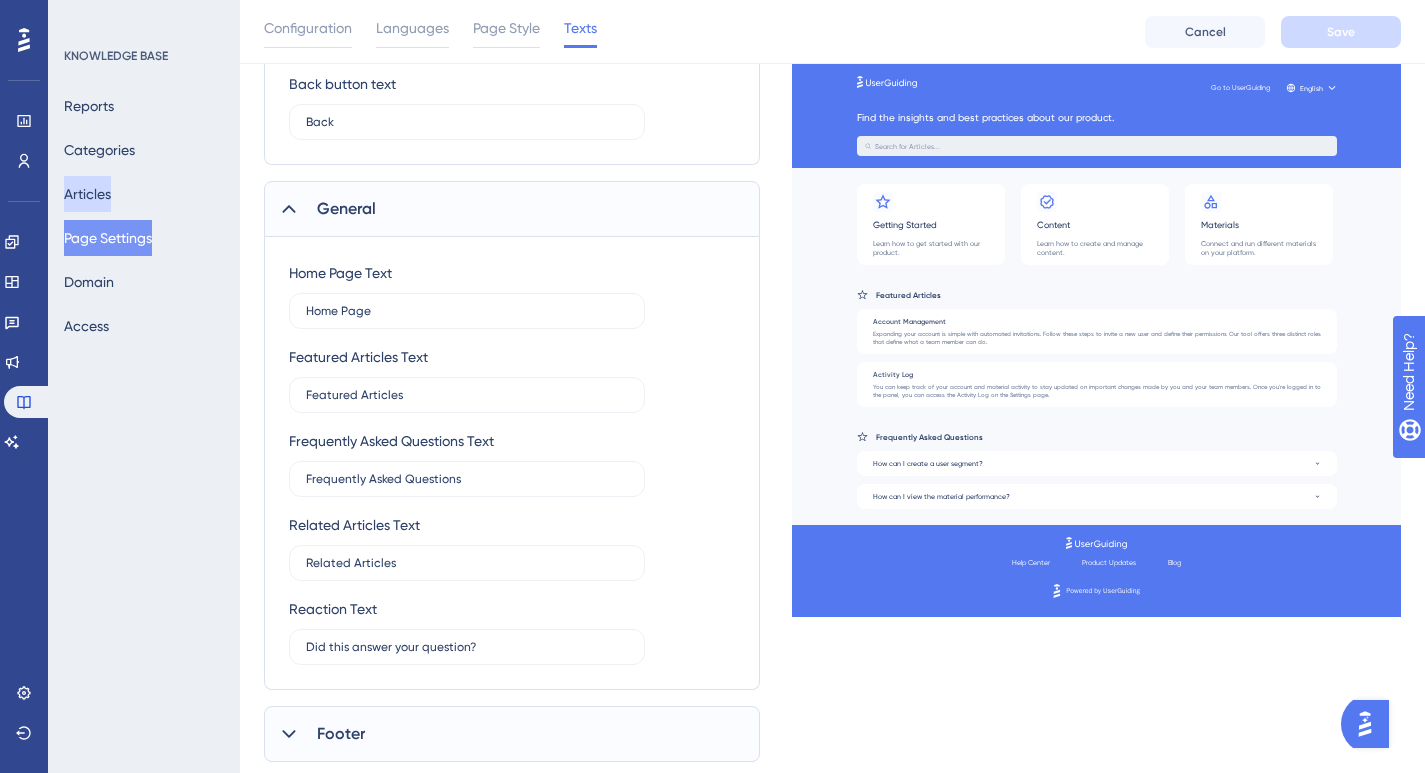 click on "Articles" at bounding box center (87, 194) 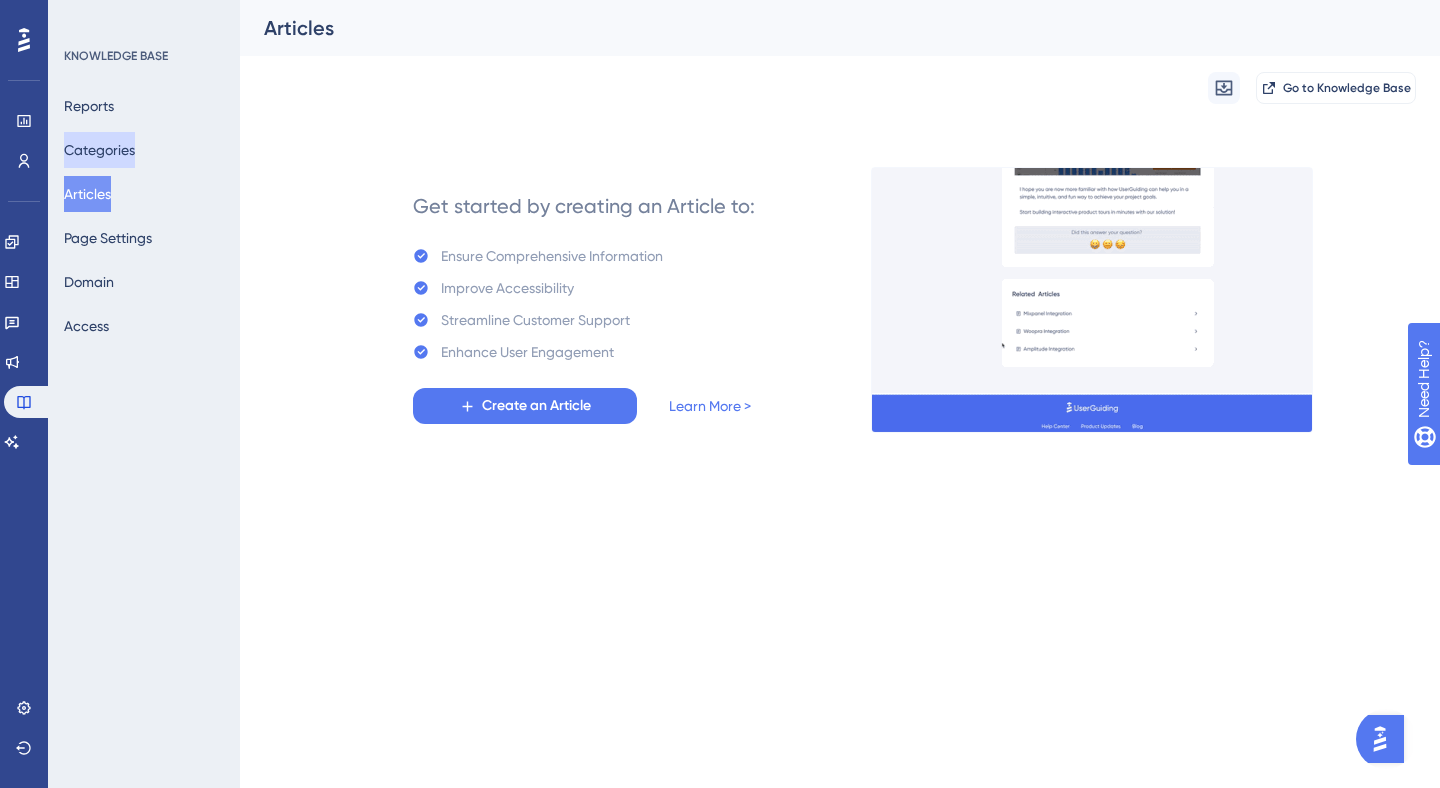 click on "Categories" at bounding box center (99, 150) 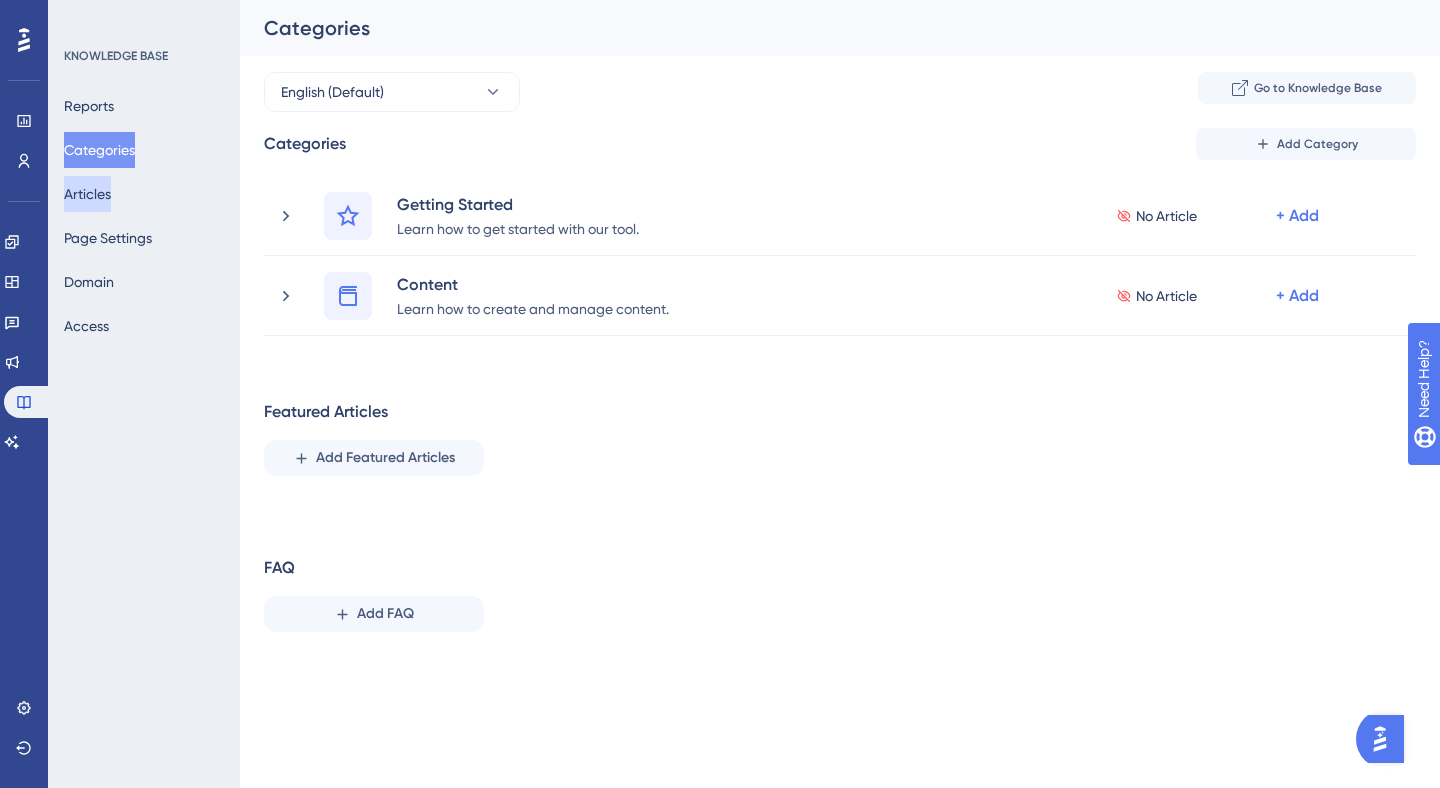 click on "Articles" at bounding box center (87, 194) 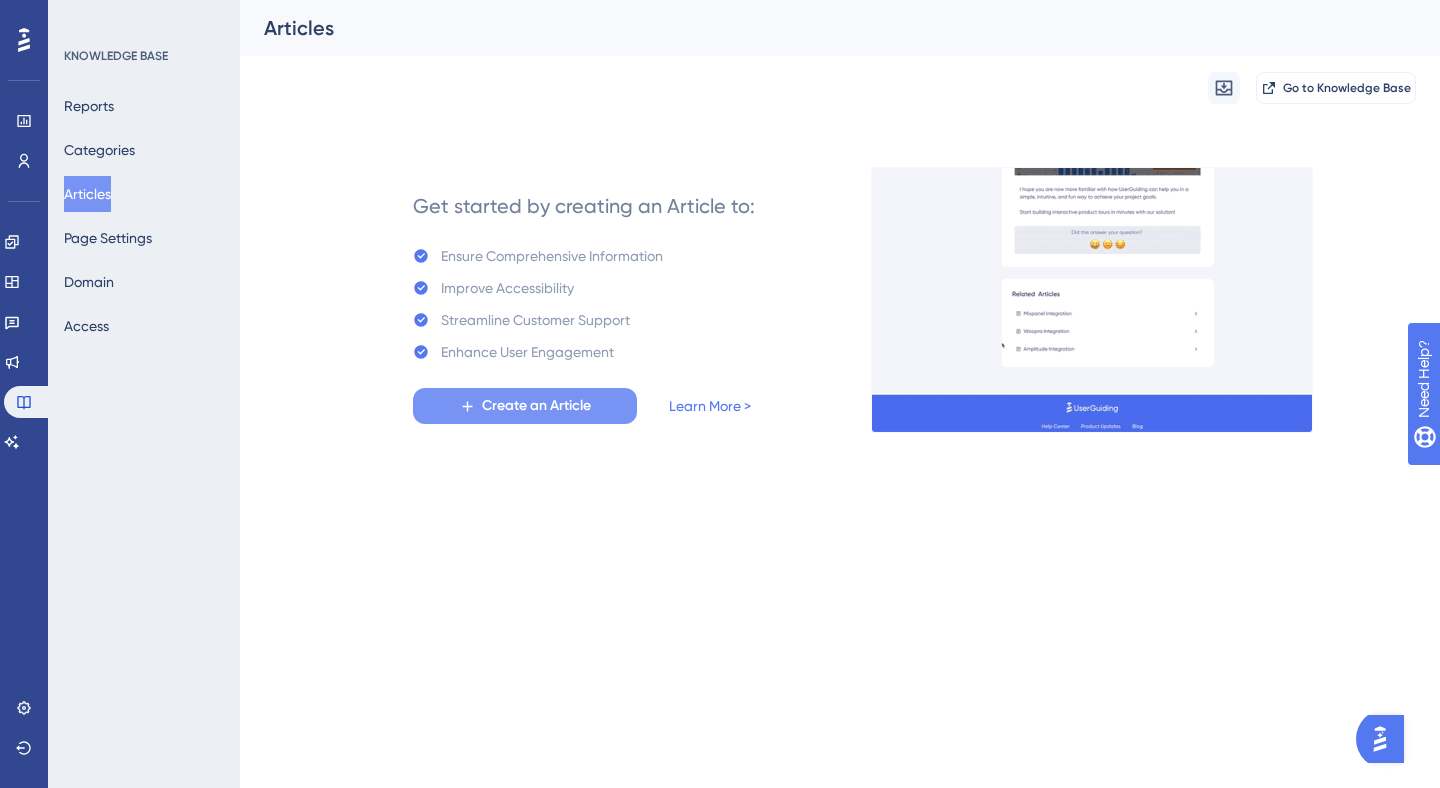 click on "Create an Article" at bounding box center [536, 406] 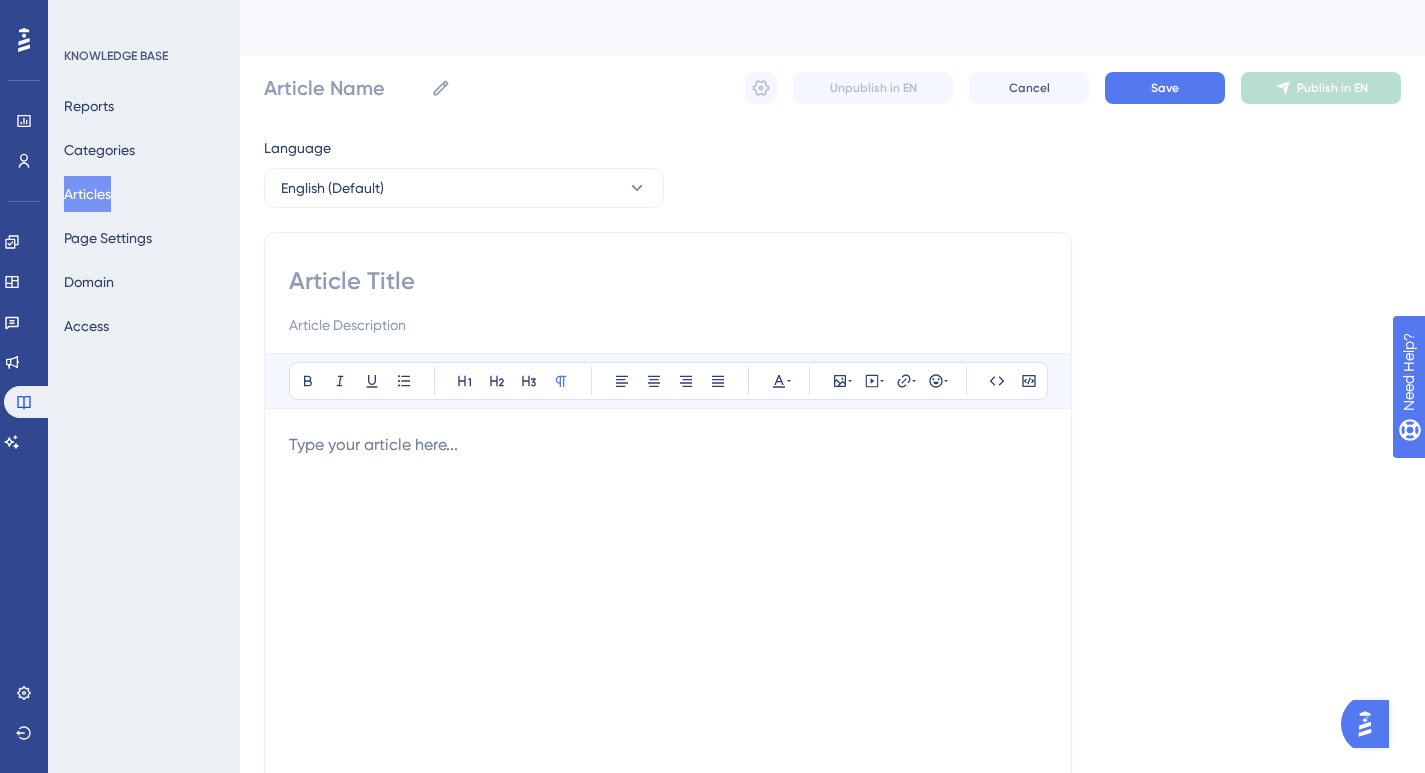click at bounding box center (668, 281) 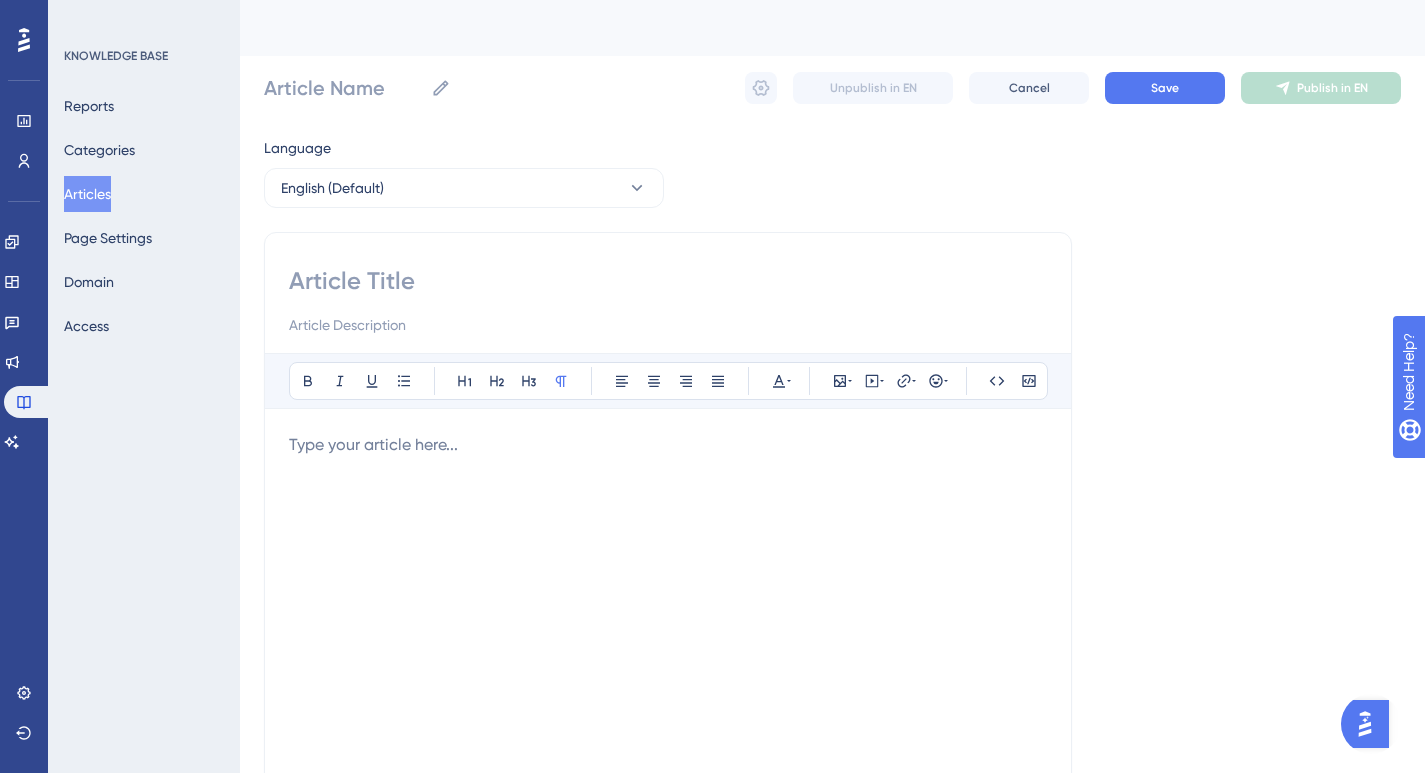 paste on "HackerEarth is an online technical-recruitment tool that enables you to automate your hiring process to select the best fit for your team." 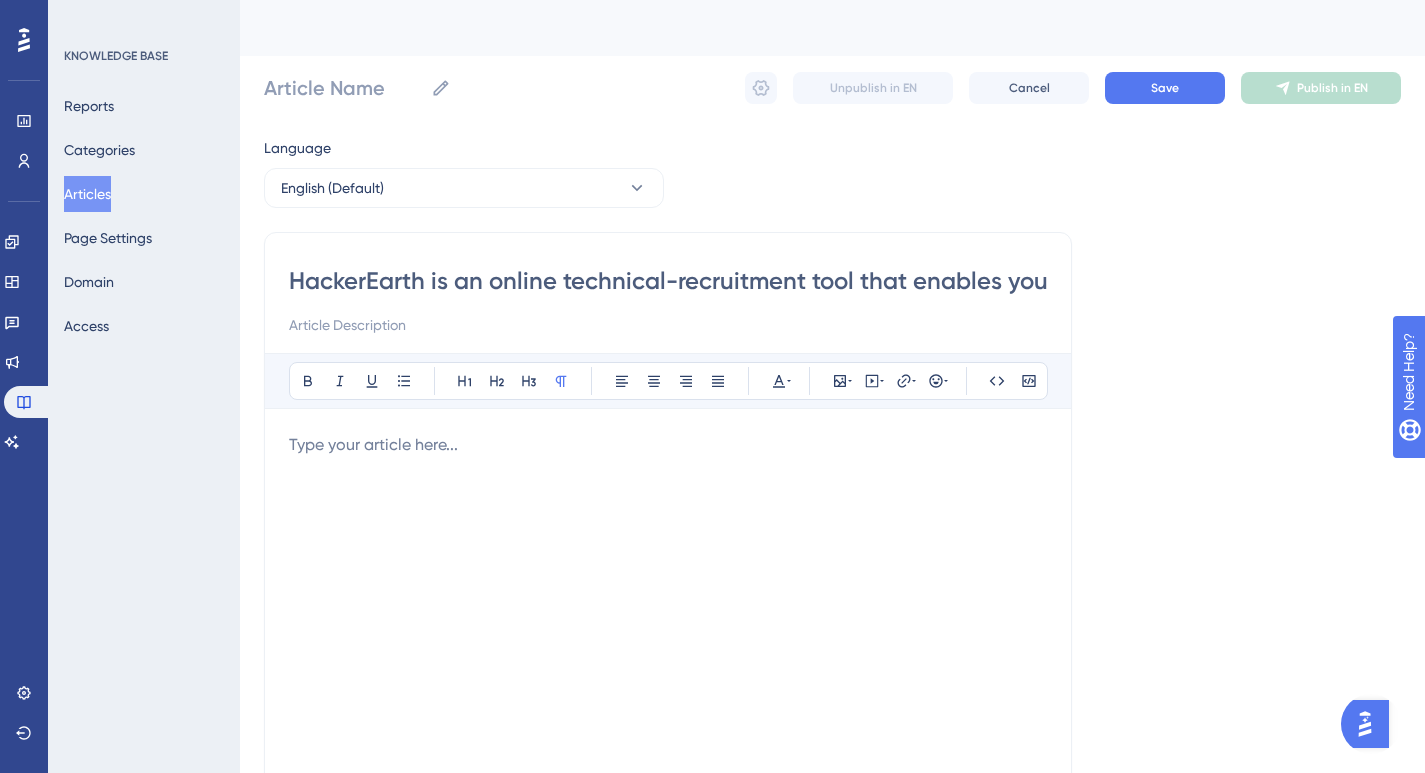 scroll, scrollTop: 0, scrollLeft: 743, axis: horizontal 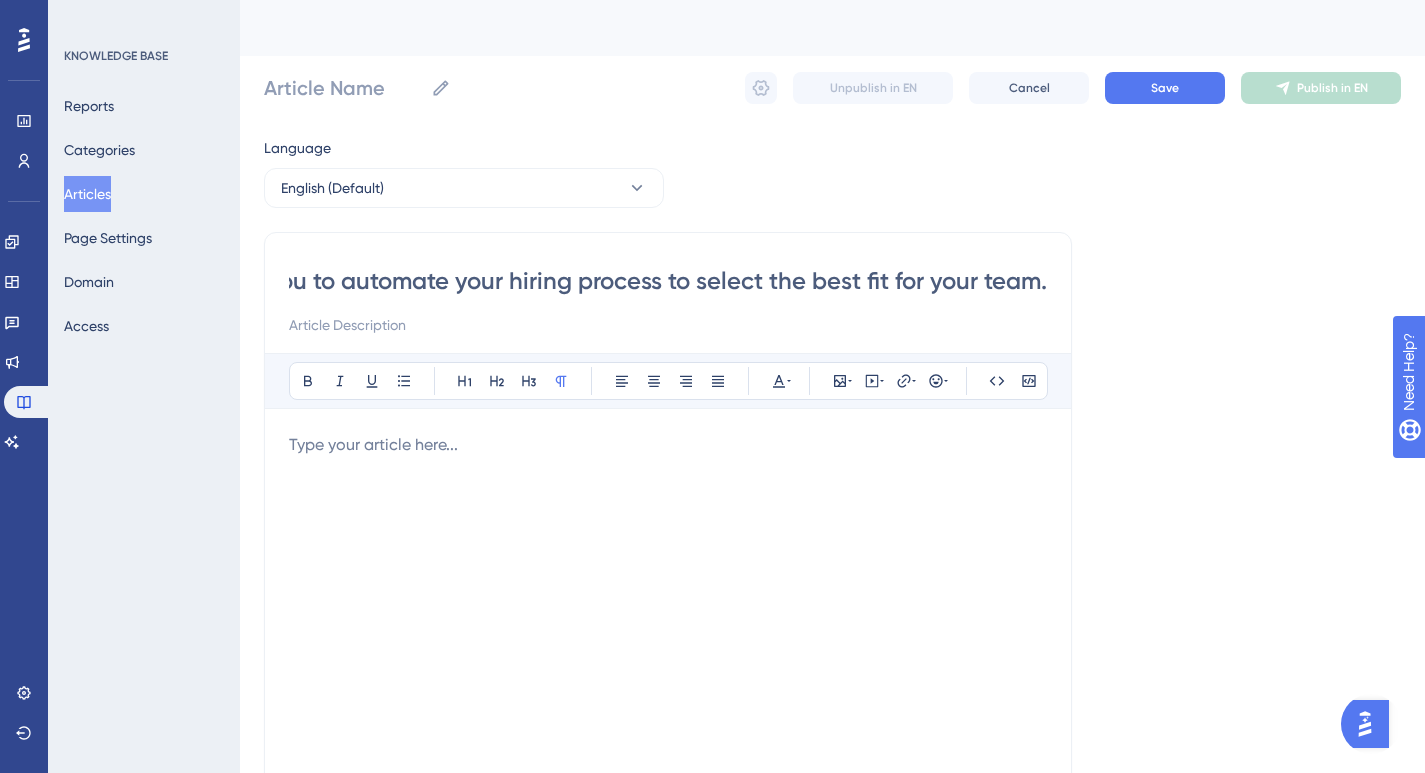 type on "HackerEarth is an online technical-recruitment tool that enables you to automate your hiring process to select the best fit for your team." 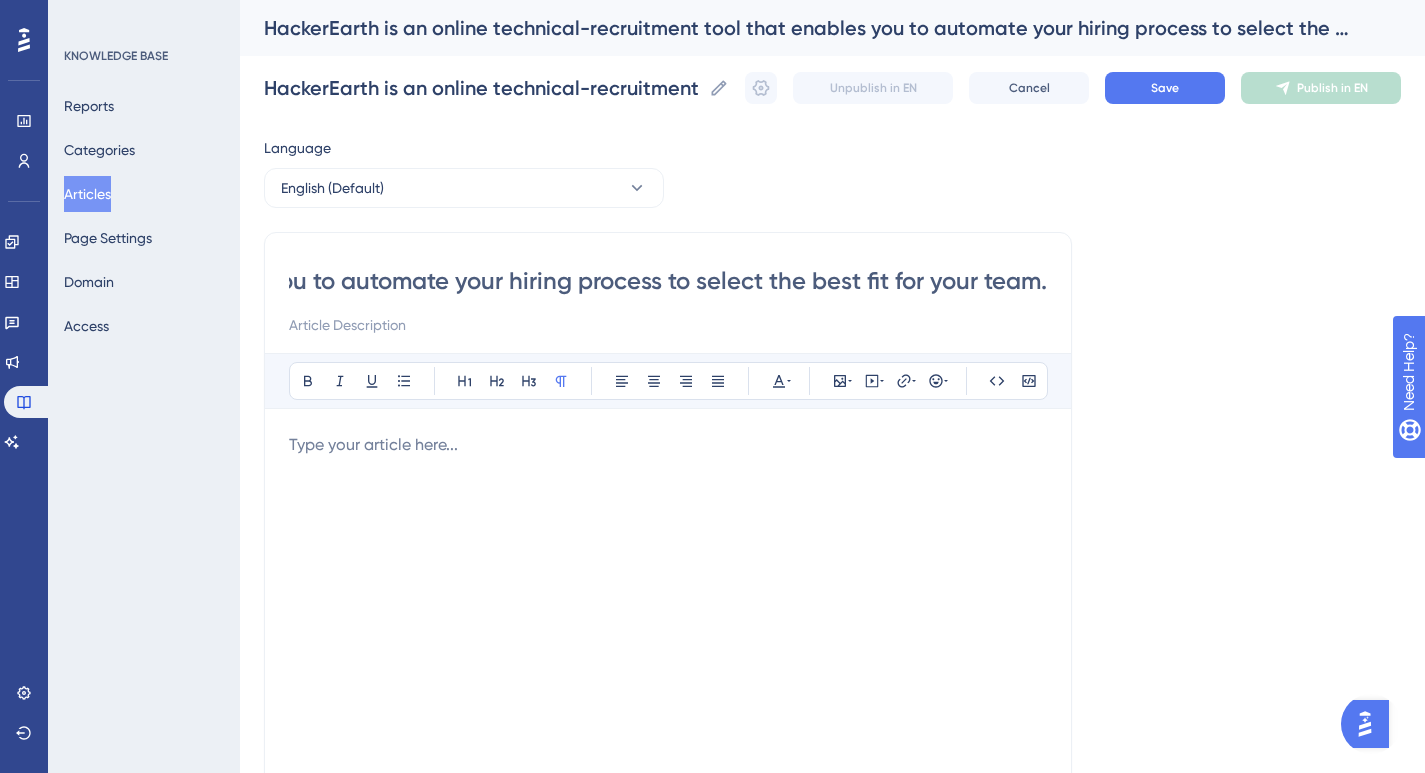 scroll, scrollTop: 0, scrollLeft: 0, axis: both 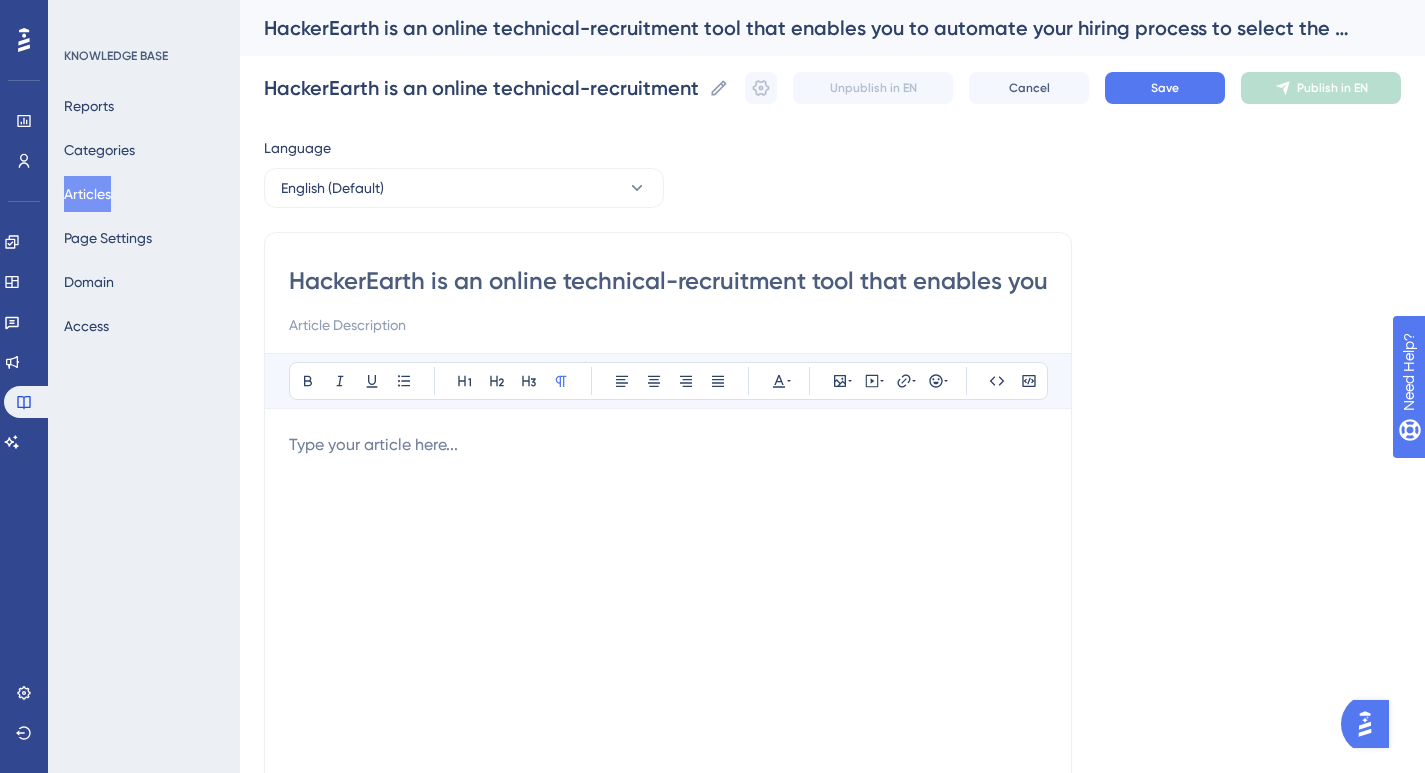 click on "HackerEarth is an online technical-recruitment tool that enables you to automate your hiring process to select the best fit for your team." at bounding box center [668, 281] 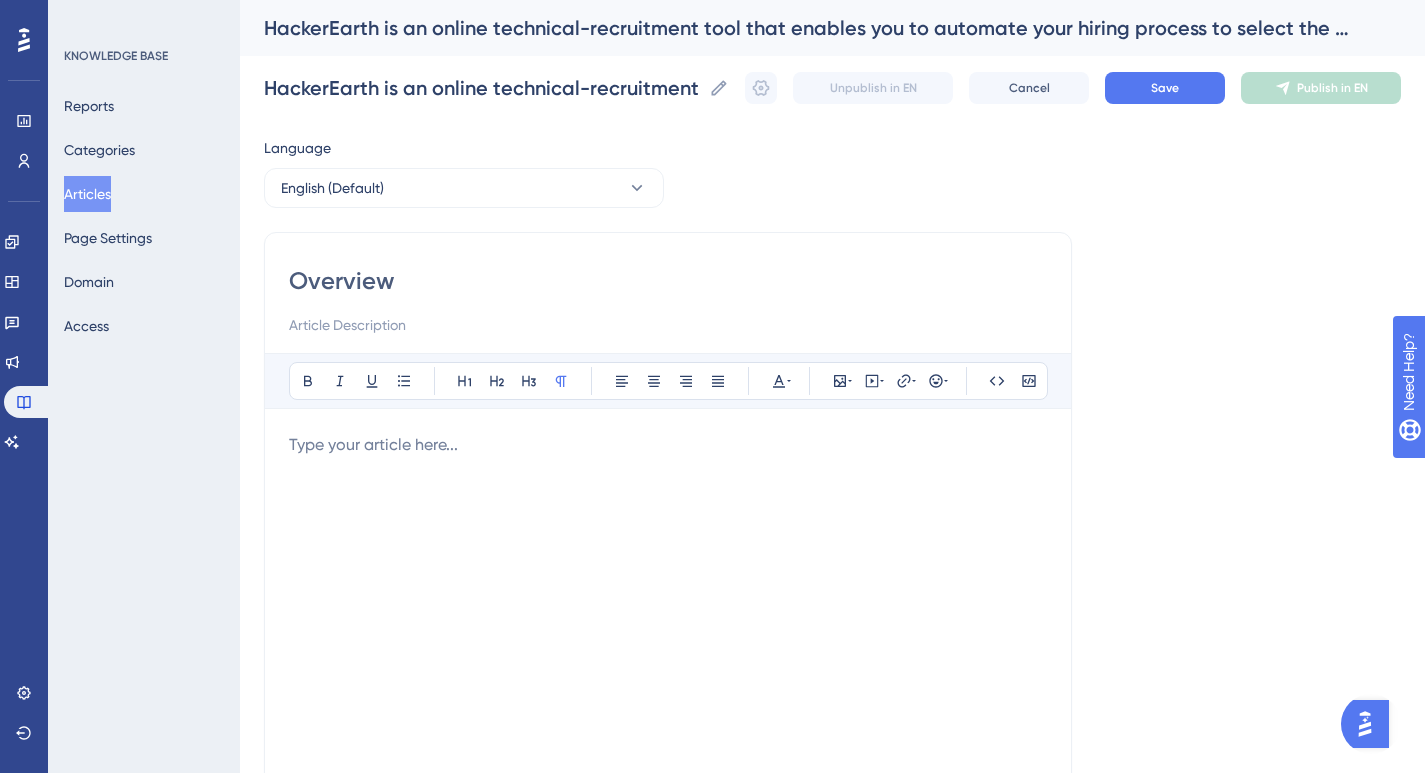 type on "Overview" 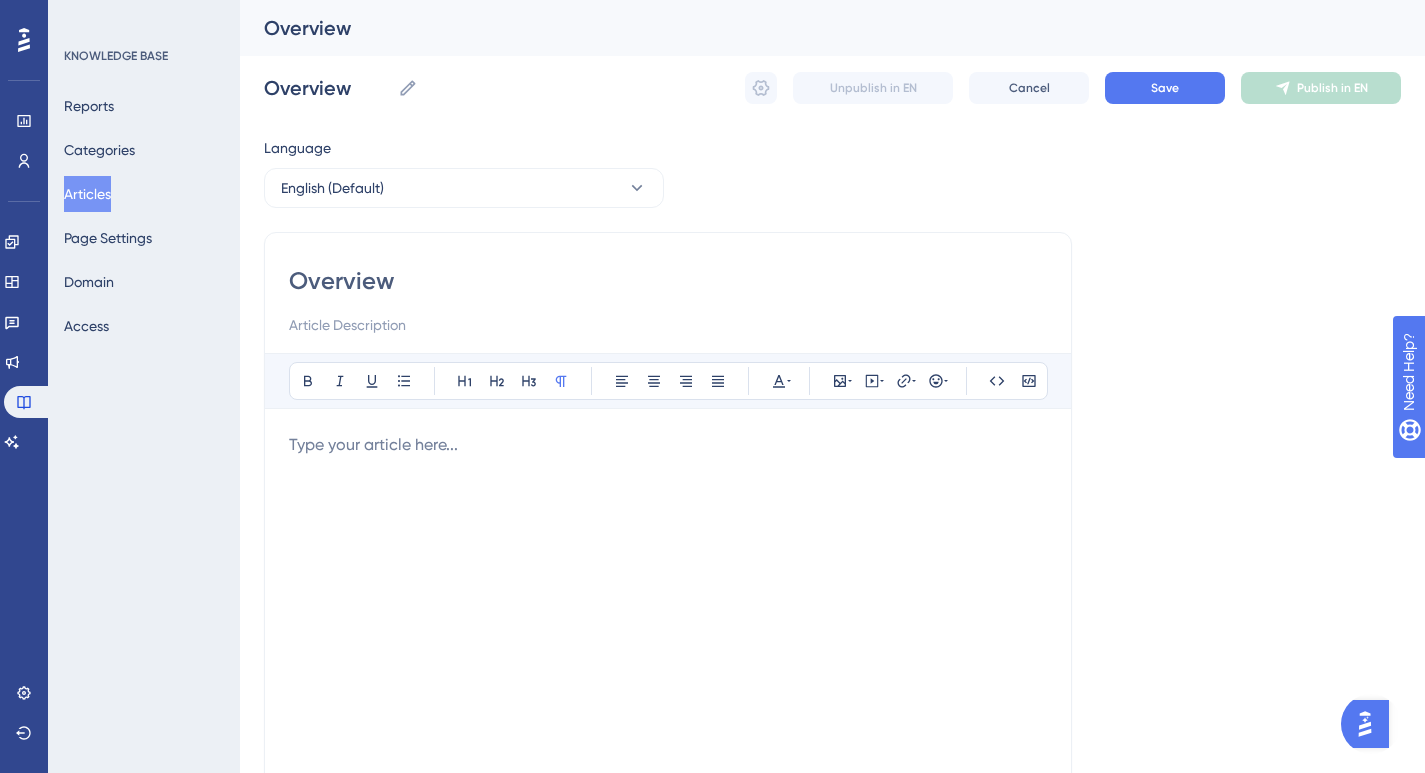 type on "Overview" 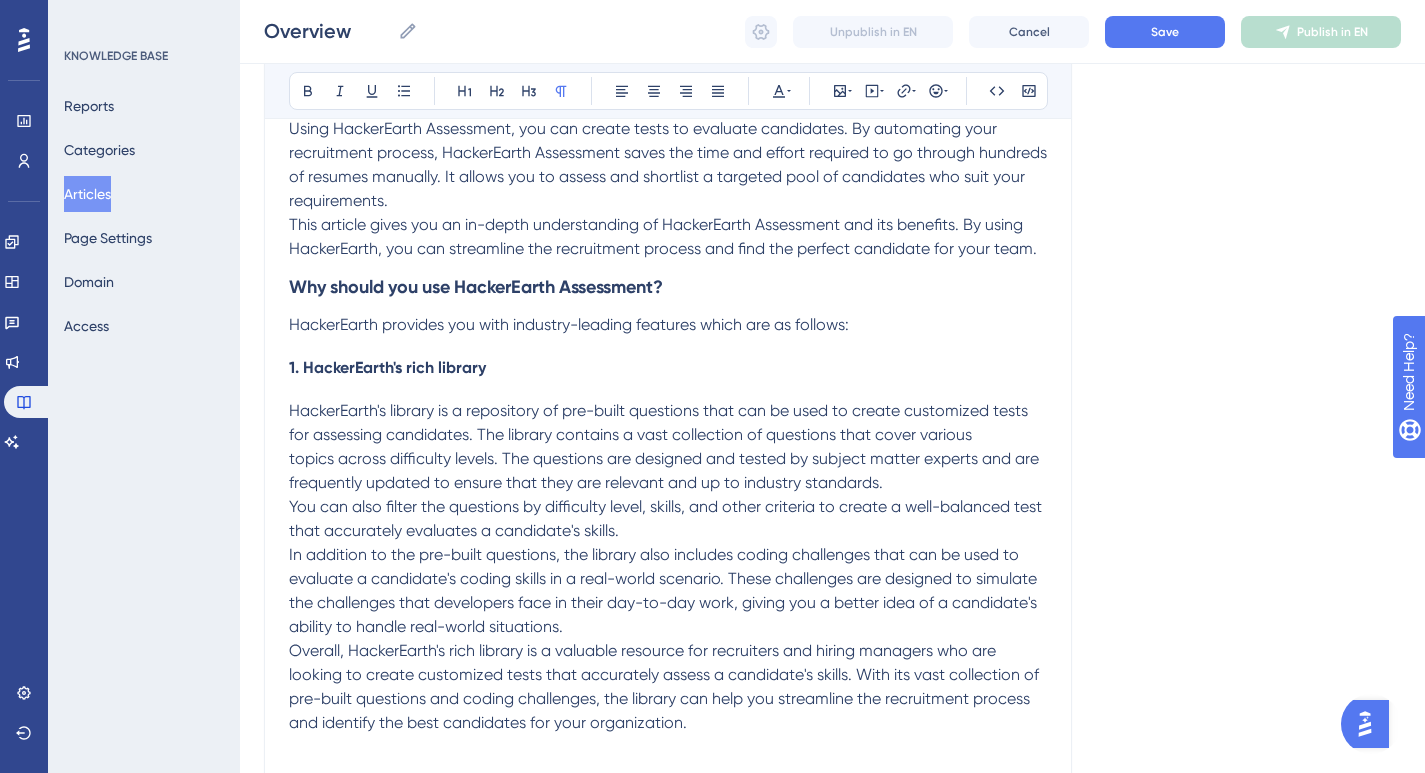 scroll, scrollTop: 615, scrollLeft: 0, axis: vertical 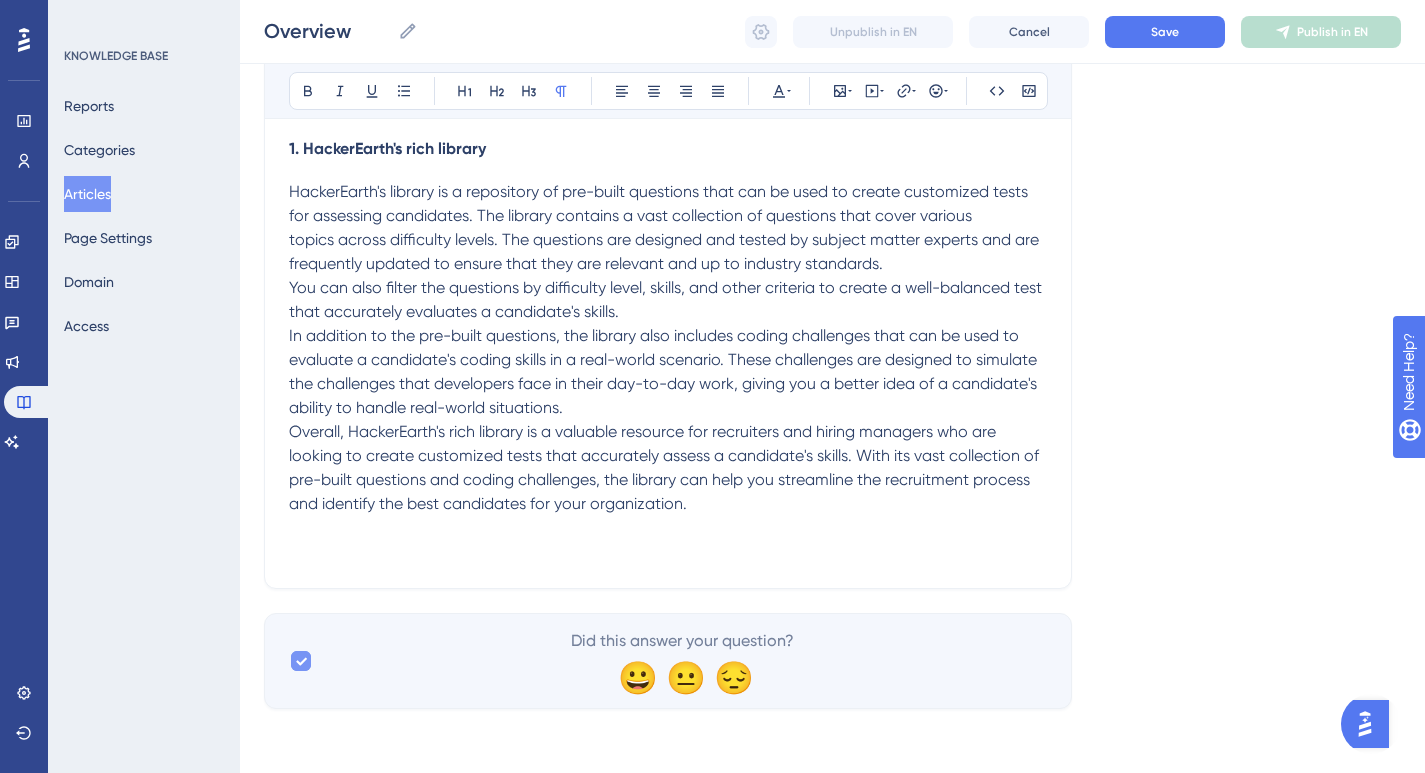click 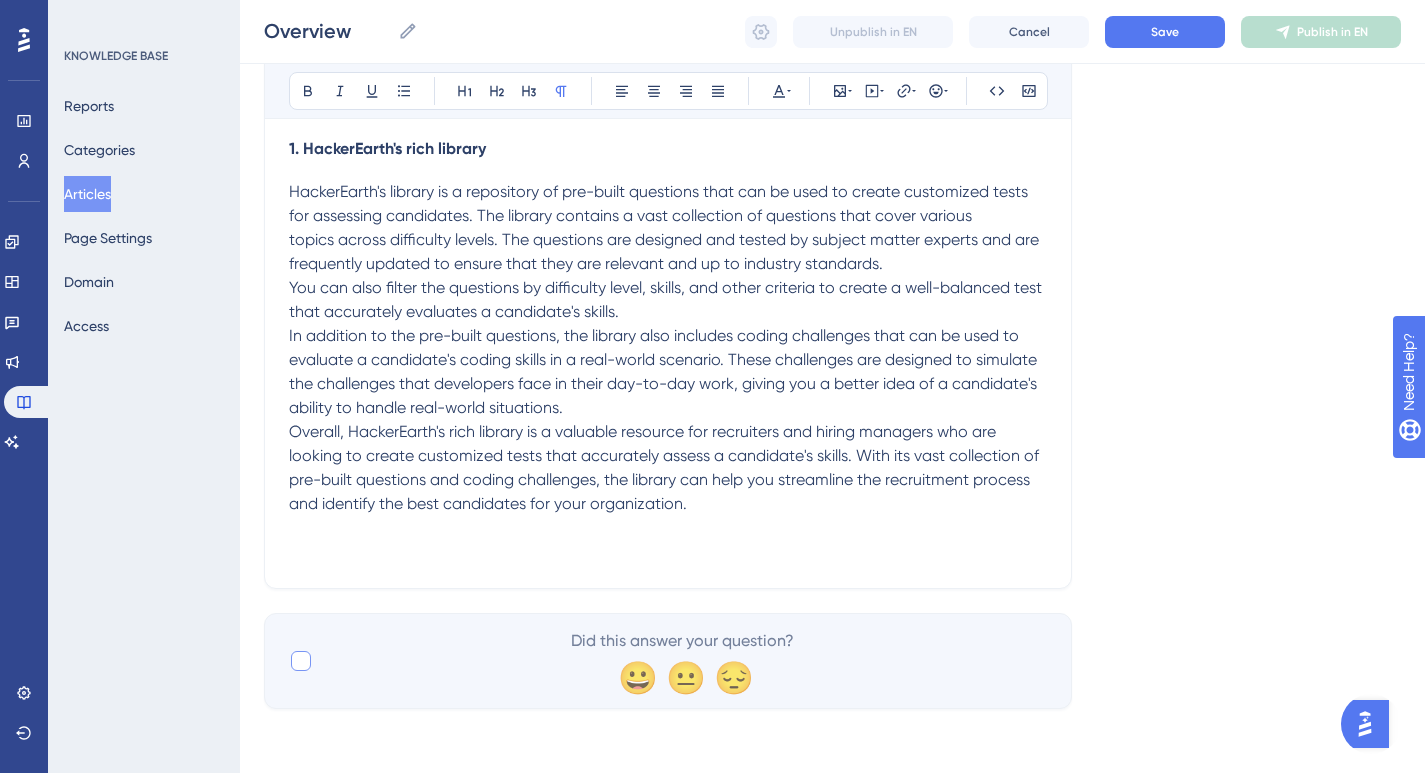 click at bounding box center (301, 661) 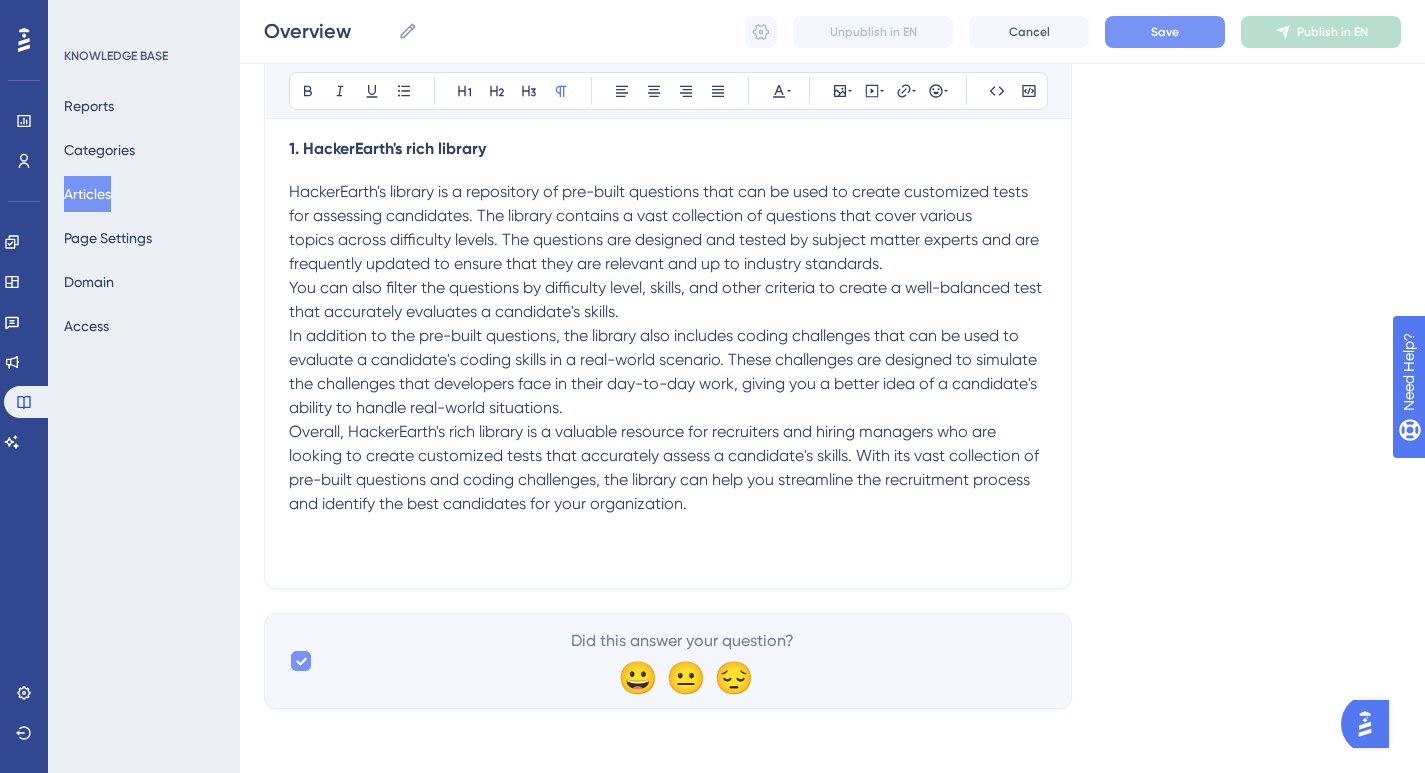 click on "Save" at bounding box center [1165, 32] 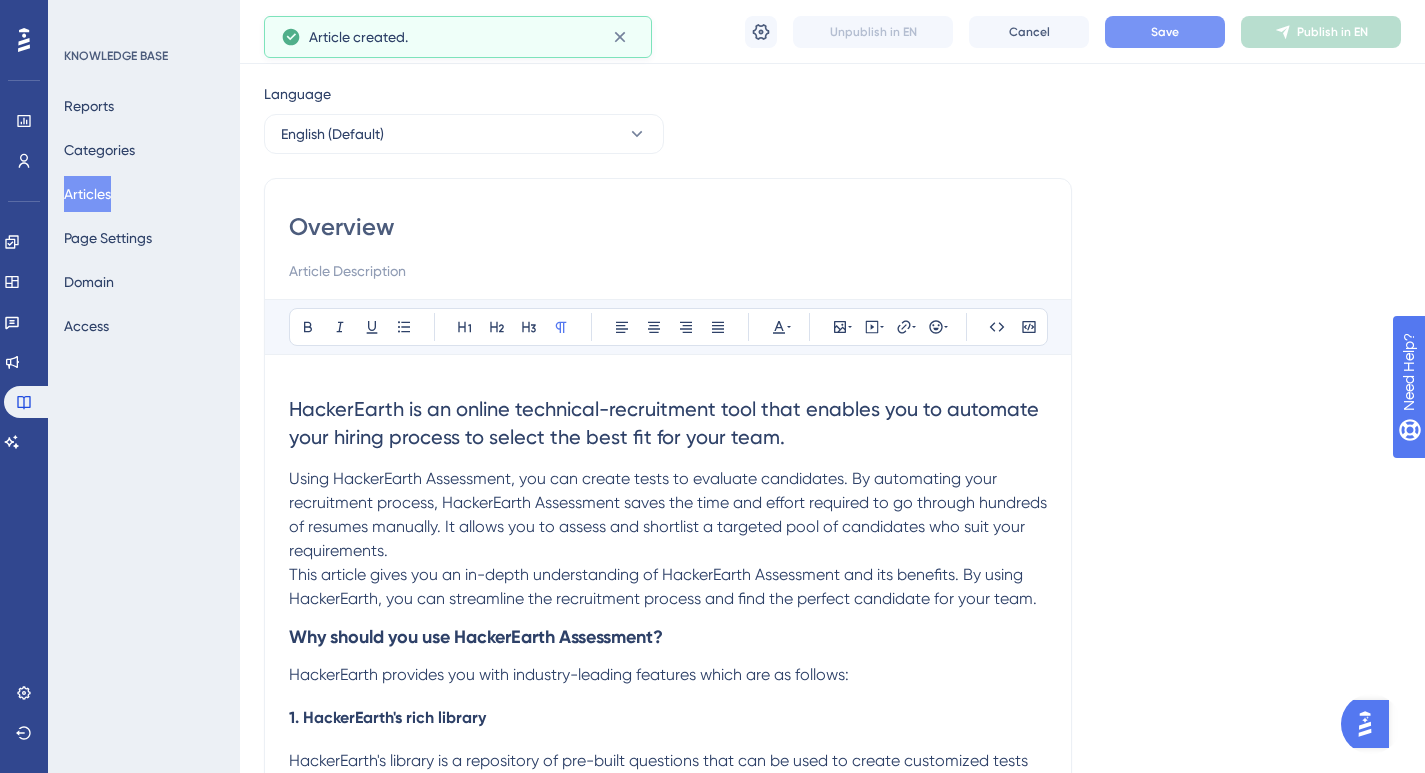 scroll, scrollTop: 0, scrollLeft: 0, axis: both 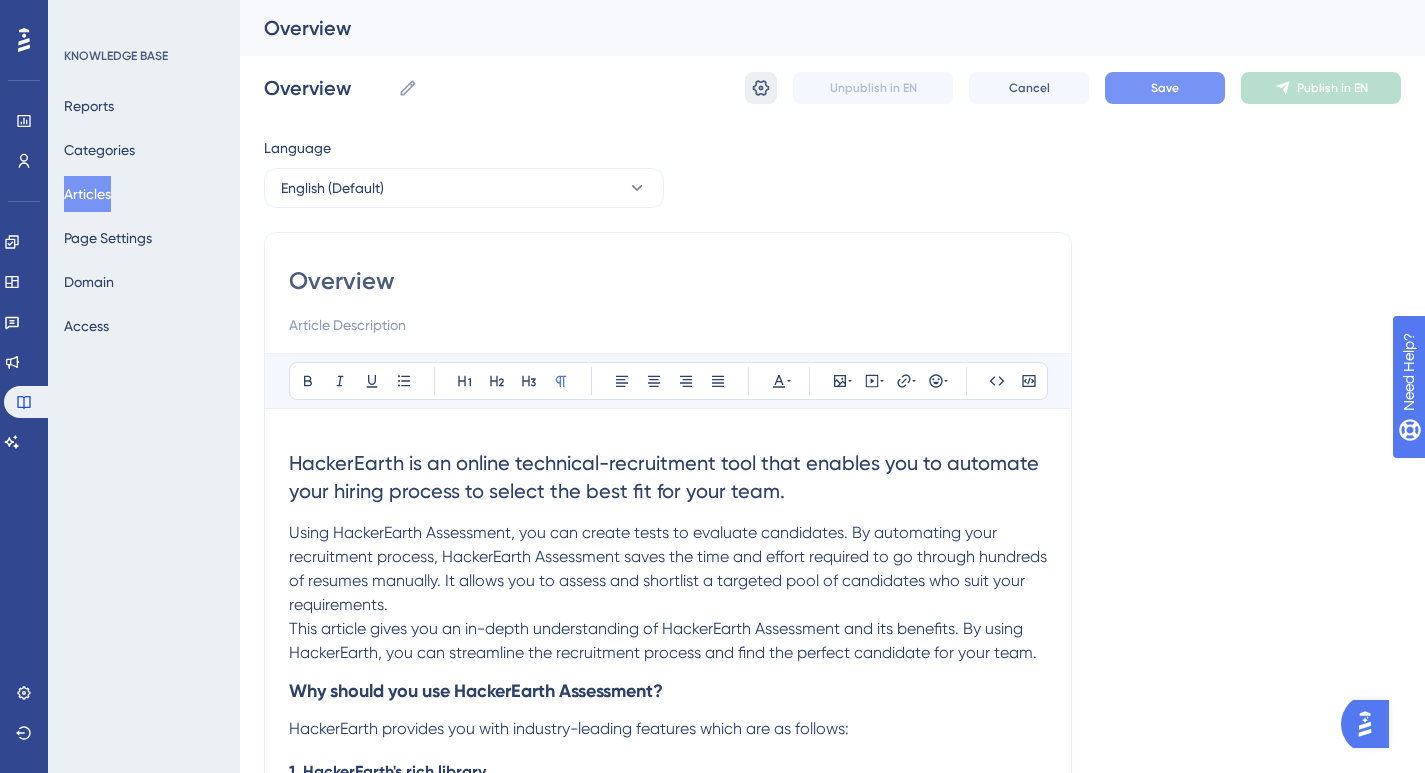 click 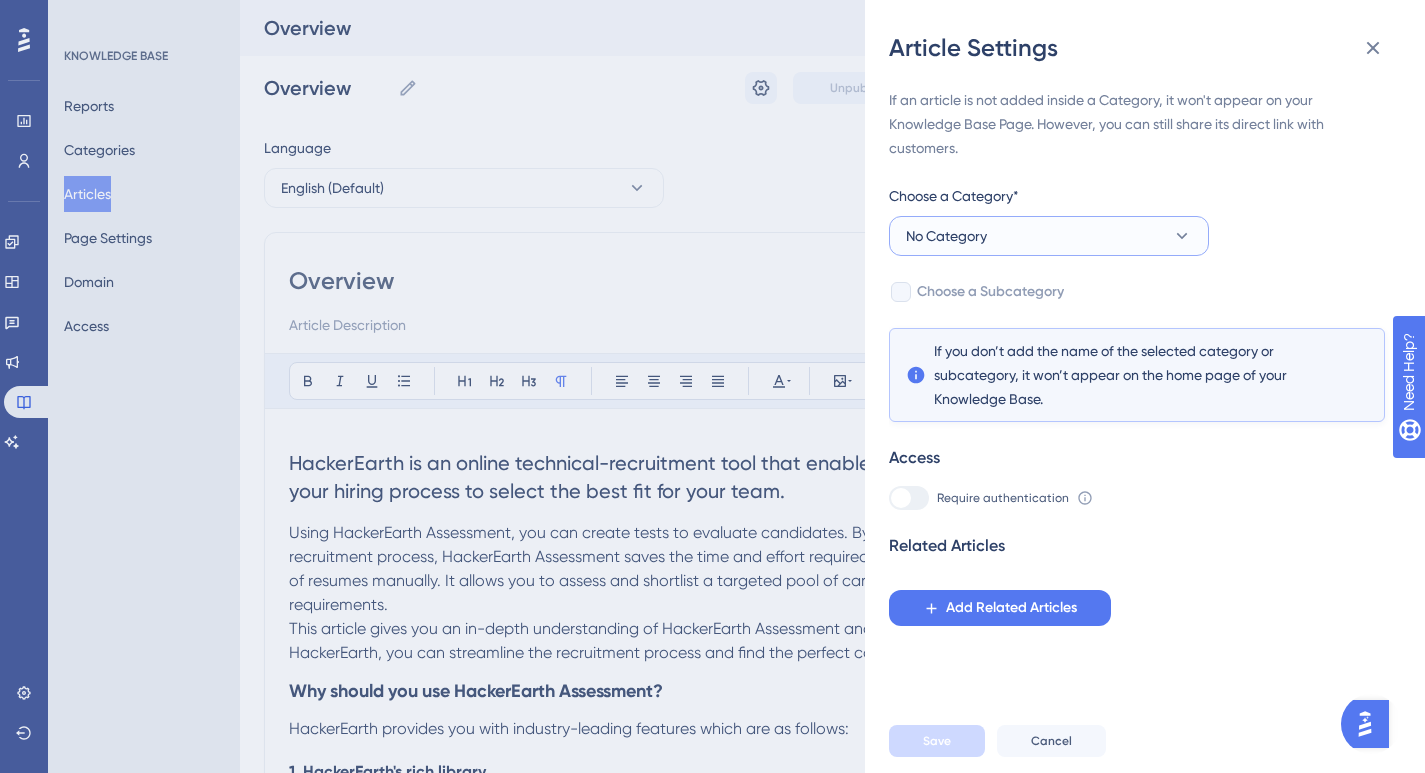 click on "No Category" at bounding box center (1049, 236) 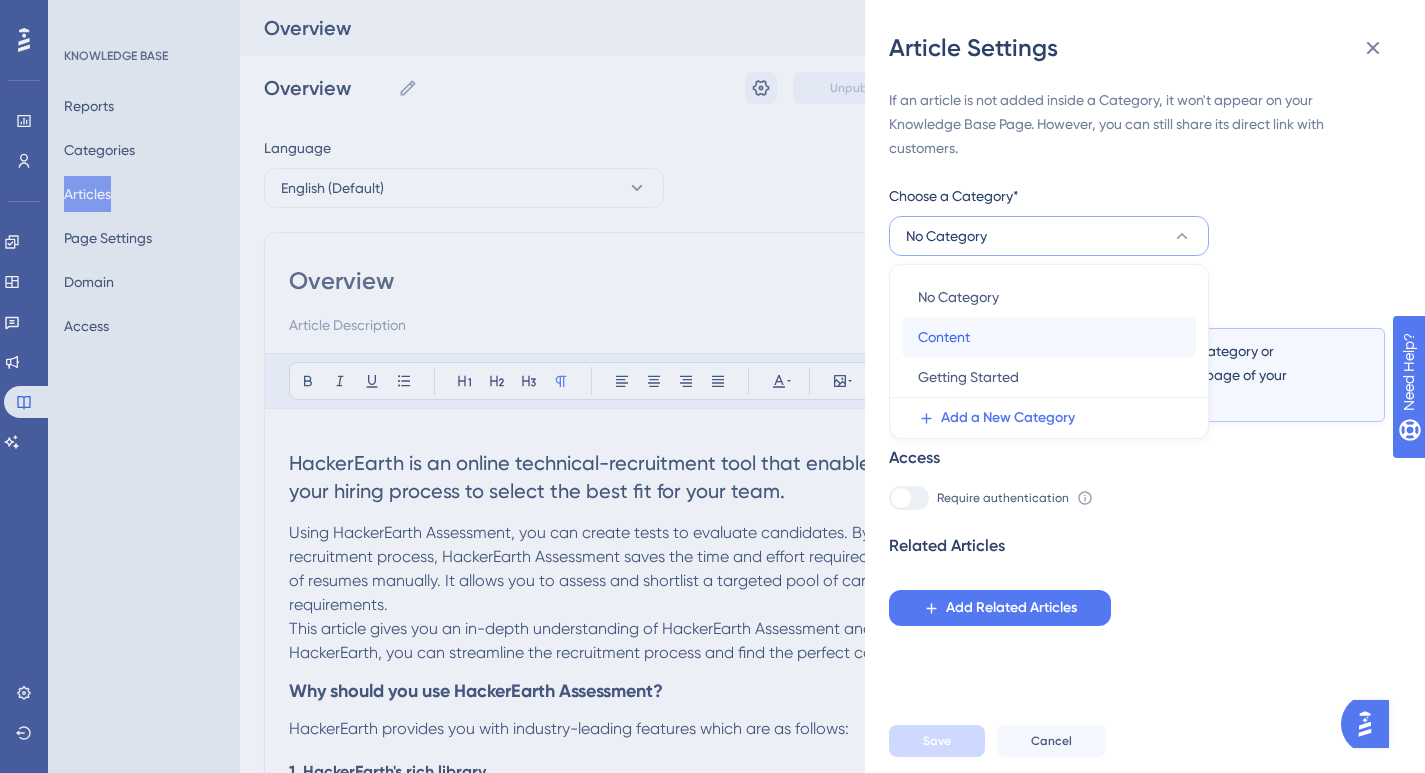 click on "Content" at bounding box center (944, 337) 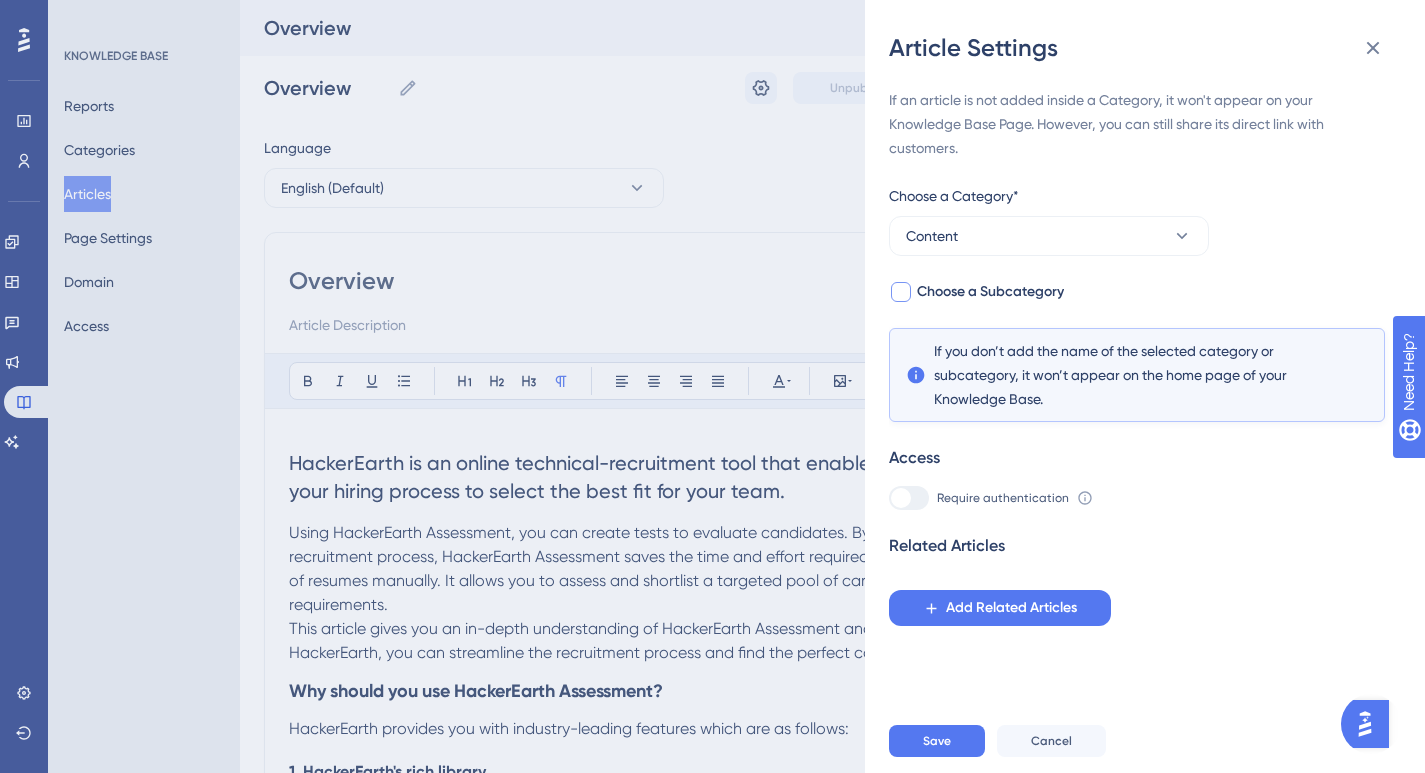 click on "Choose a Subcategory" at bounding box center [990, 292] 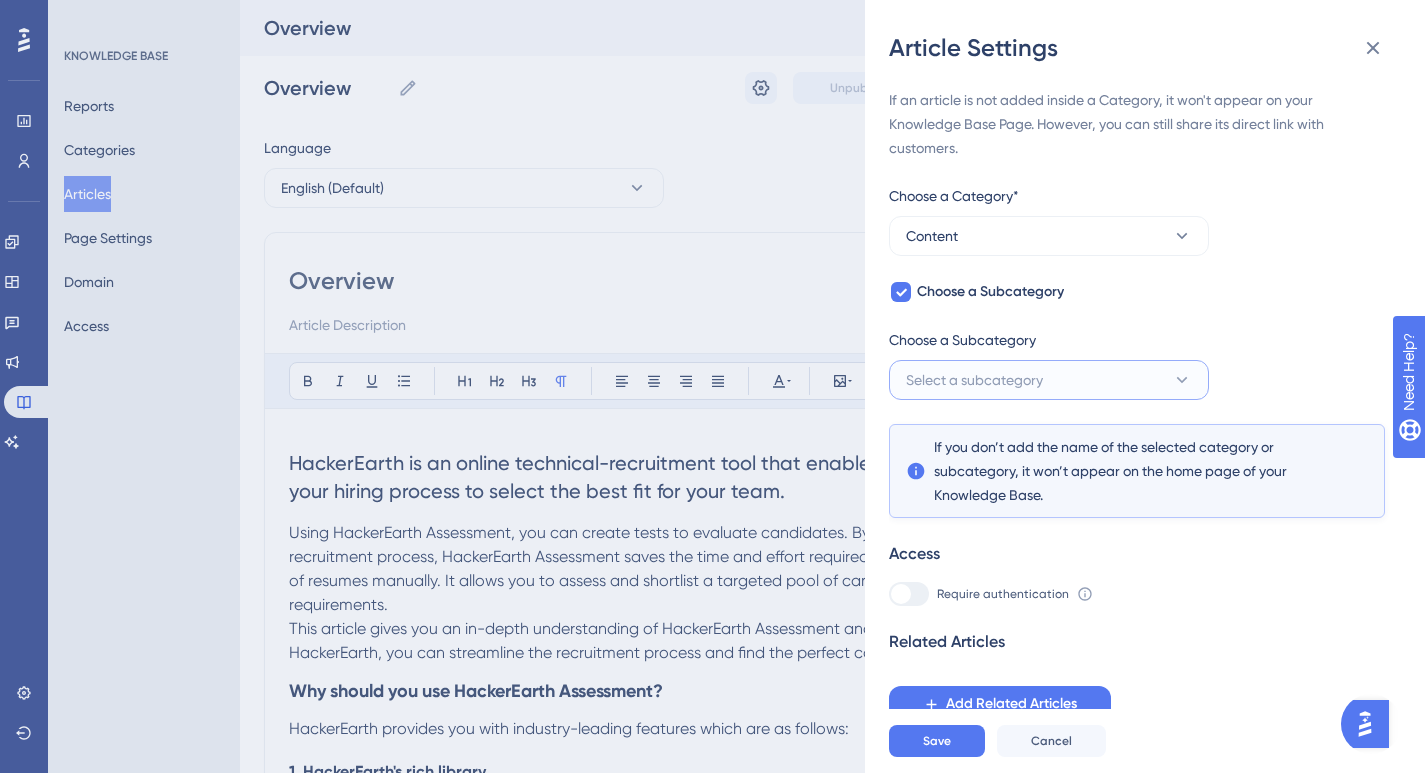 click on "Select a subcategory" at bounding box center (974, 380) 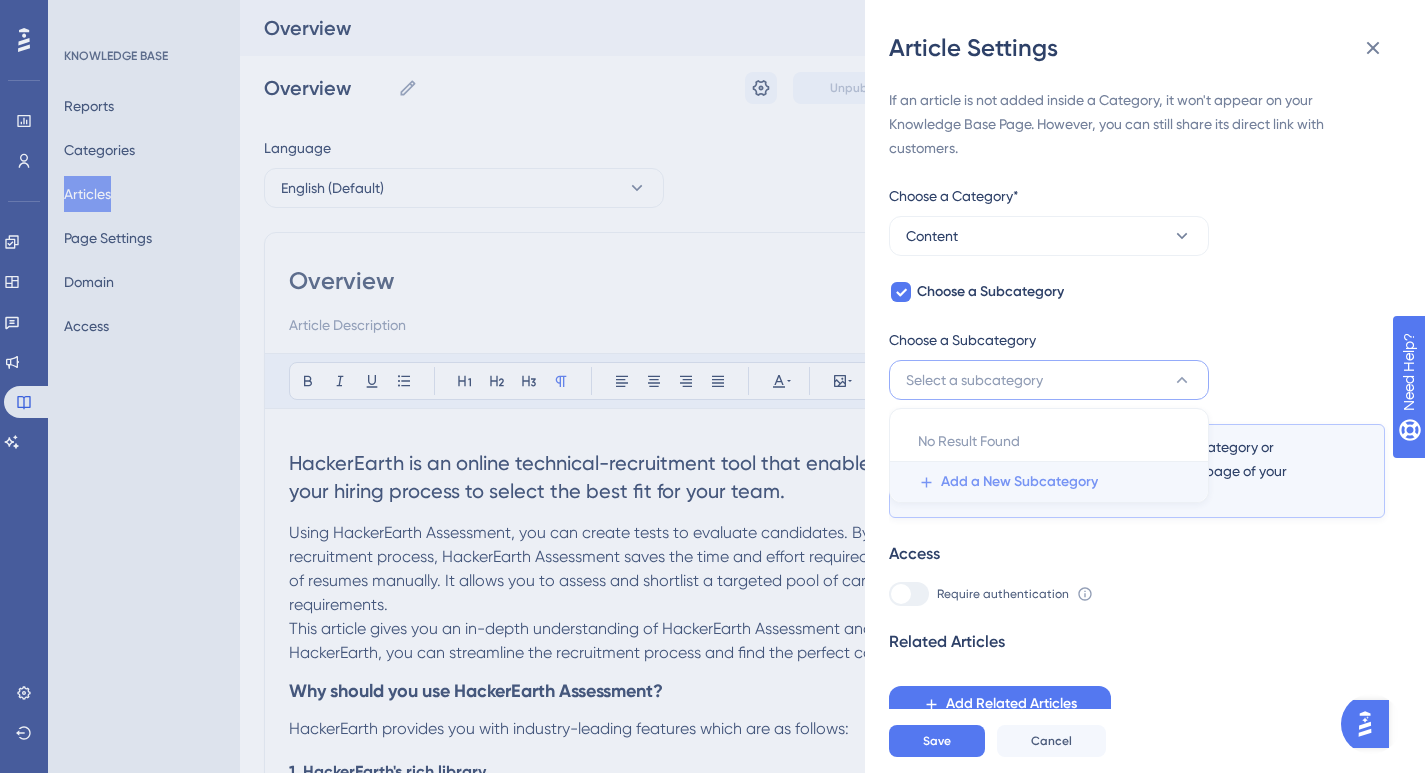 click on "Add a New Subcategory" at bounding box center (1019, 482) 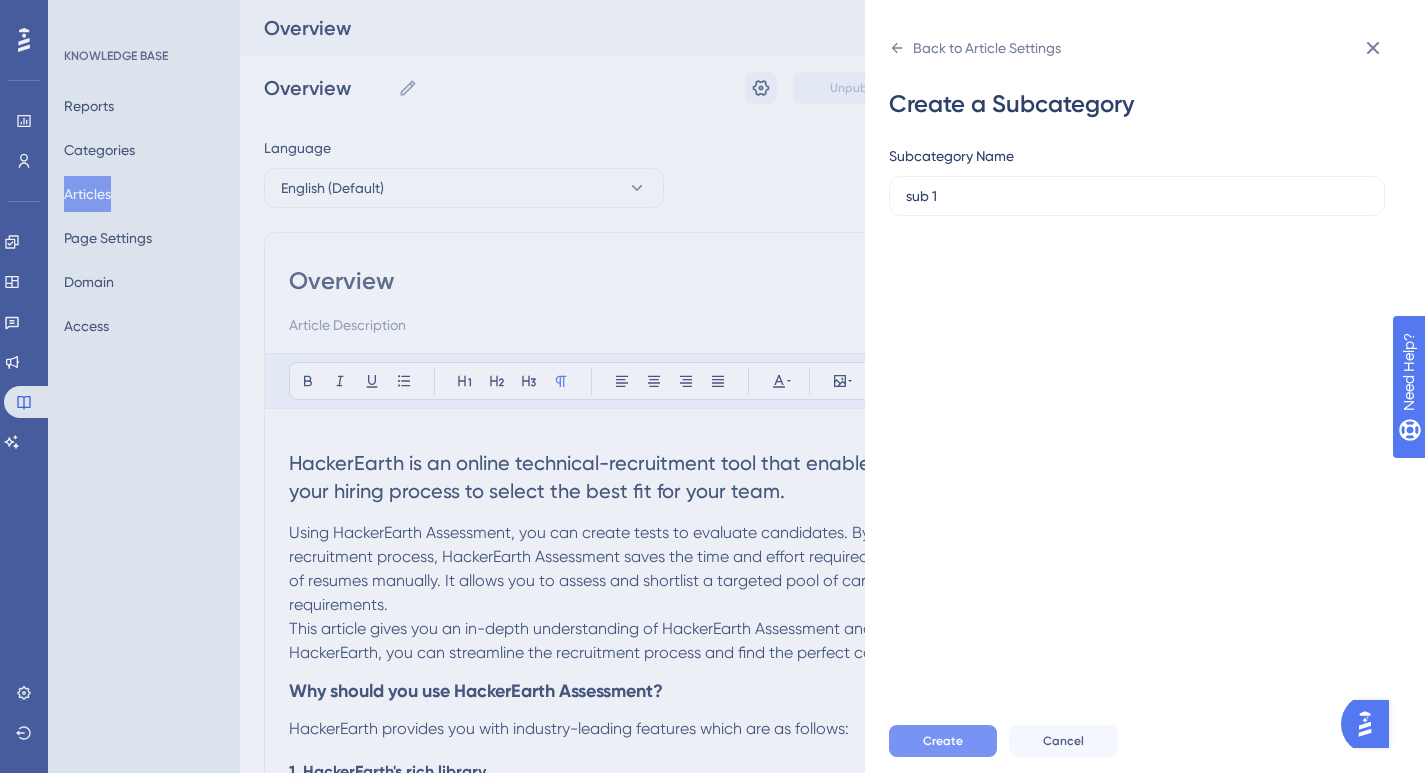 type on "sub 1" 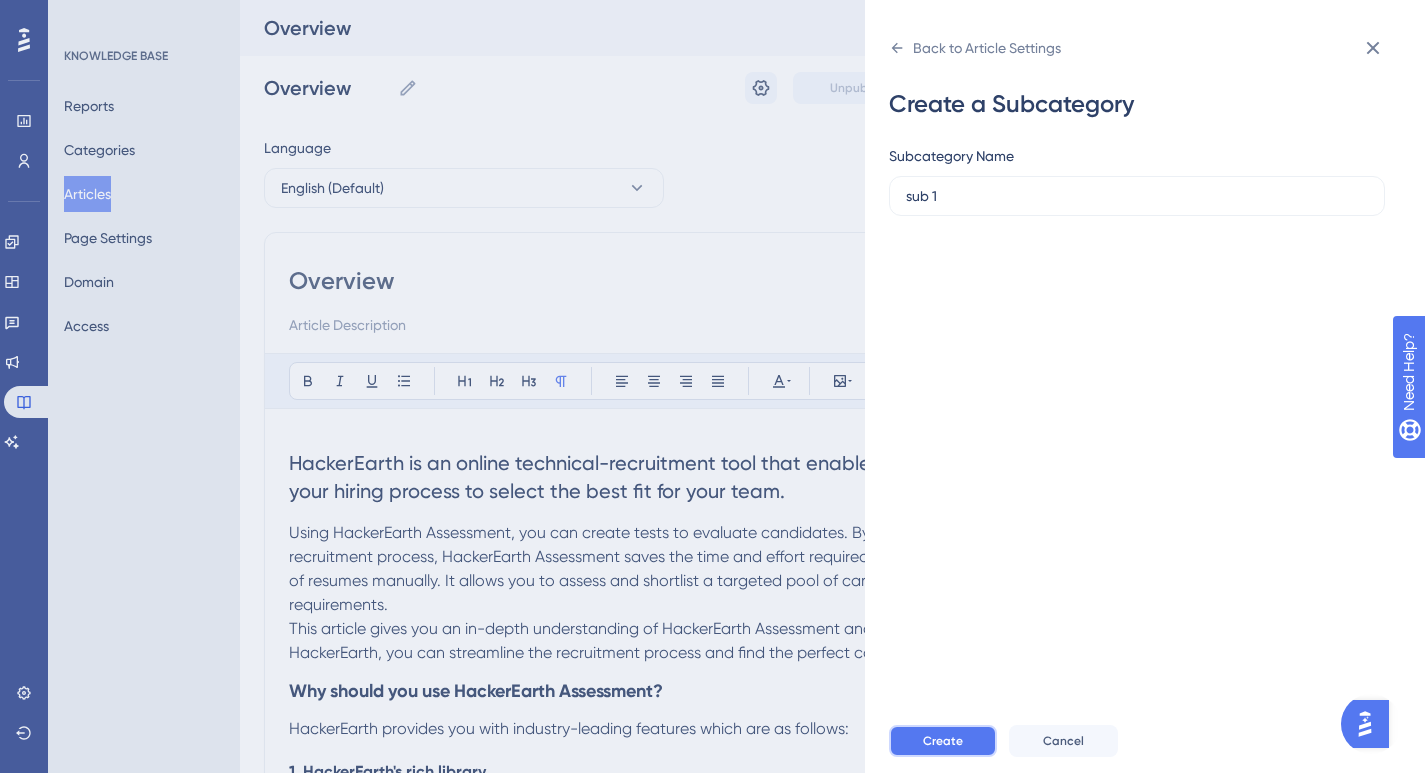 click on "Create" at bounding box center [943, 741] 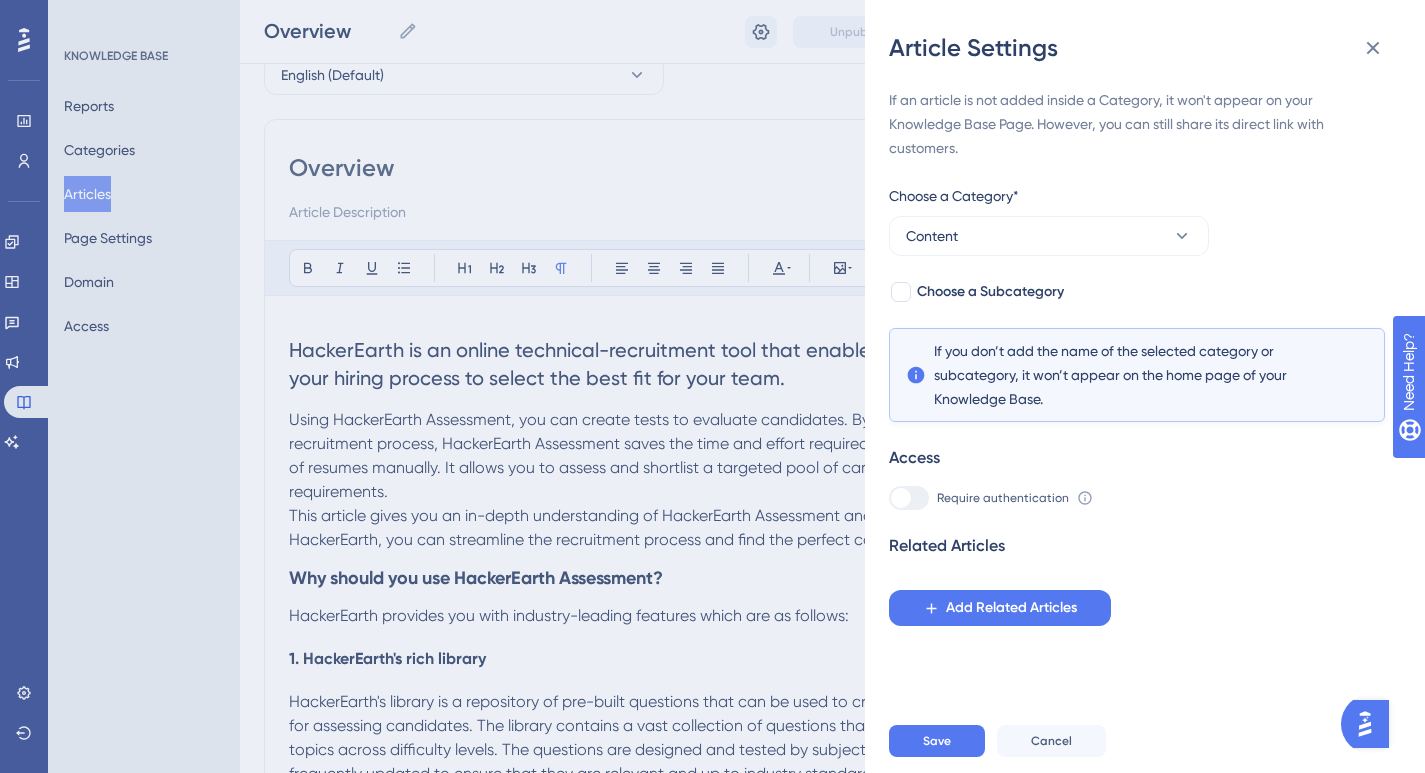 scroll, scrollTop: 0, scrollLeft: 0, axis: both 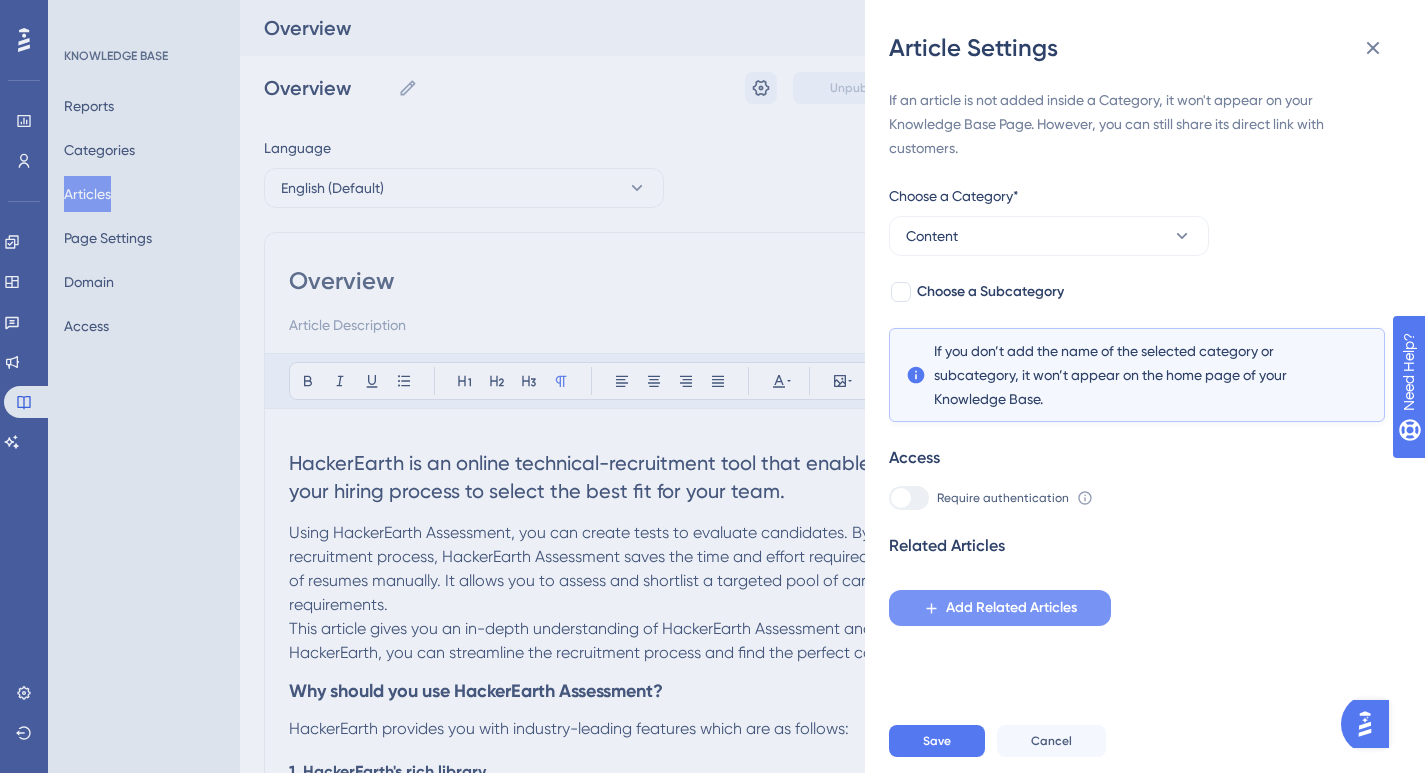 click on "Add Related Articles" at bounding box center [1011, 608] 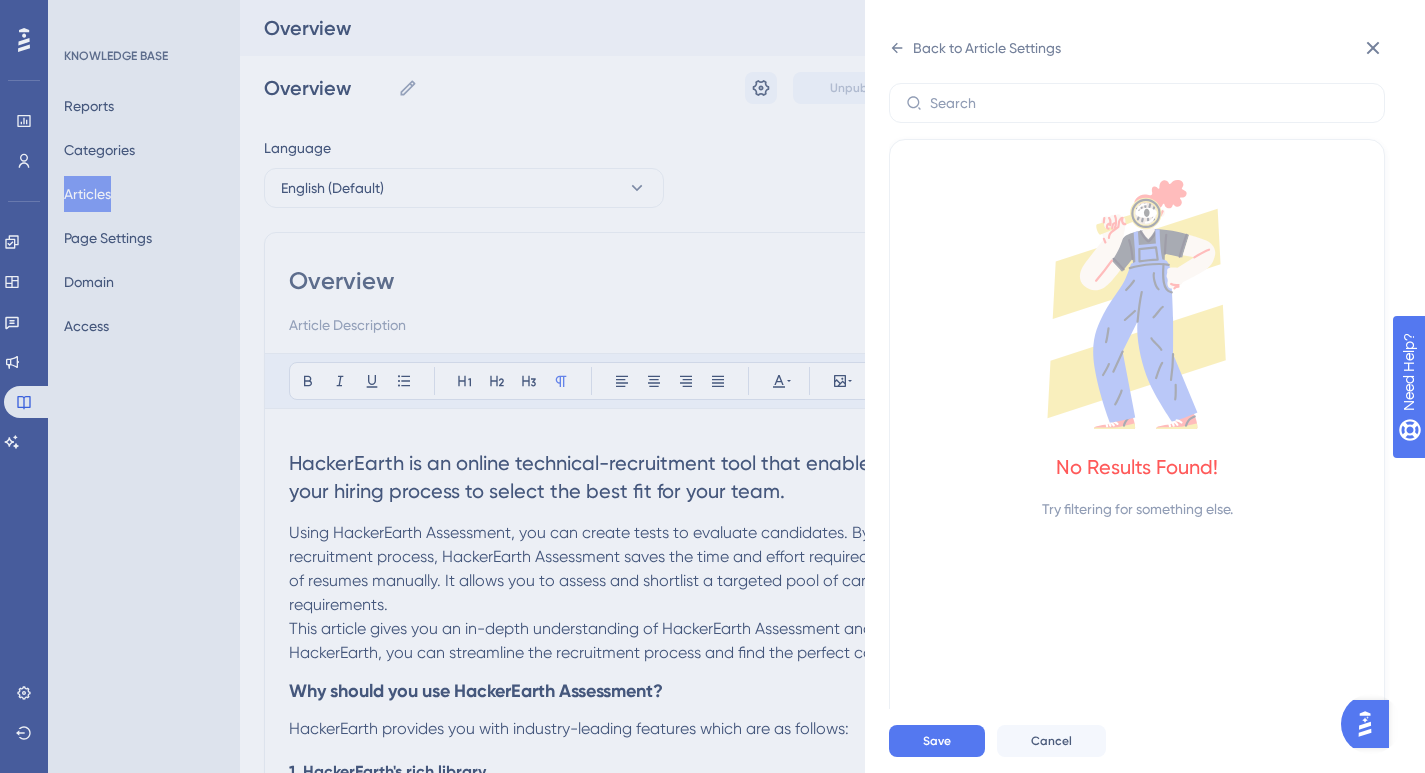 scroll, scrollTop: 108, scrollLeft: 0, axis: vertical 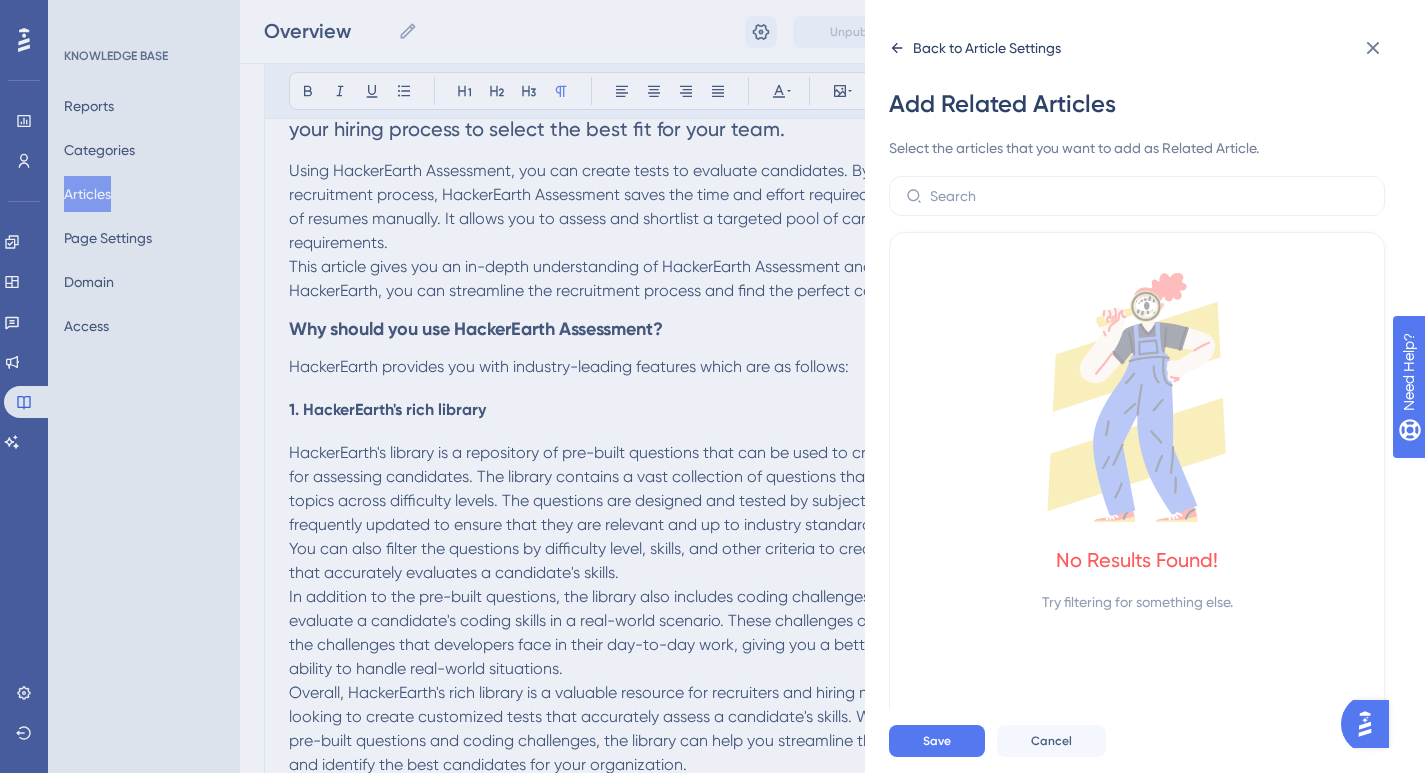 click on "Back to Article Settings" at bounding box center (975, 48) 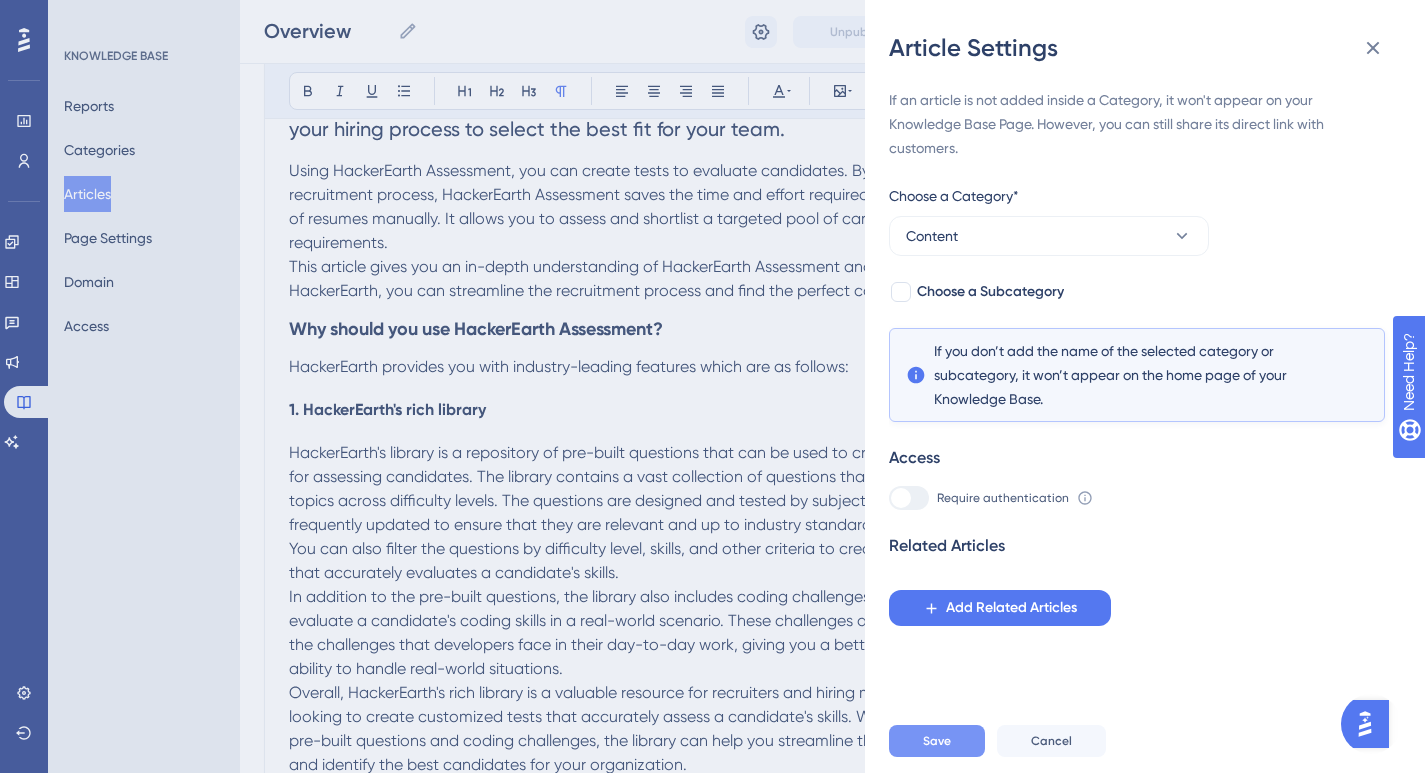 click on "Save" at bounding box center (937, 741) 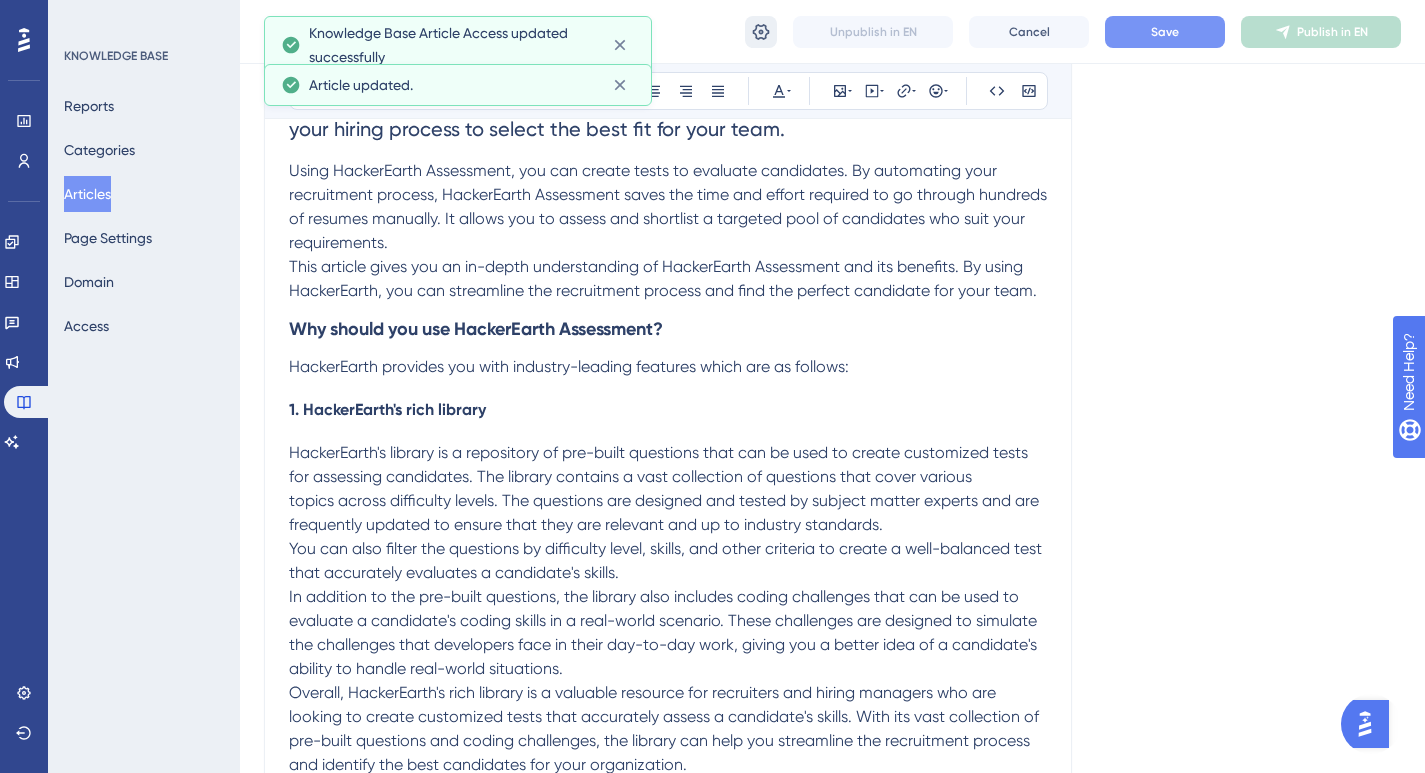 click at bounding box center (761, 32) 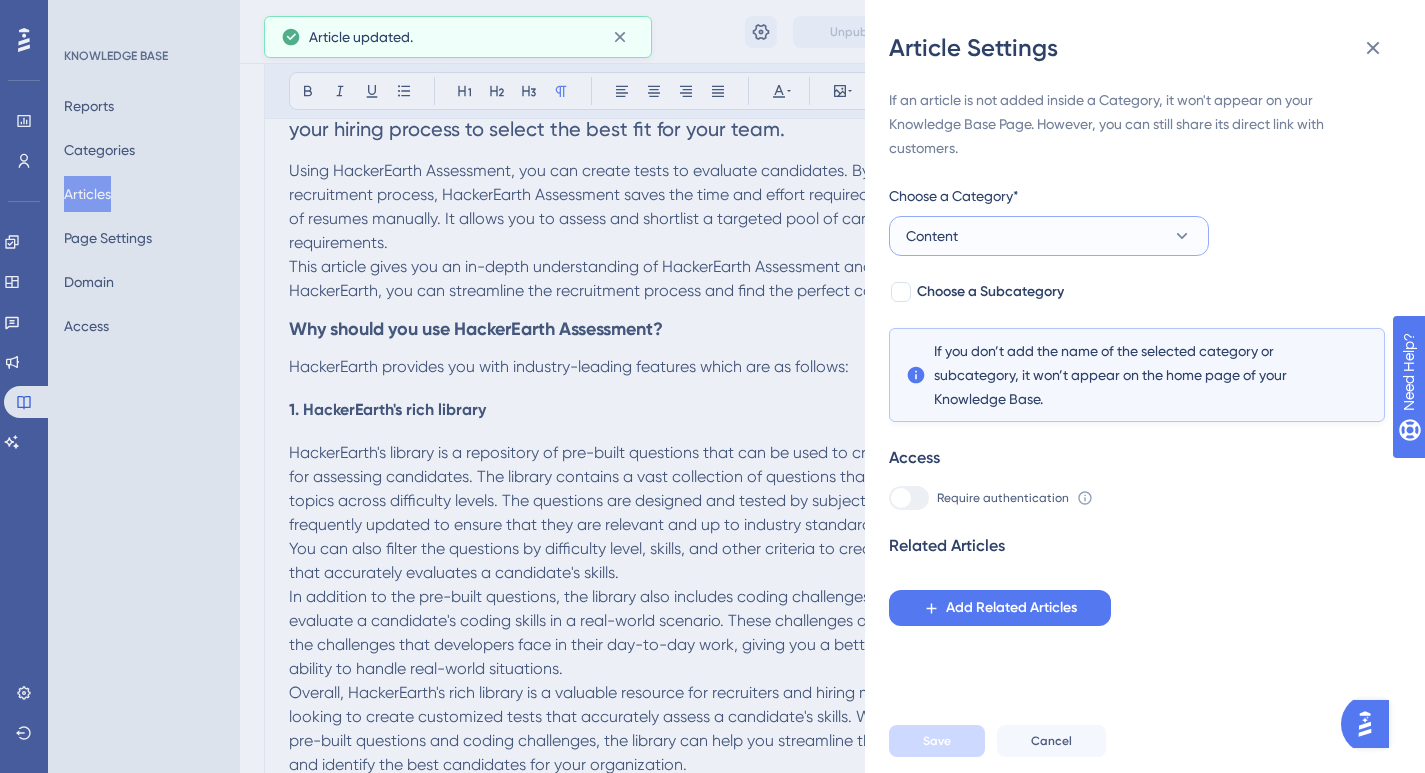 click on "Content" at bounding box center [932, 236] 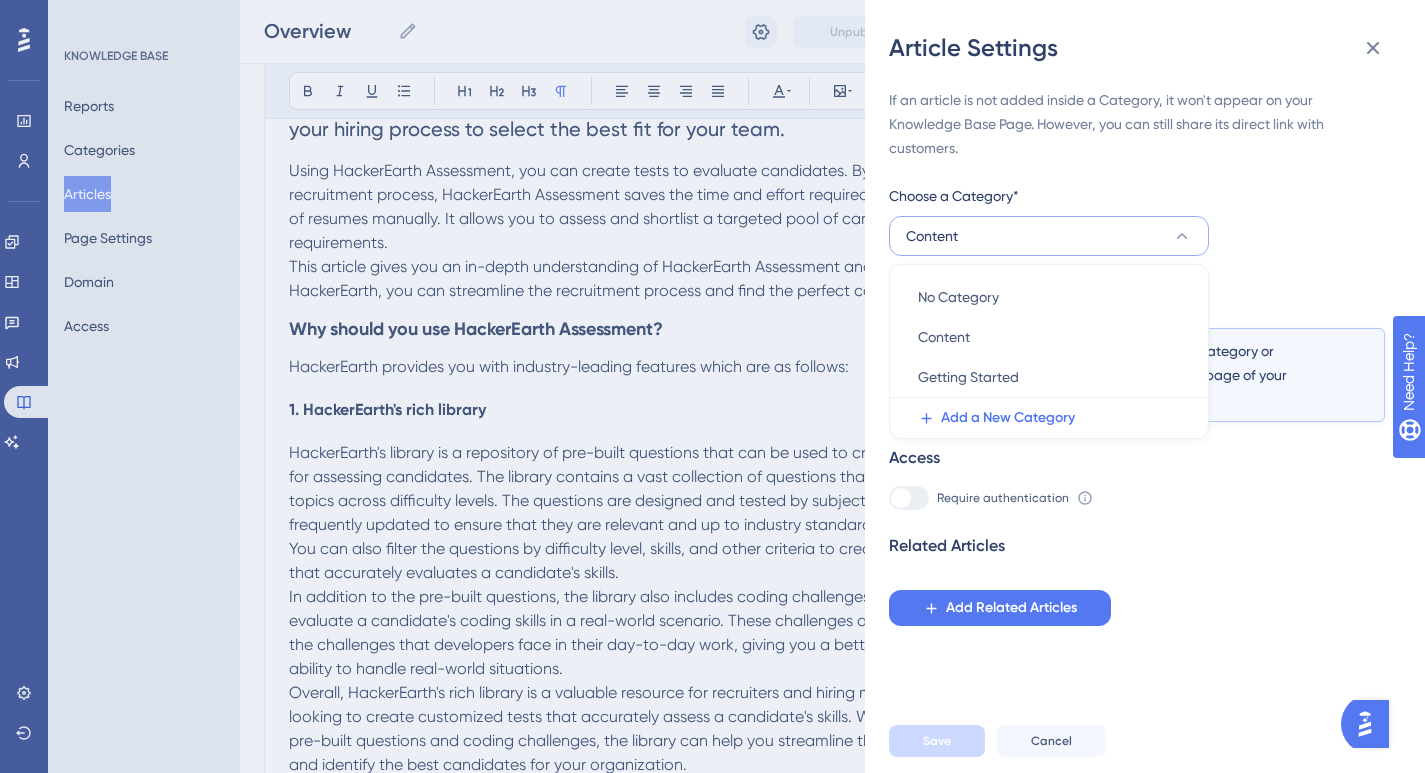 click on "Content" at bounding box center (932, 236) 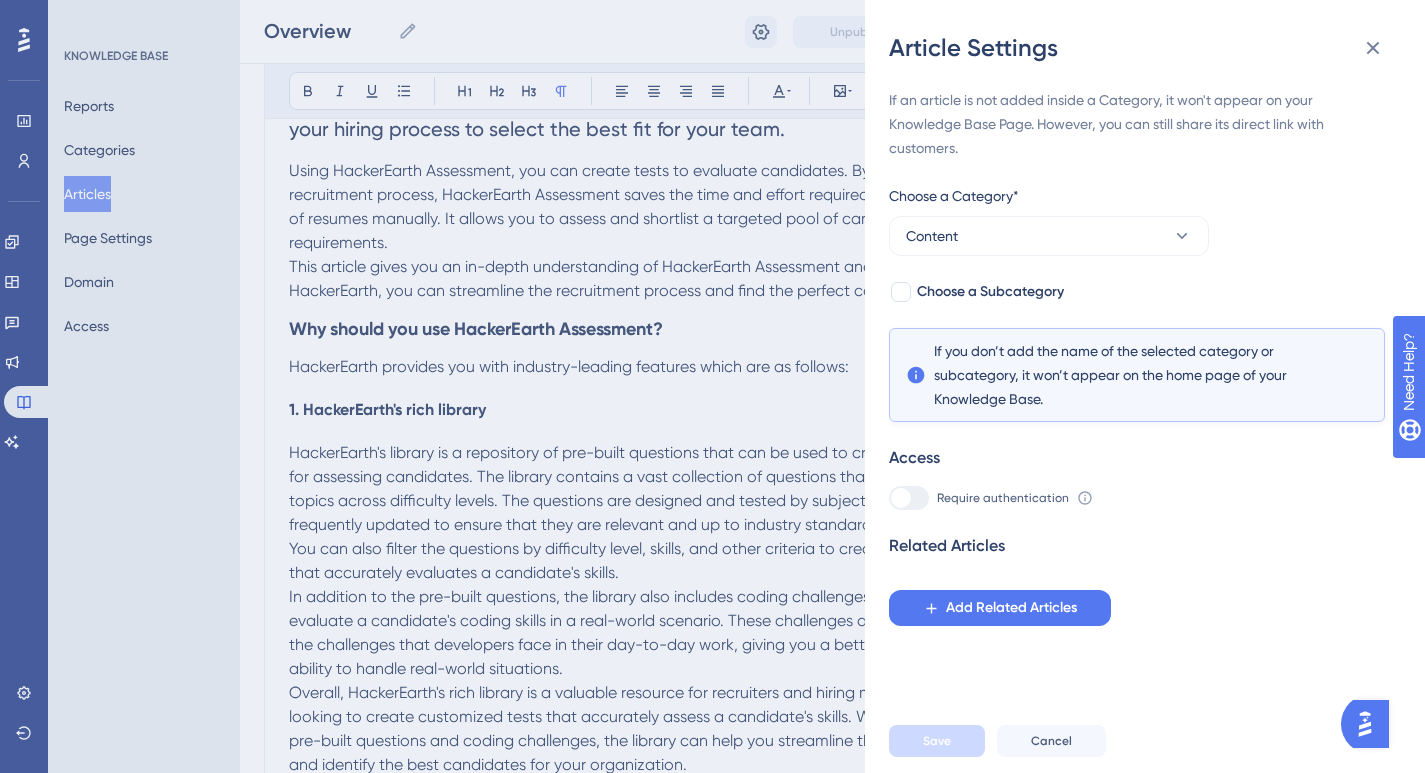 click on "Article Settings If an article is not added inside a Category, it won't appear on your Knowledge Base Page. However, you can still share its direct link with customers. Choose a Category* Content Choose a Subcategory If you don’t add the name of the selected category or subcategory, it won’t appear on the home page of your Knowledge Base. Access Require authentication To change this setting you should manage your access preferences  under the Access tab. Learn more Related Articles Add Related Articles Save Cancel" at bounding box center [712, 386] 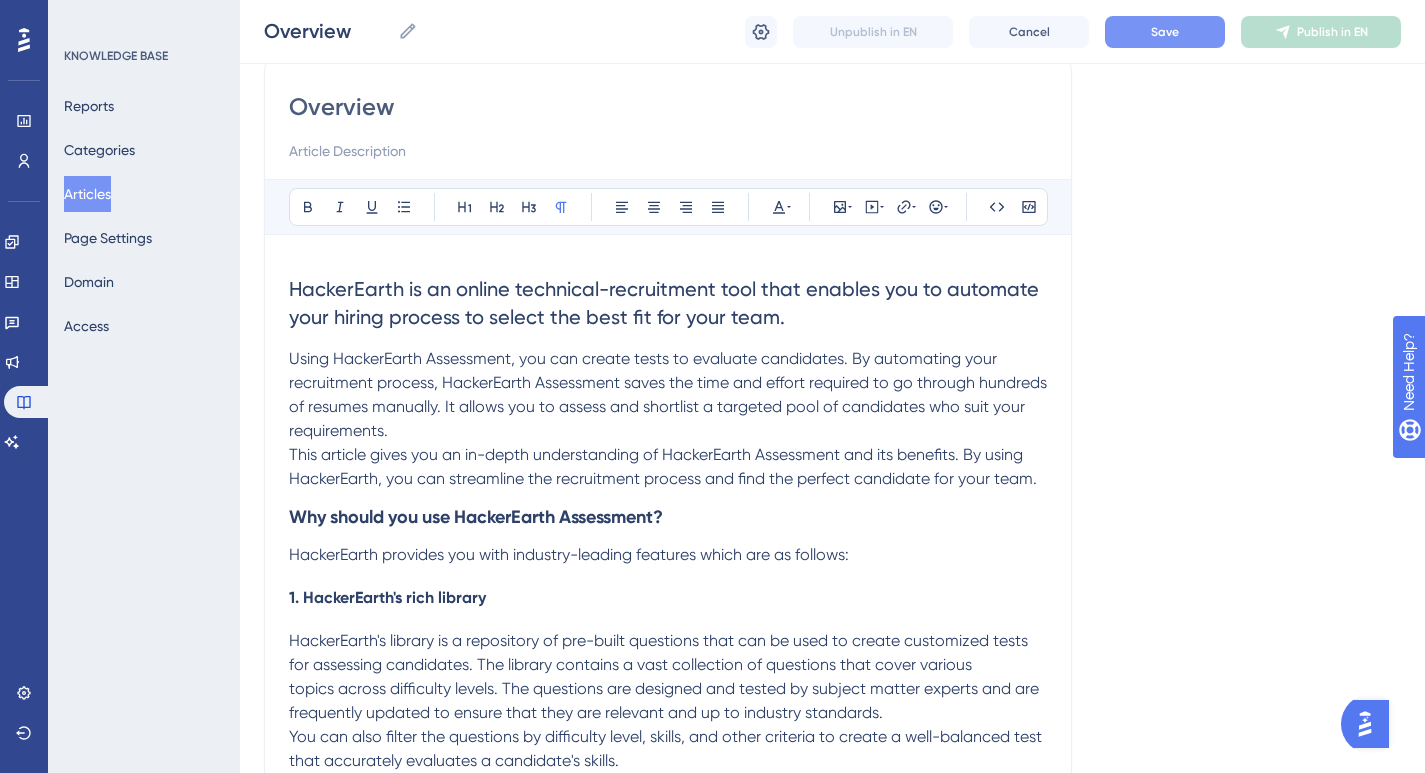 scroll, scrollTop: 0, scrollLeft: 0, axis: both 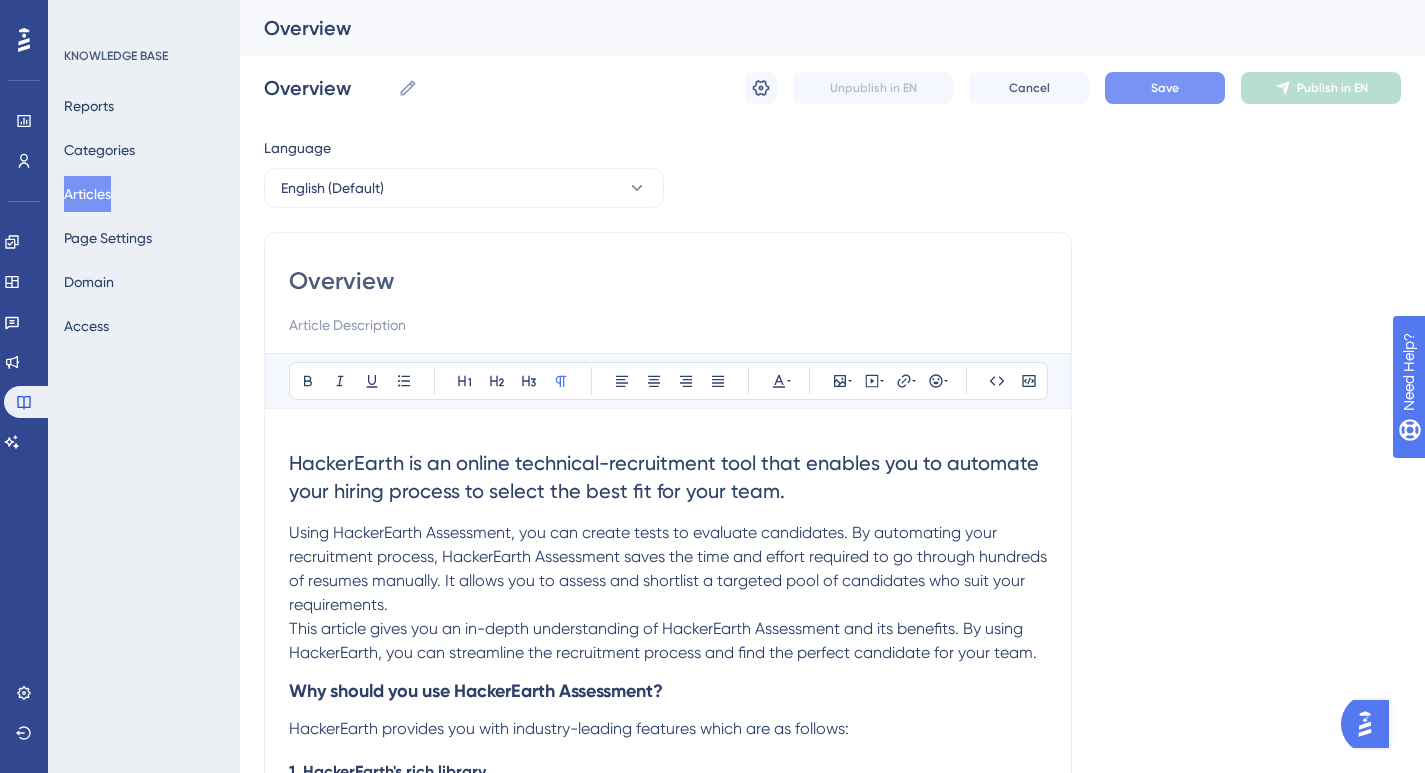 click on "Save" at bounding box center [1165, 88] 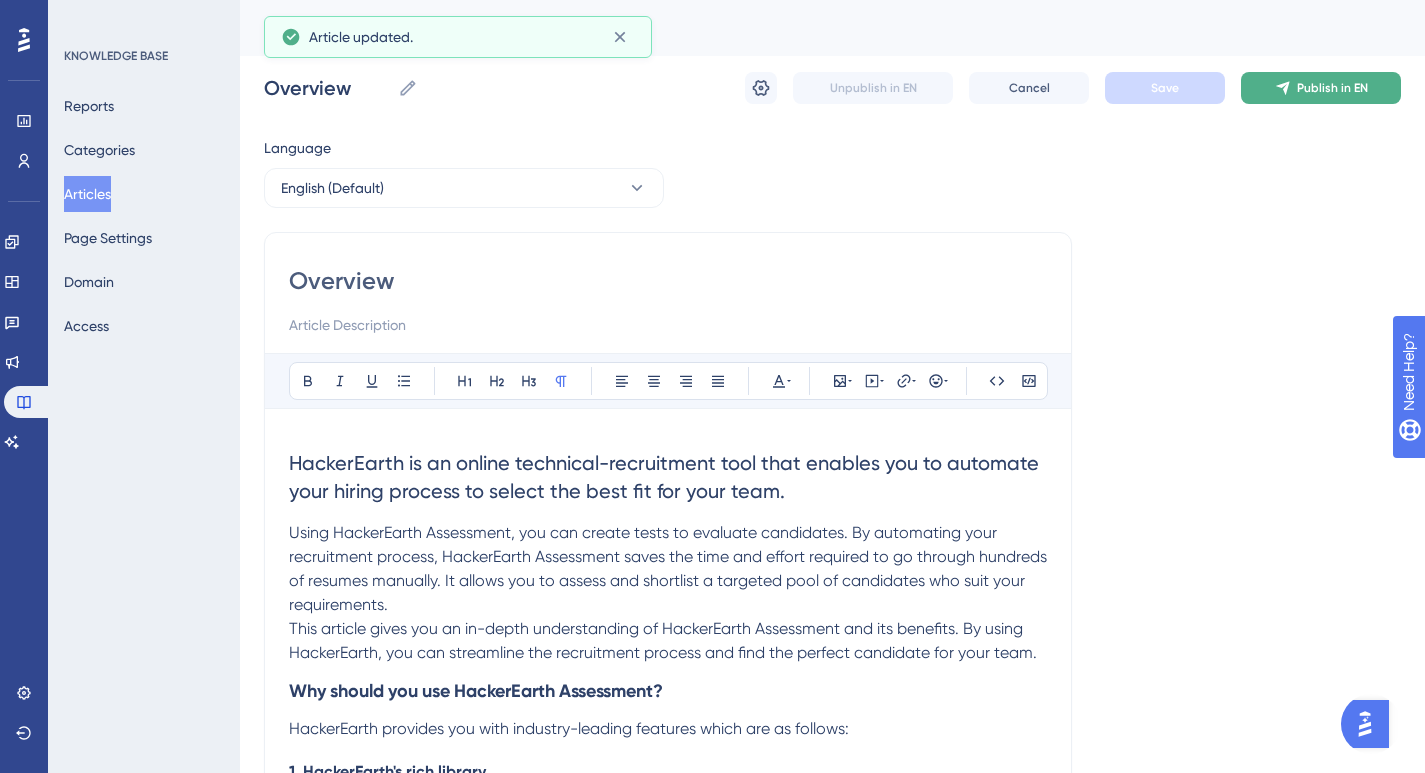 click 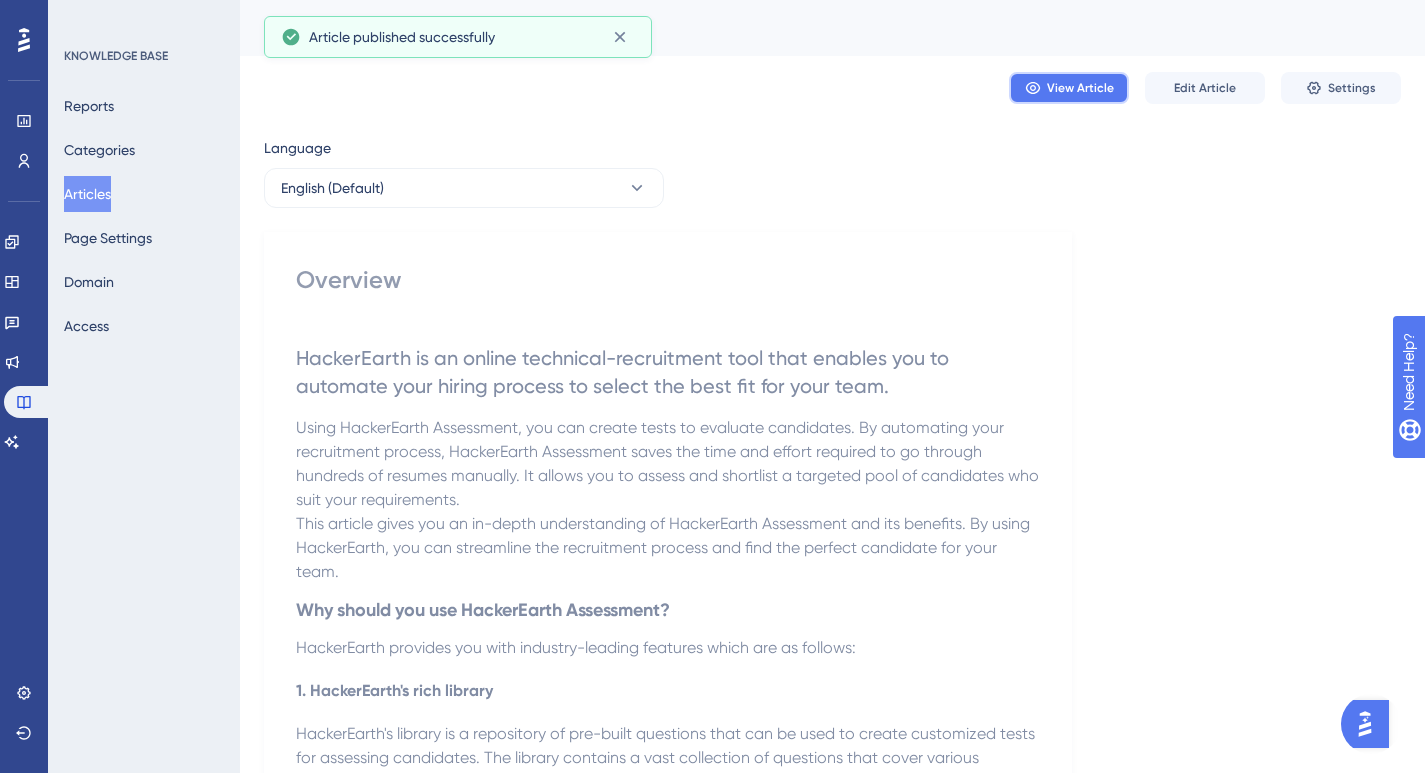 click on "View Article" at bounding box center (1080, 88) 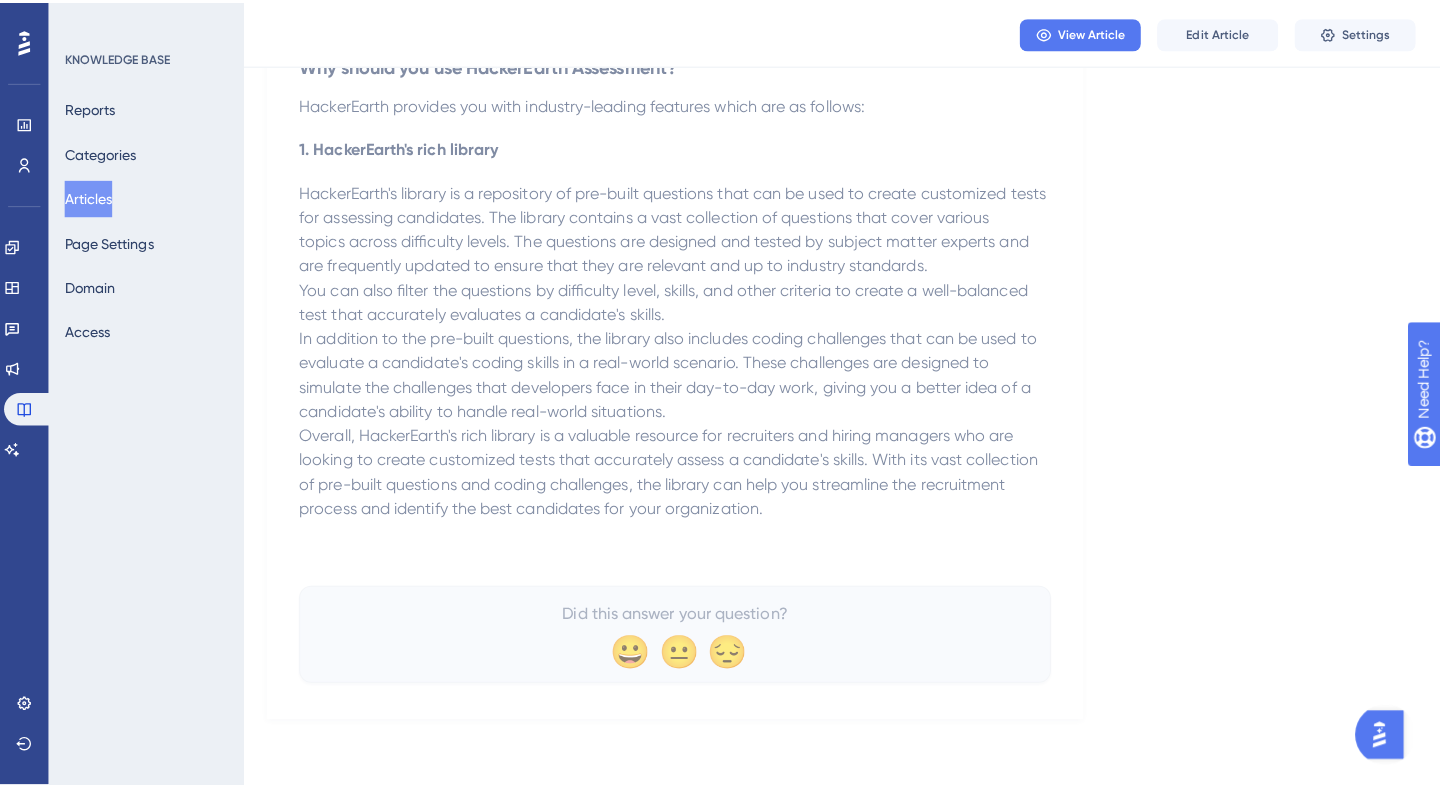 scroll, scrollTop: 0, scrollLeft: 0, axis: both 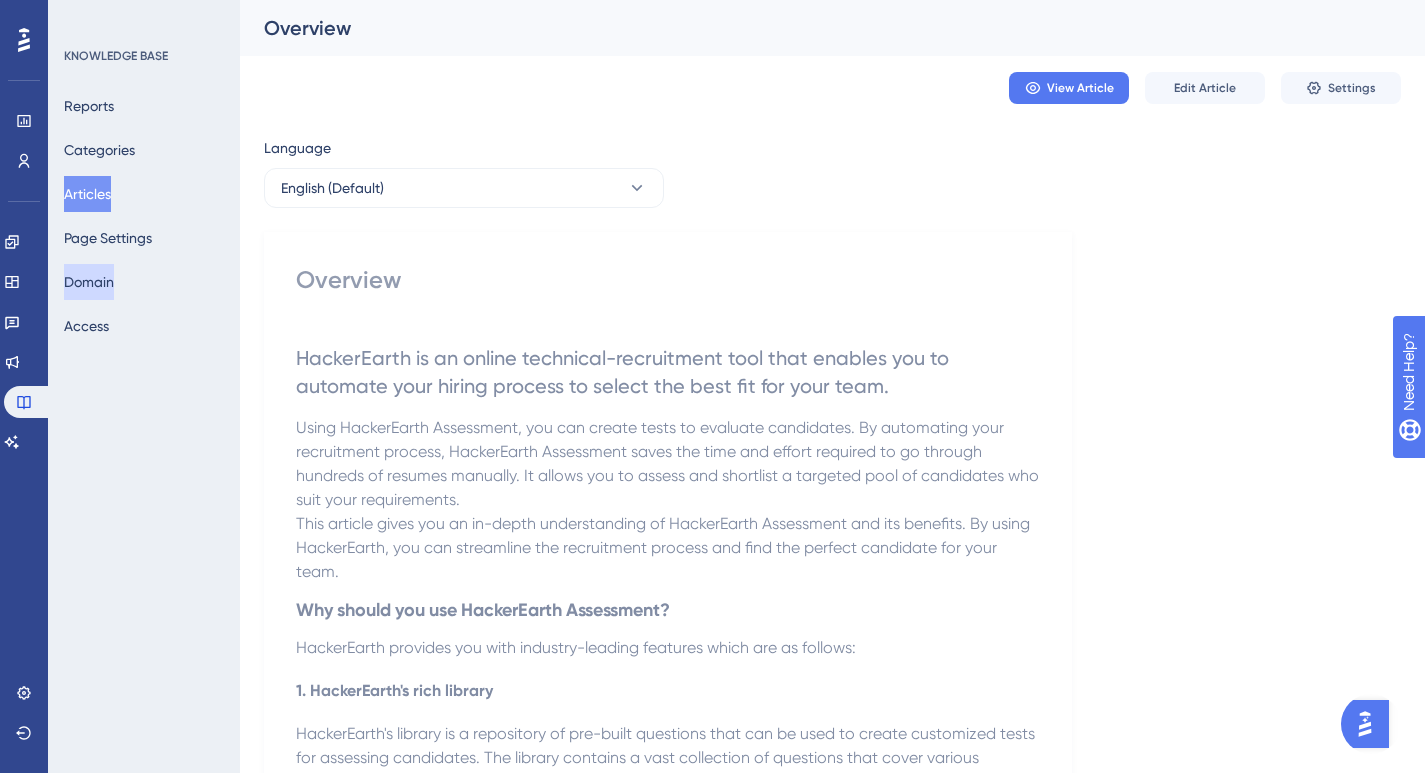 click on "Domain" at bounding box center (89, 282) 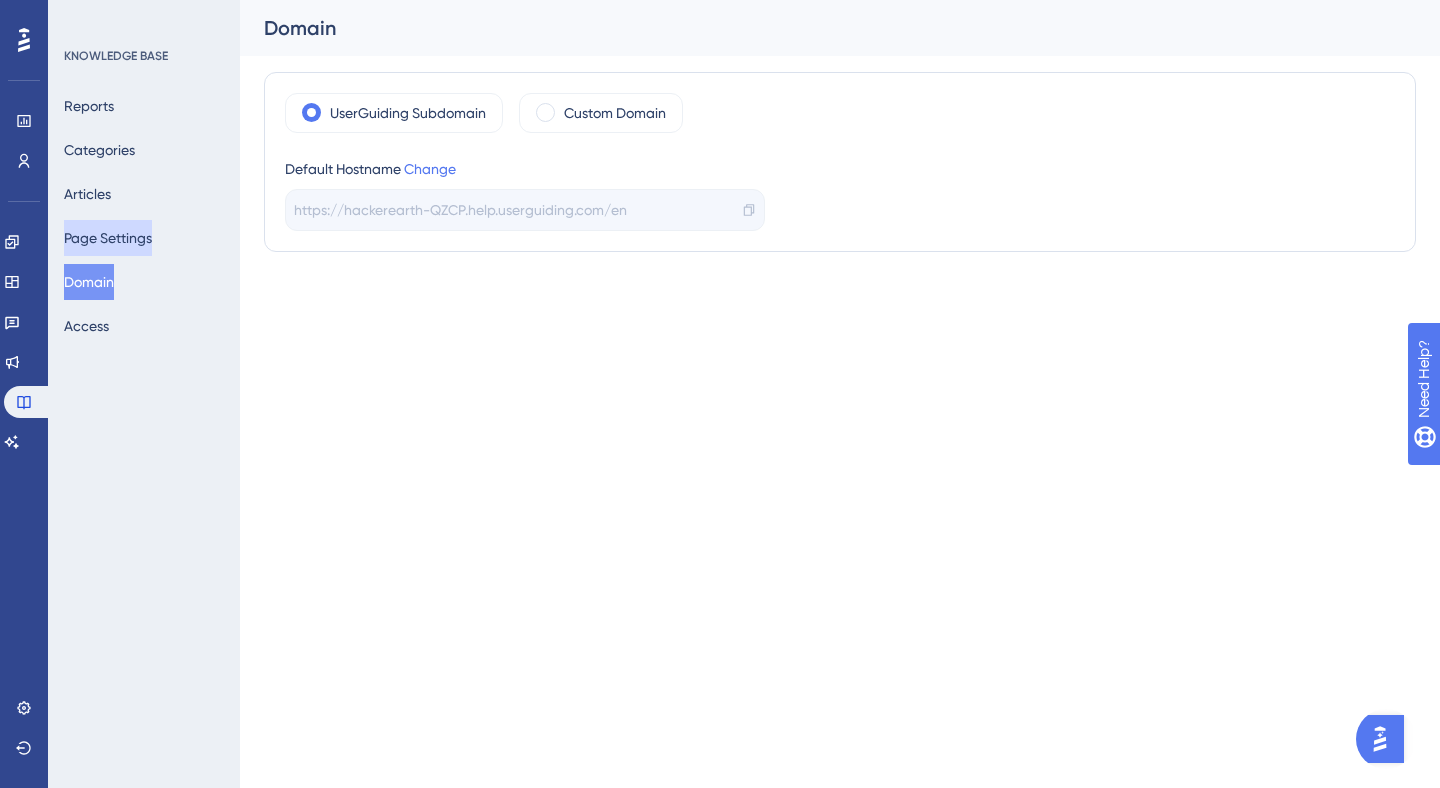 click on "Page Settings" at bounding box center (108, 238) 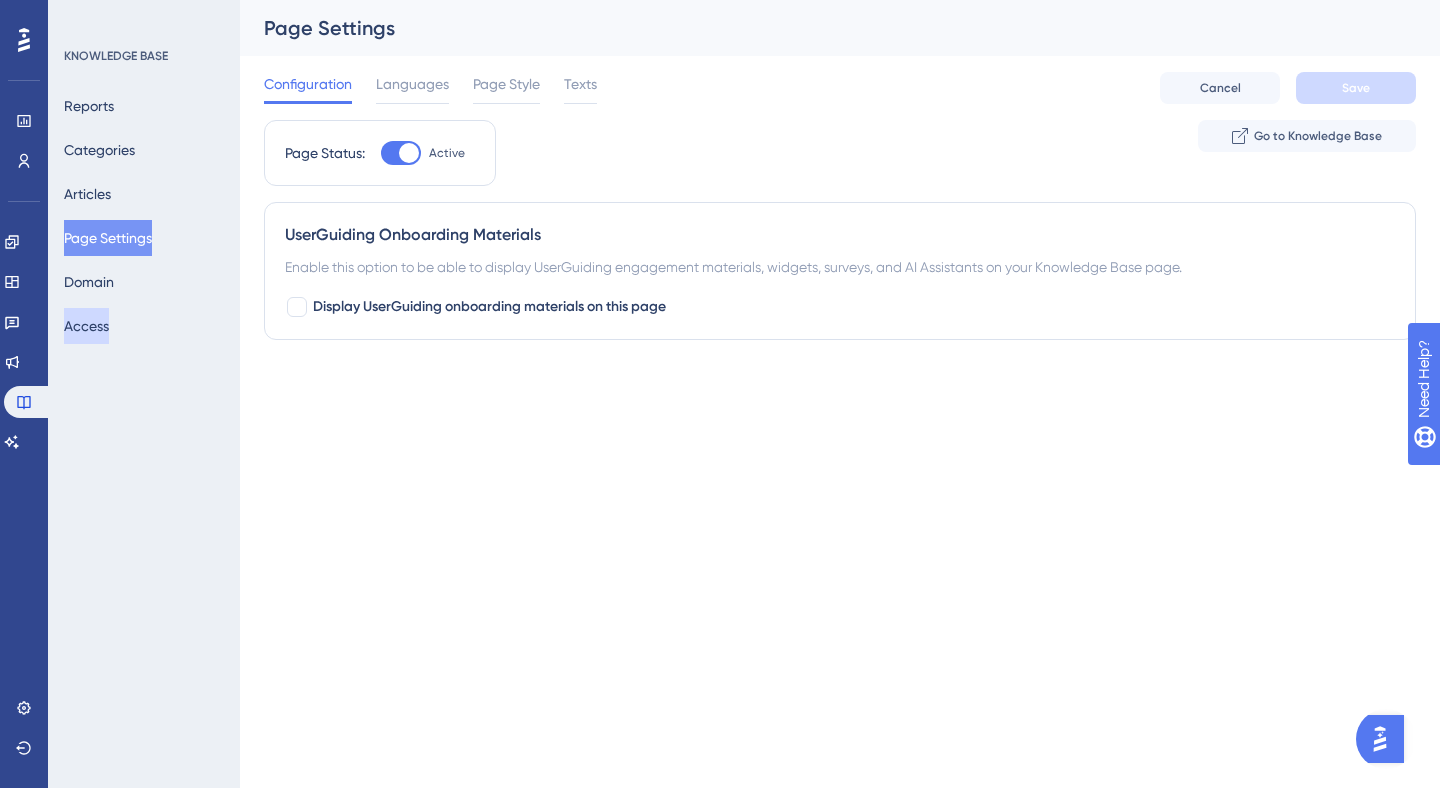 click on "Access" at bounding box center (86, 326) 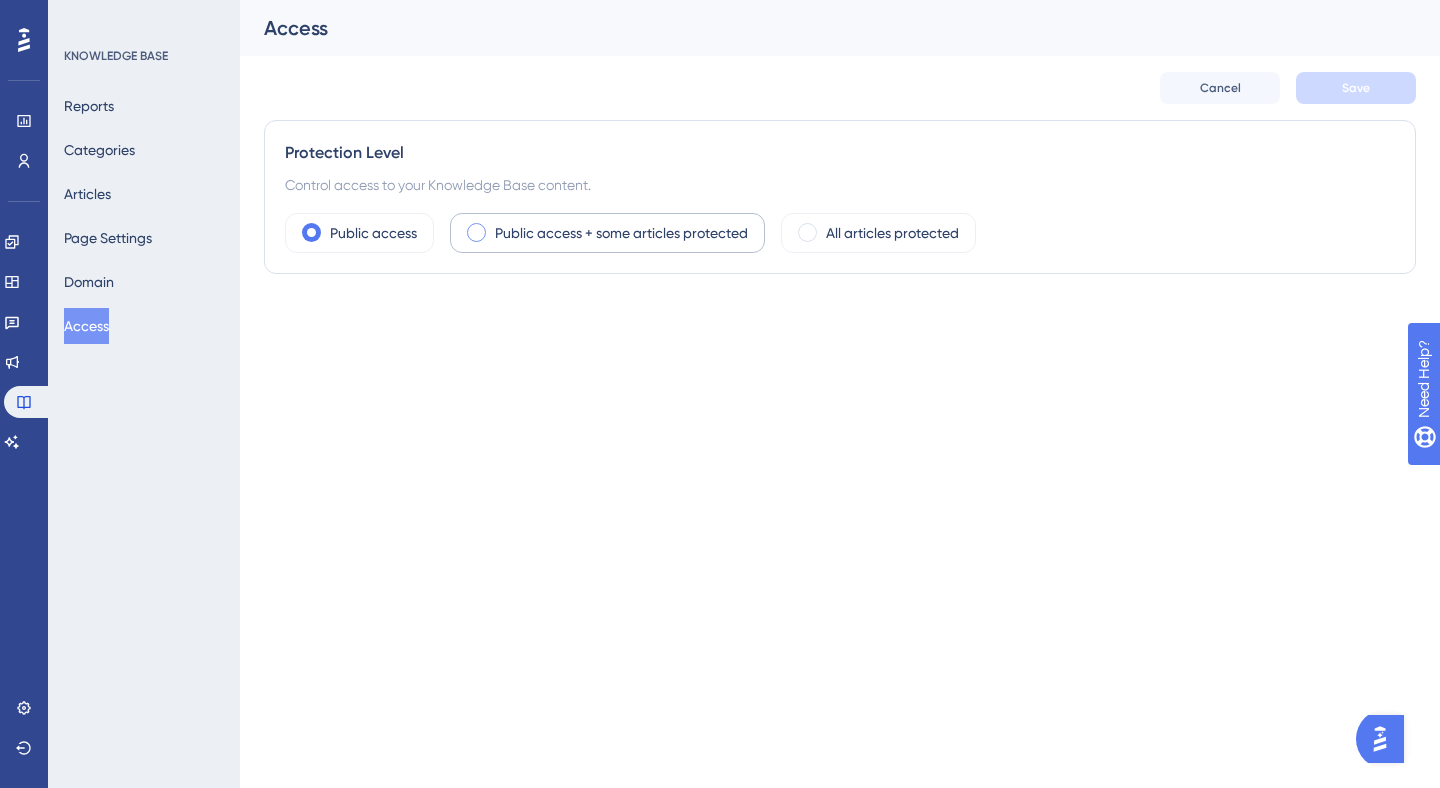 click at bounding box center (476, 232) 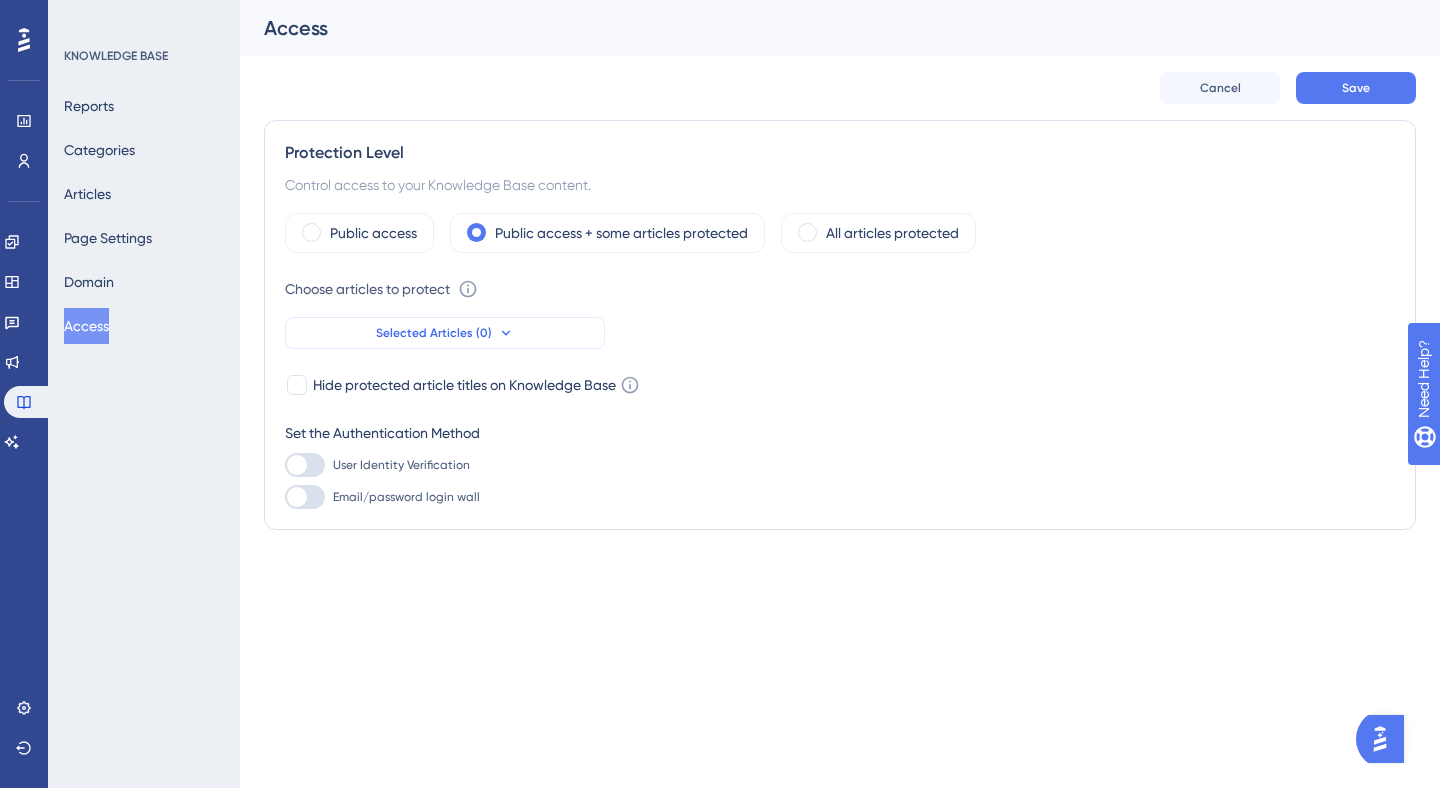 click on "Selected Articles (0)" at bounding box center (434, 333) 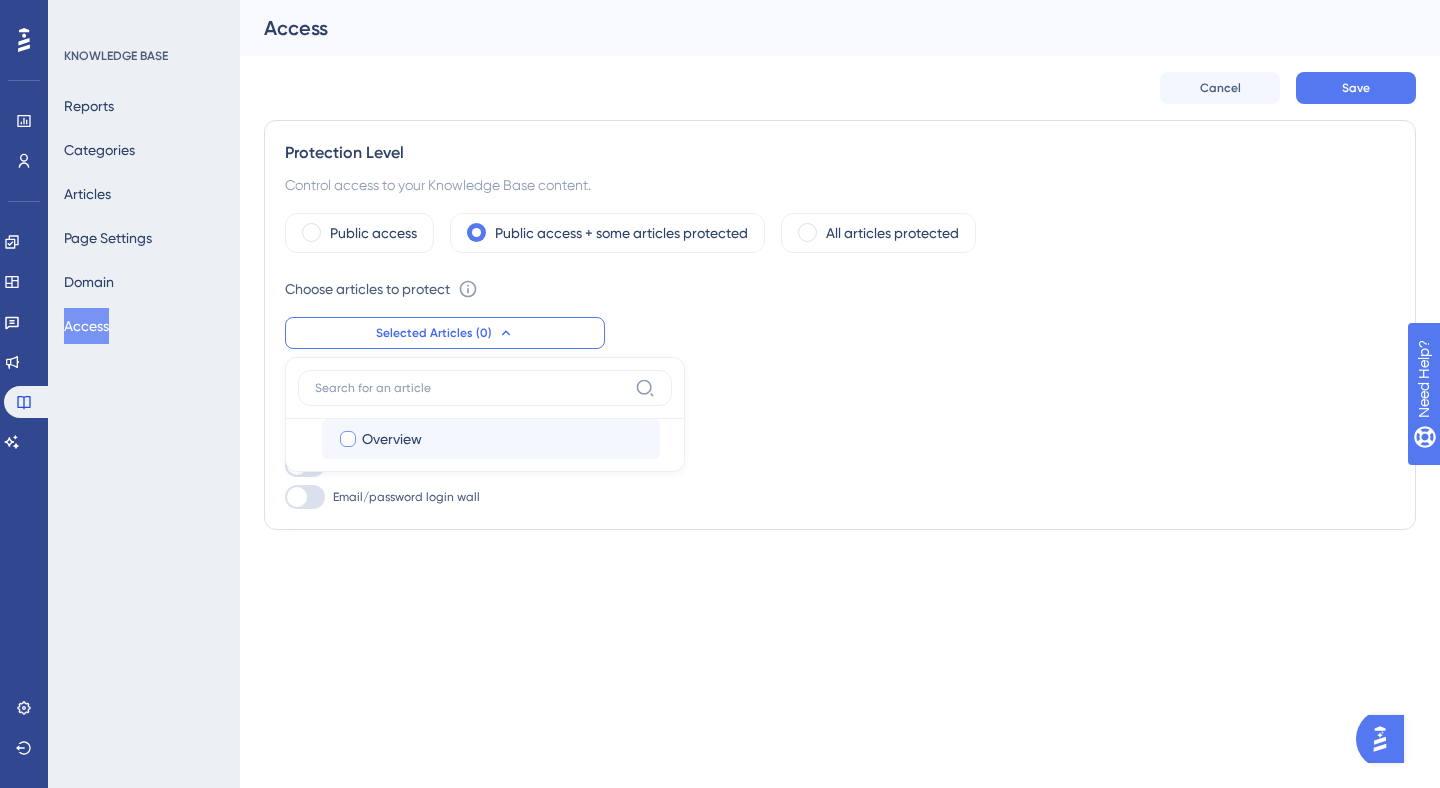 click on "Overview" at bounding box center (392, 439) 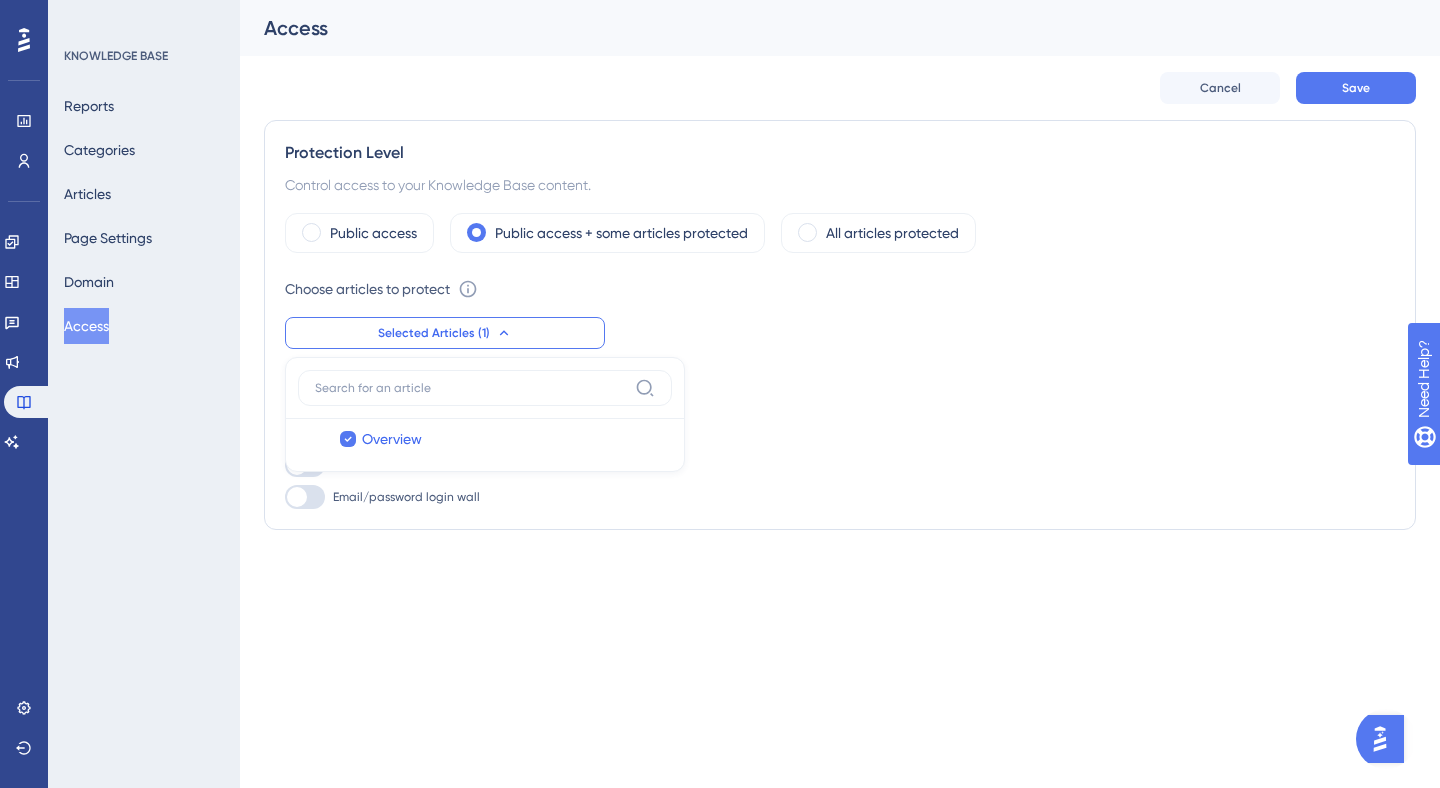 click on "Choose articles to protect Select articles to protect with access restrictions. Unselected ones stay public. Learn more Selected Articles (1) Overview Overview" at bounding box center [840, 313] 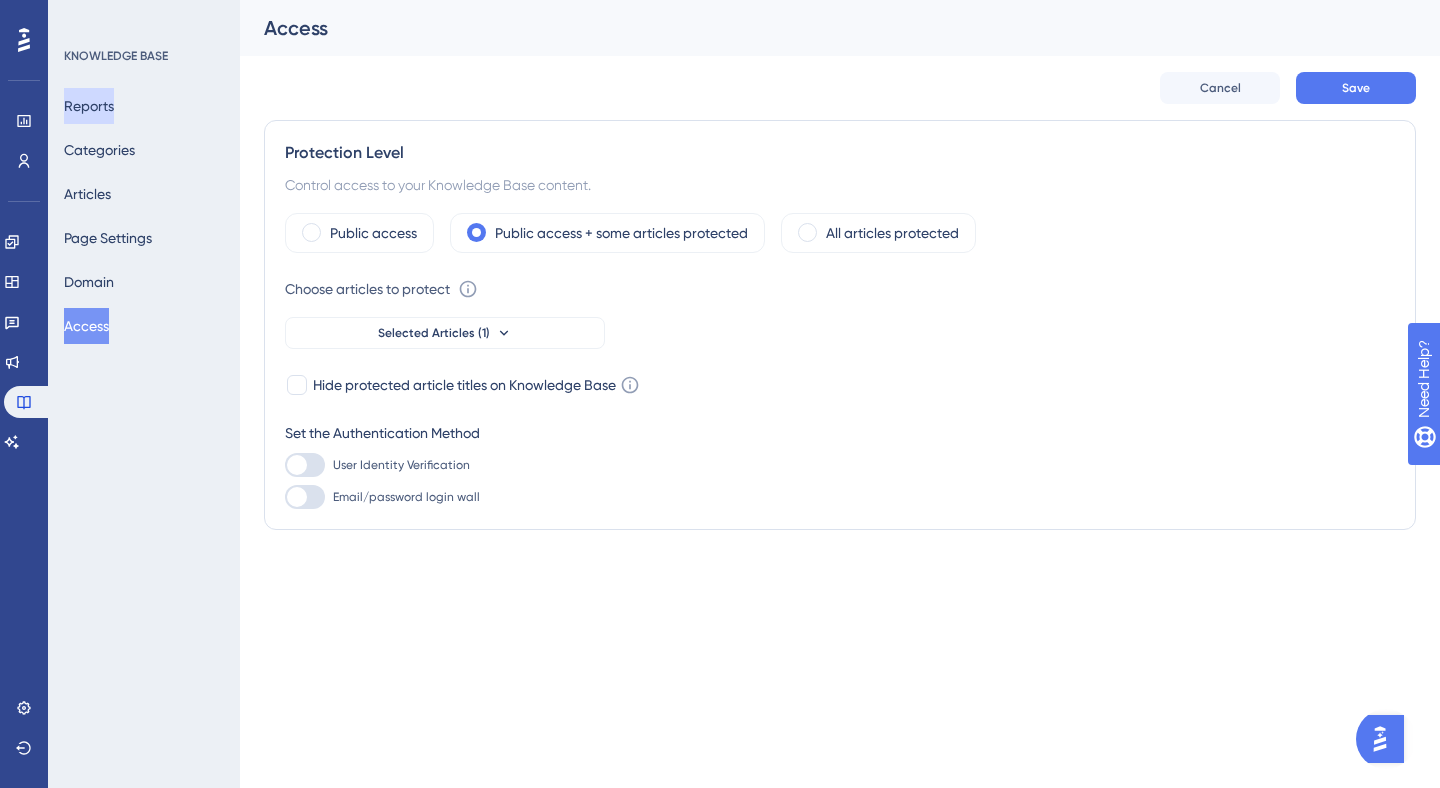 click on "Reports" at bounding box center [89, 106] 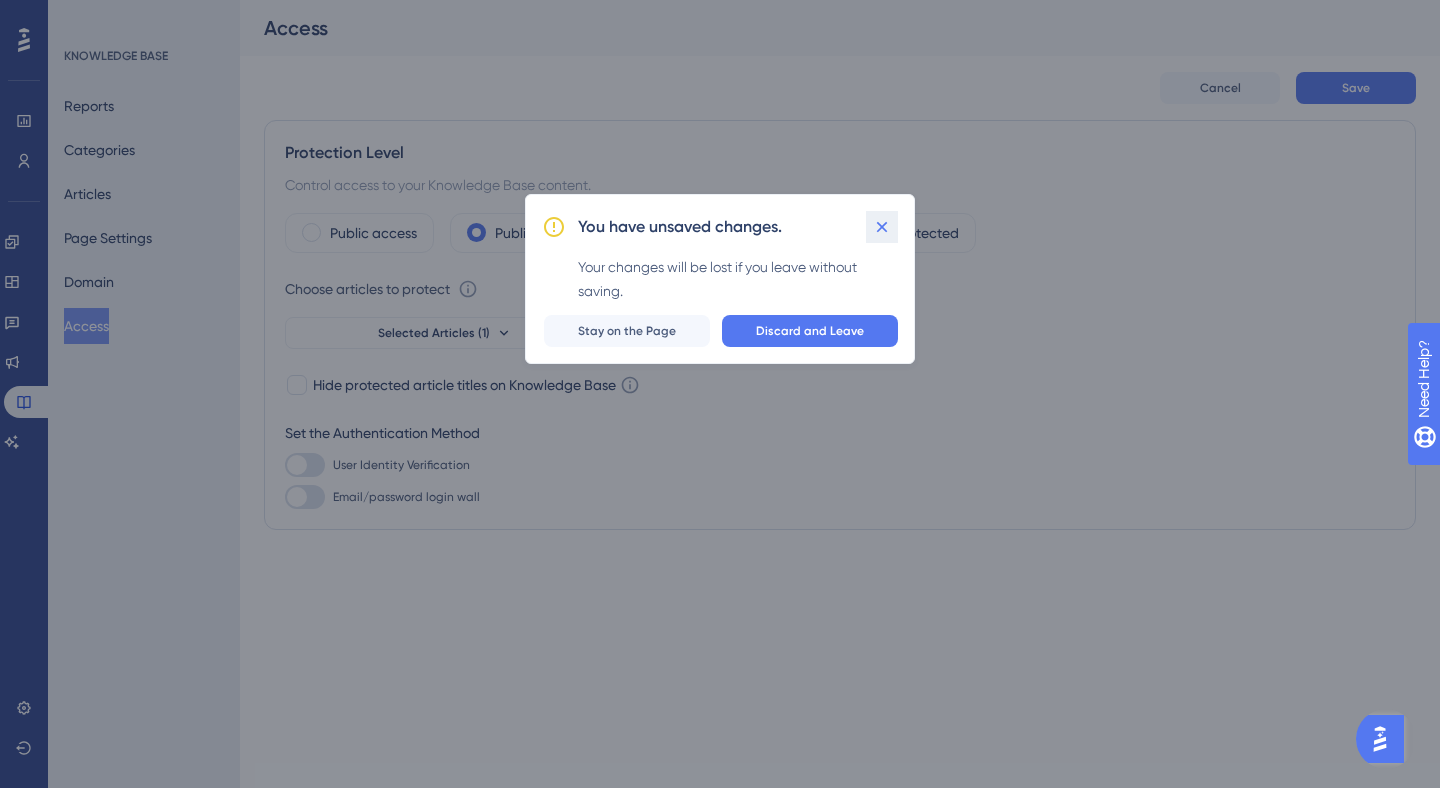 click 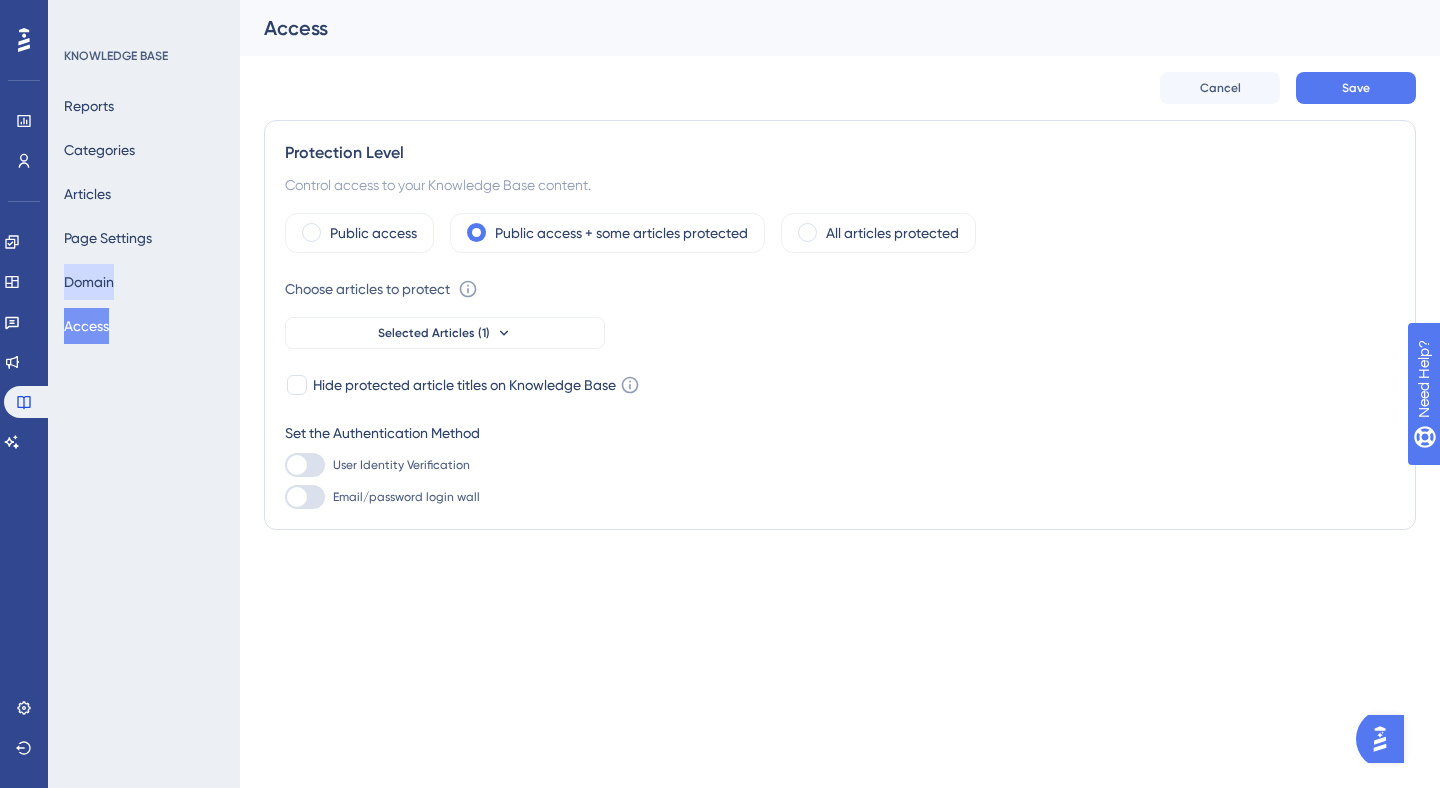 click on "Domain" at bounding box center [89, 282] 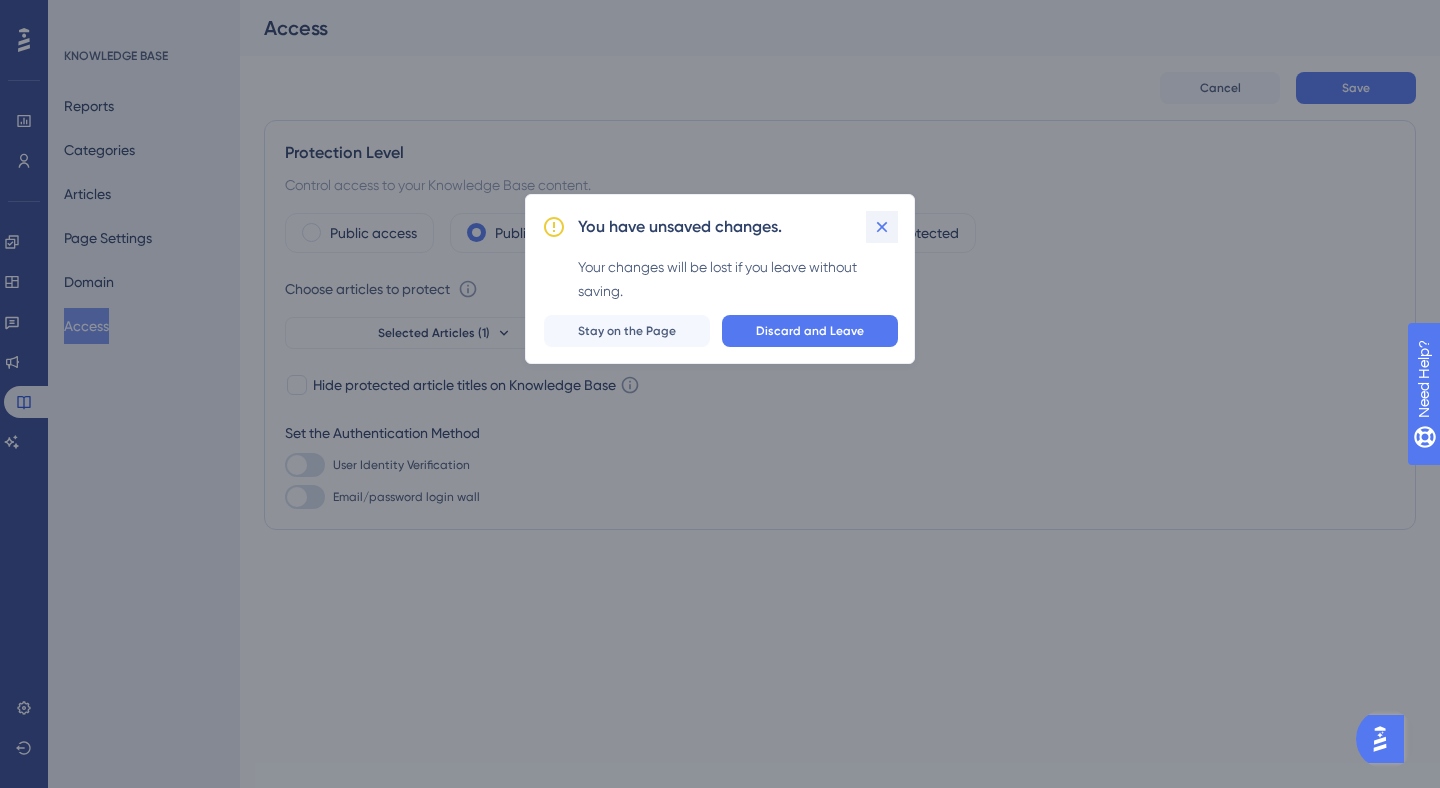 click 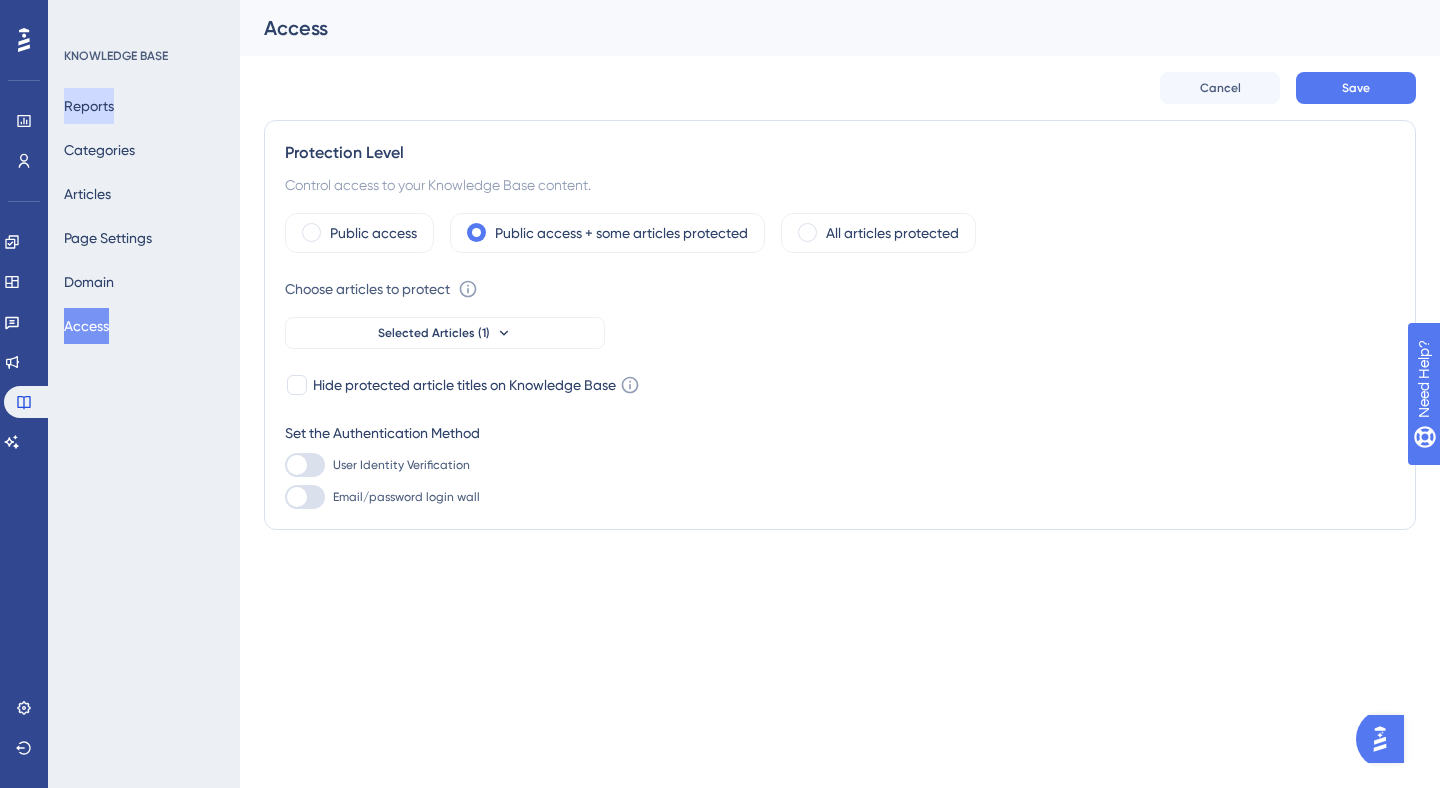 click on "Reports" at bounding box center (89, 106) 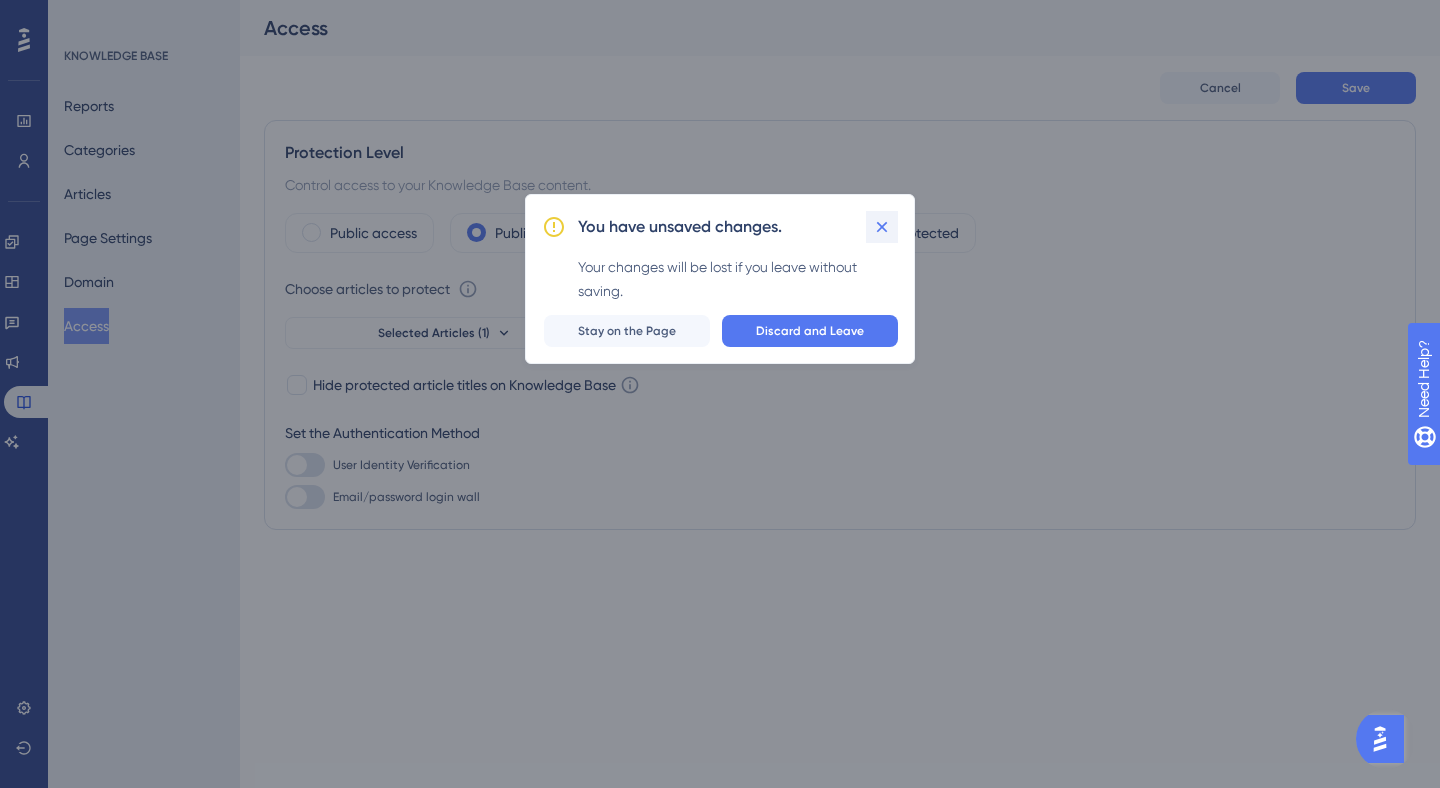 click 